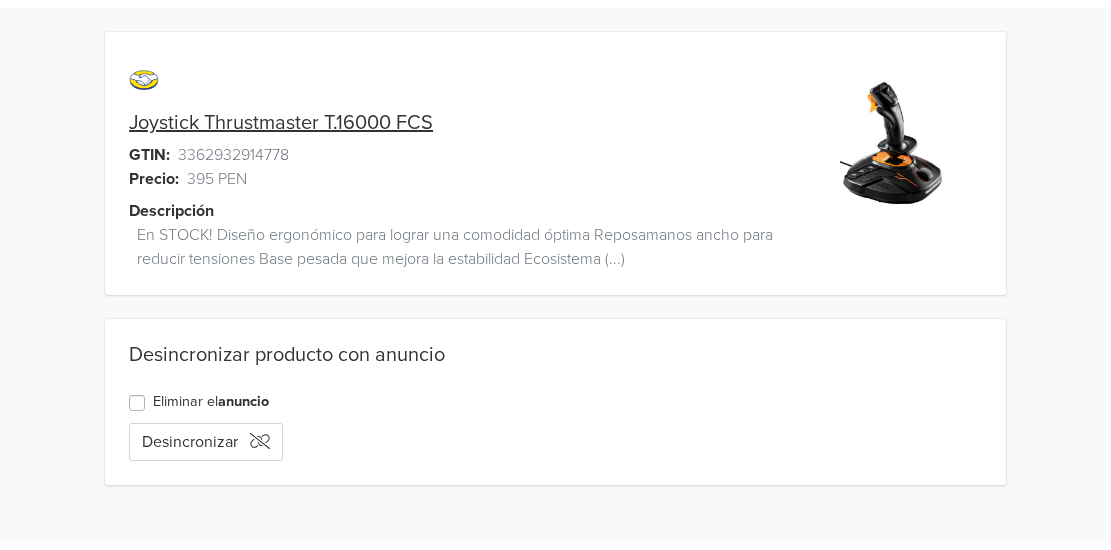 scroll, scrollTop: 0, scrollLeft: 0, axis: both 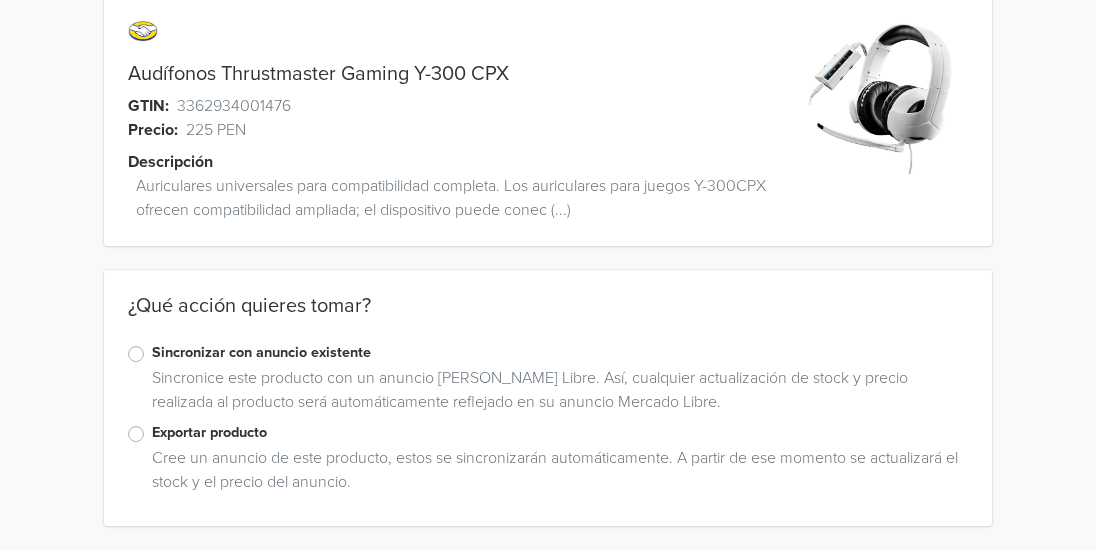click on "Sincronizar con anuncio existente" at bounding box center (560, 353) 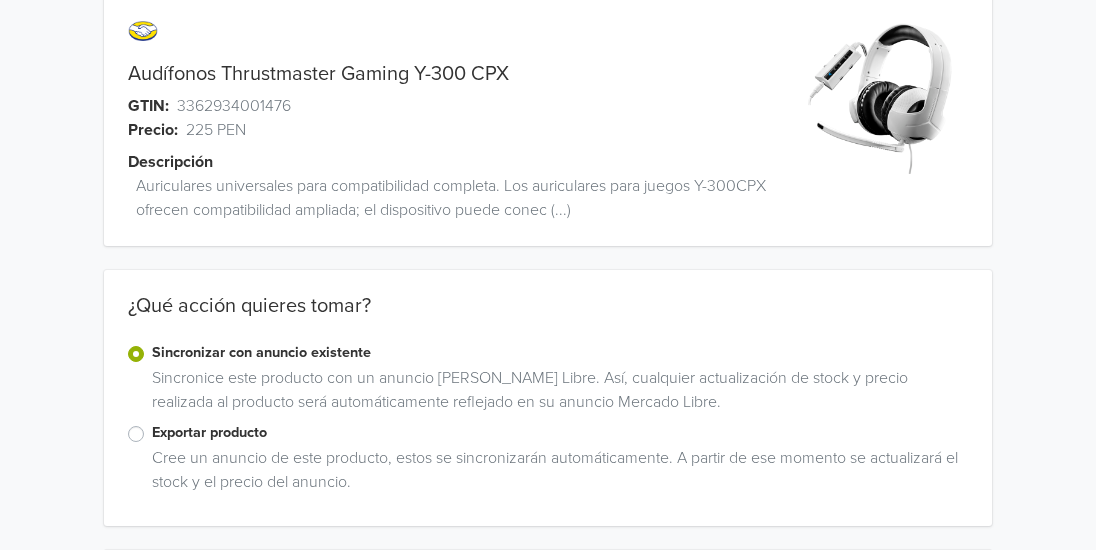 click on "Exportar producto" at bounding box center [560, 433] 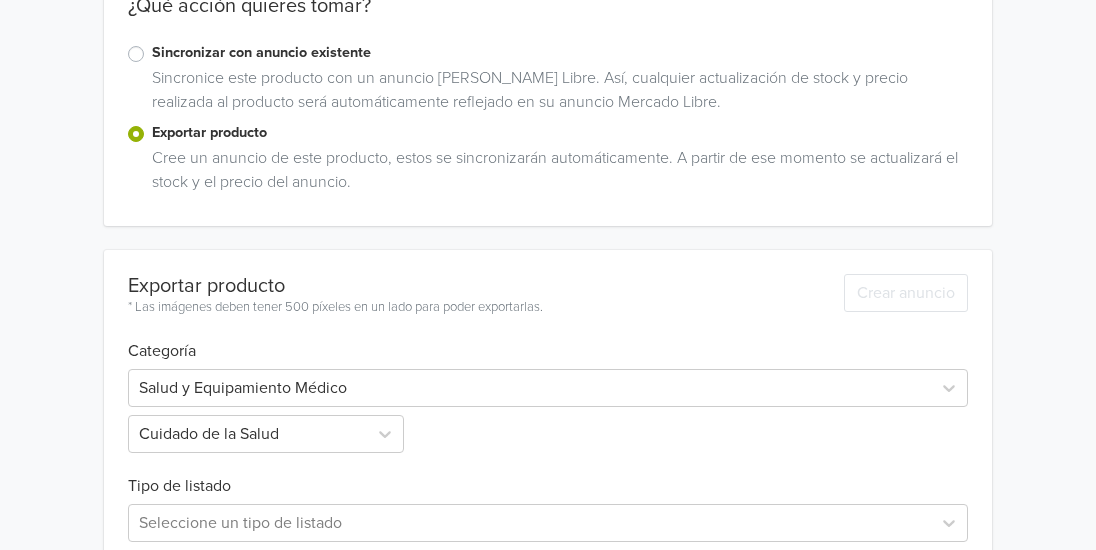 scroll, scrollTop: 354, scrollLeft: 0, axis: vertical 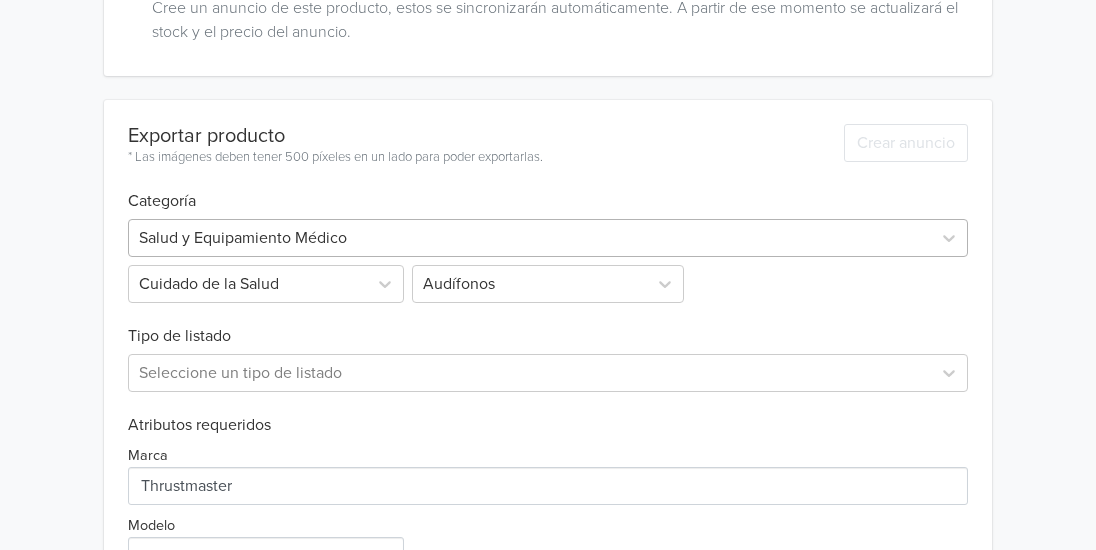 click on "Salud y Equipamiento Médico" at bounding box center (548, 238) 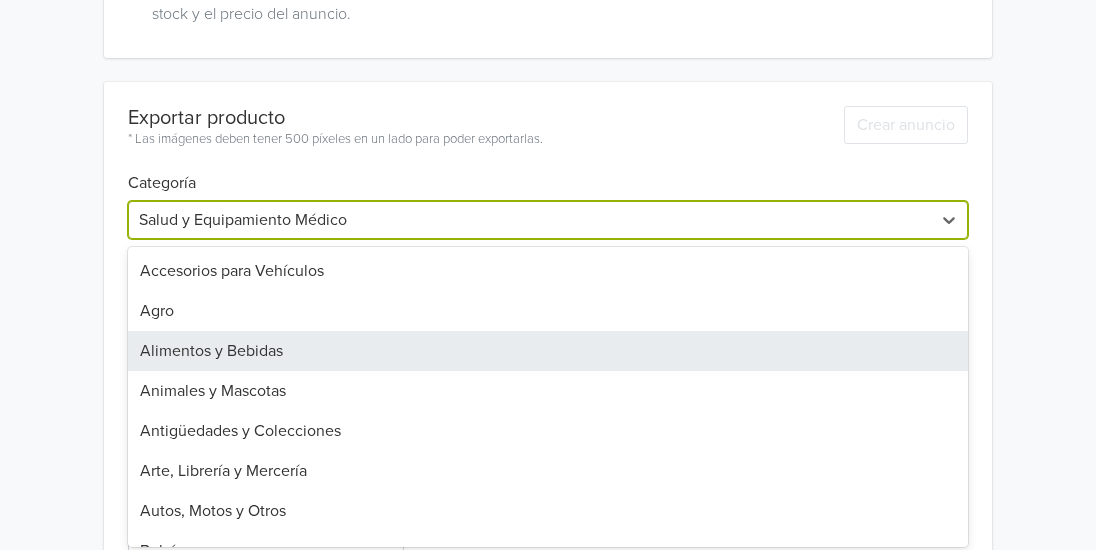 scroll, scrollTop: 514, scrollLeft: 0, axis: vertical 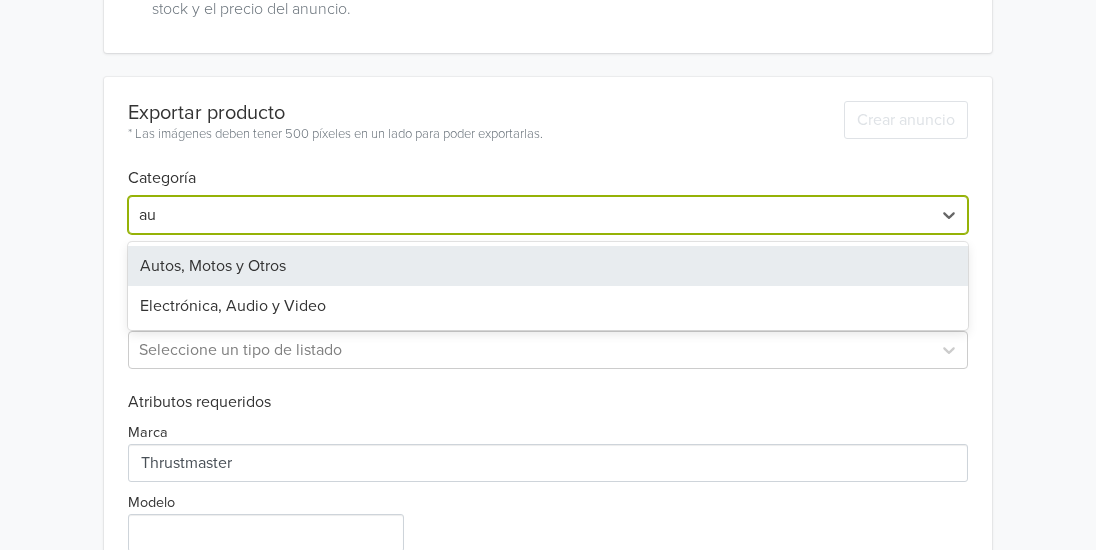 type on "a" 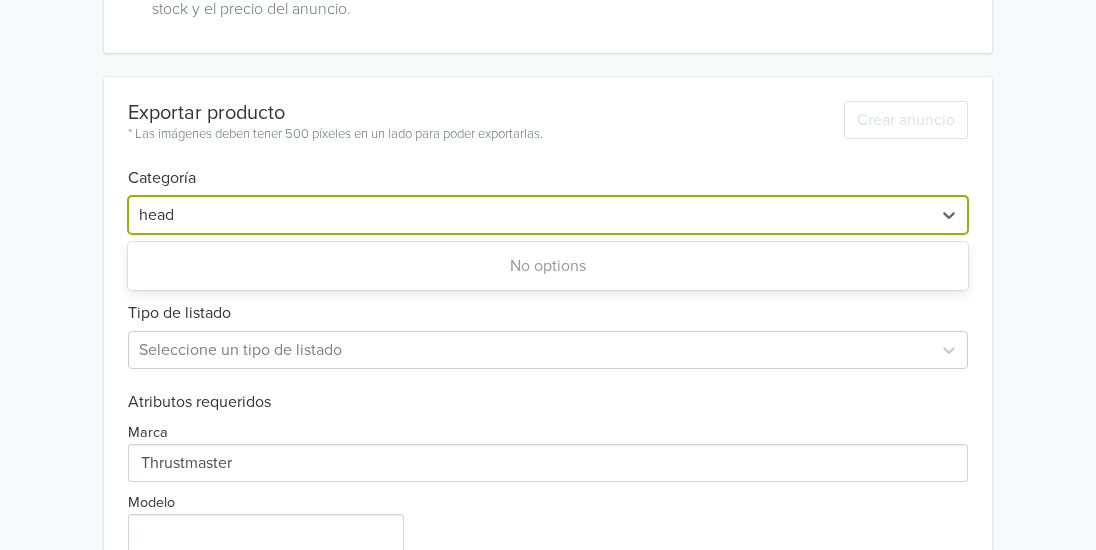 type on "heads" 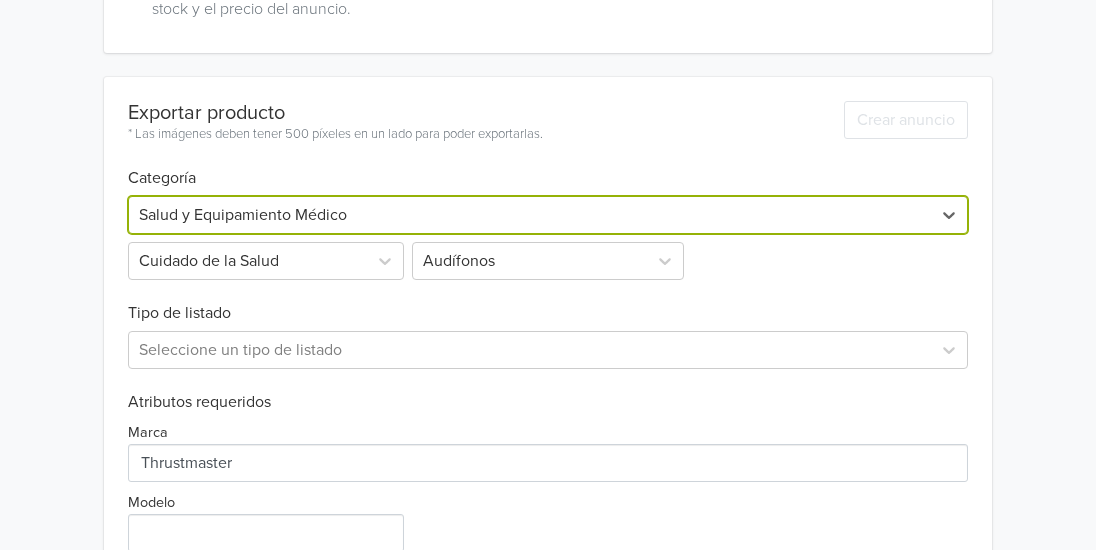 drag, startPoint x: 211, startPoint y: 219, endPoint x: 109, endPoint y: 214, distance: 102.122475 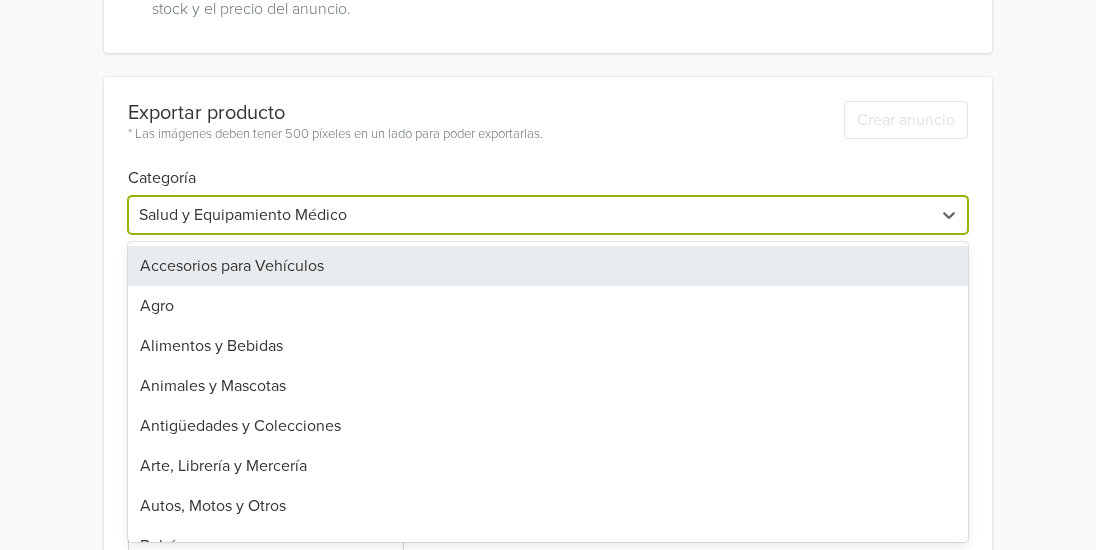 click at bounding box center (530, 215) 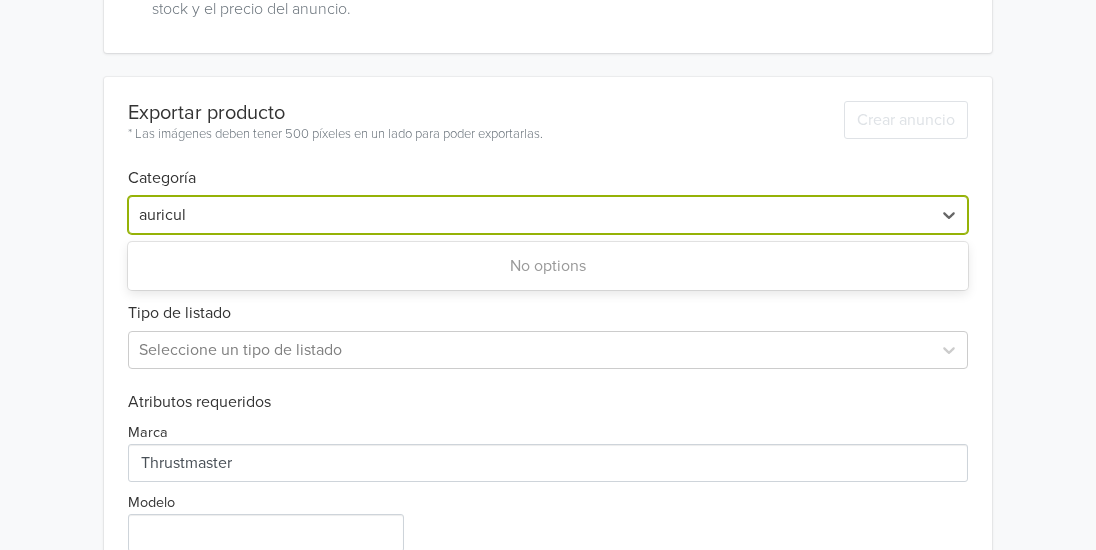 type on "auricula" 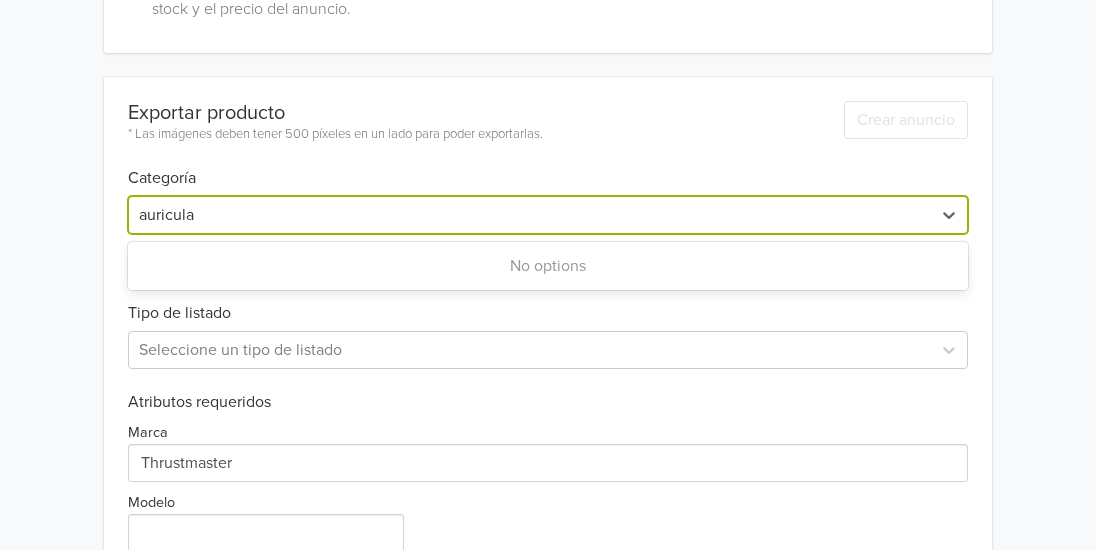 type 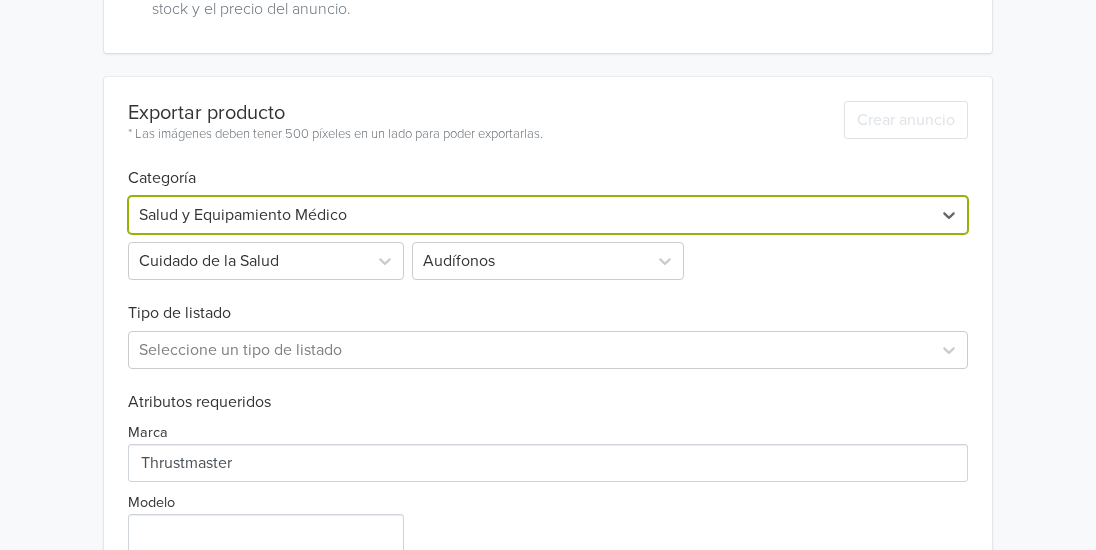 click at bounding box center [530, 215] 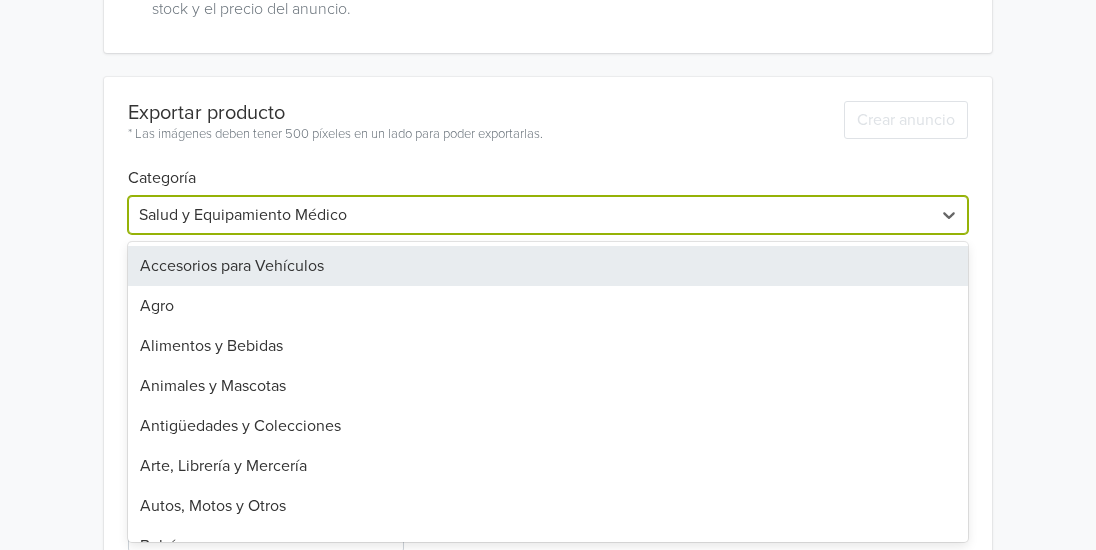 click at bounding box center [530, 215] 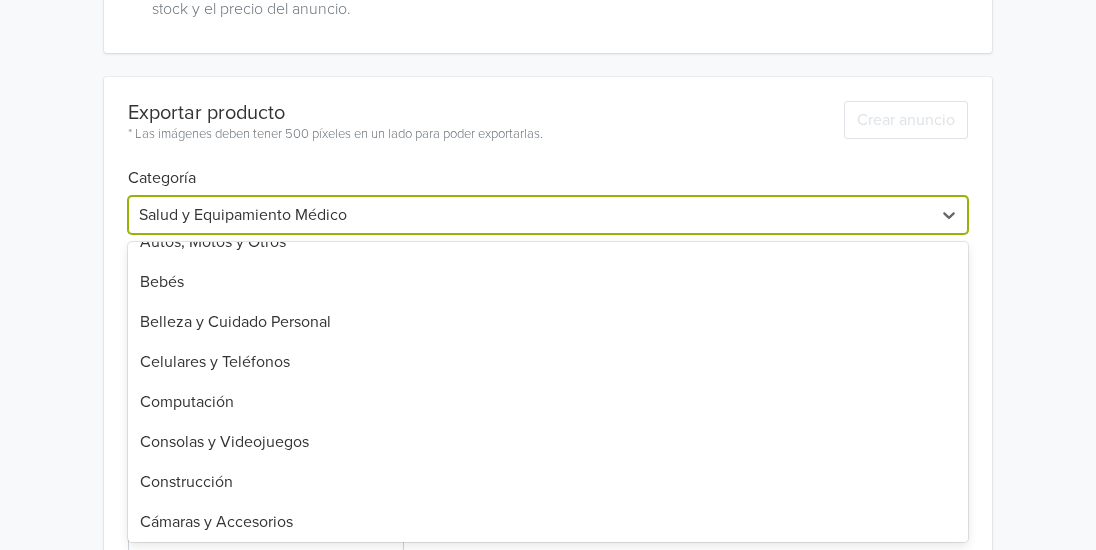 scroll, scrollTop: 300, scrollLeft: 0, axis: vertical 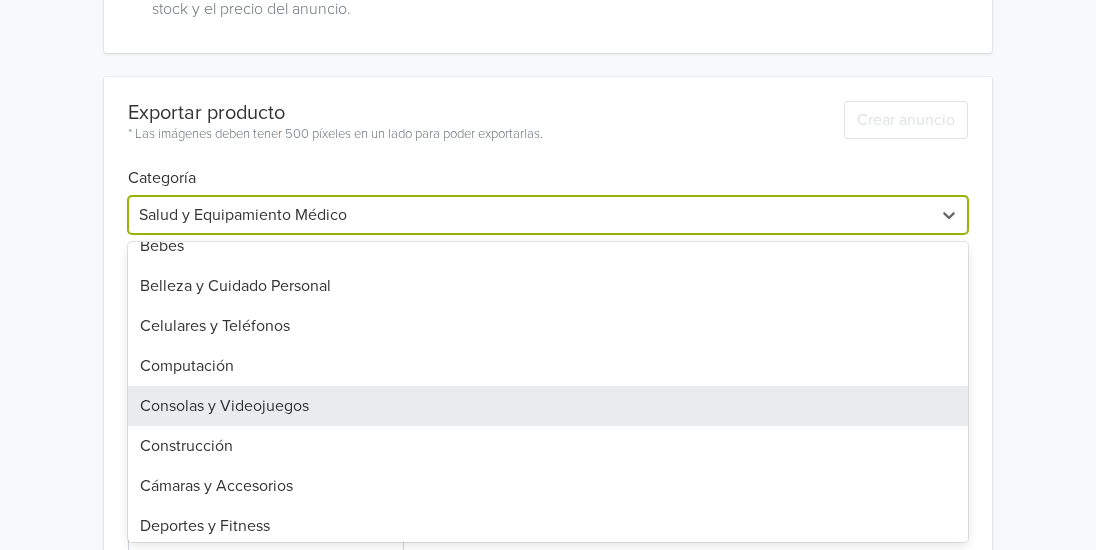 click on "Consolas y Videojuegos" at bounding box center [548, 406] 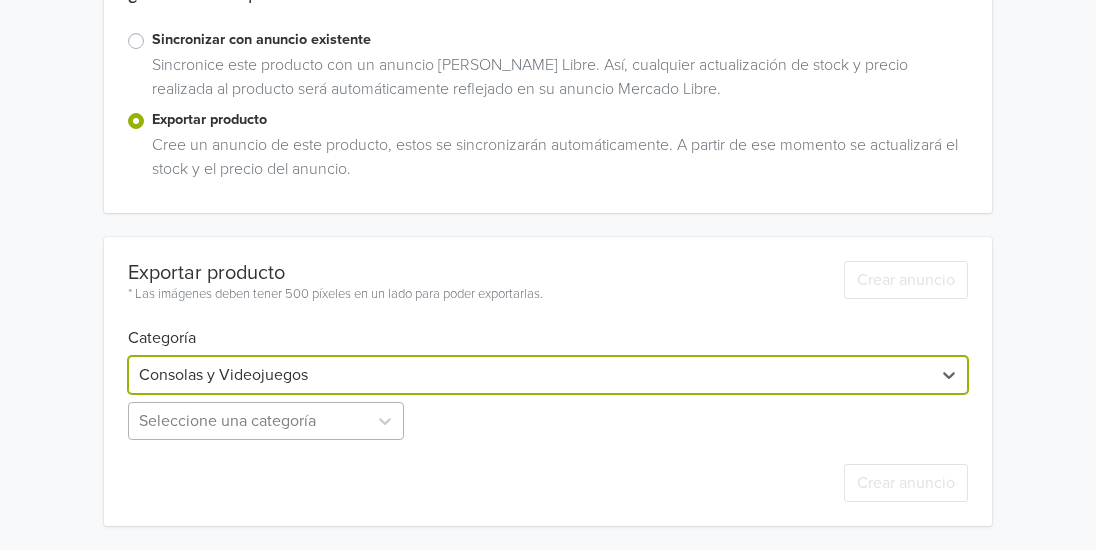 scroll, scrollTop: 540, scrollLeft: 0, axis: vertical 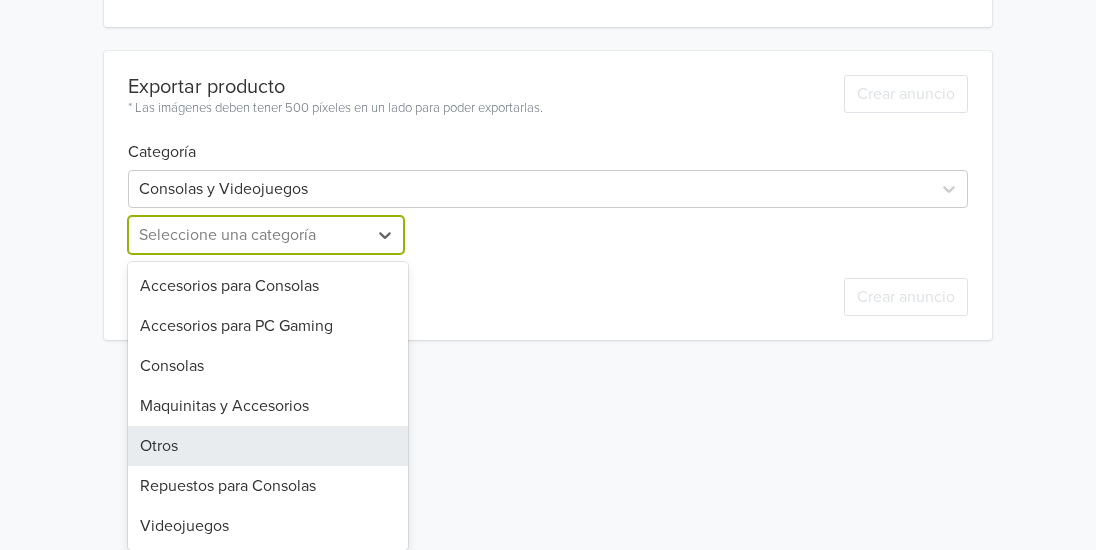 click on "7 results available. Use Up and Down to choose options, press Enter to select the currently focused option, press Escape to exit the menu, press Tab to select the option and exit the menu. Seleccione una categoría Accesorios para Consolas Accesorios para PC Gaming Consolas Maquinitas y Accesorios Otros Repuestos para Consolas Videojuegos" at bounding box center (268, 235) 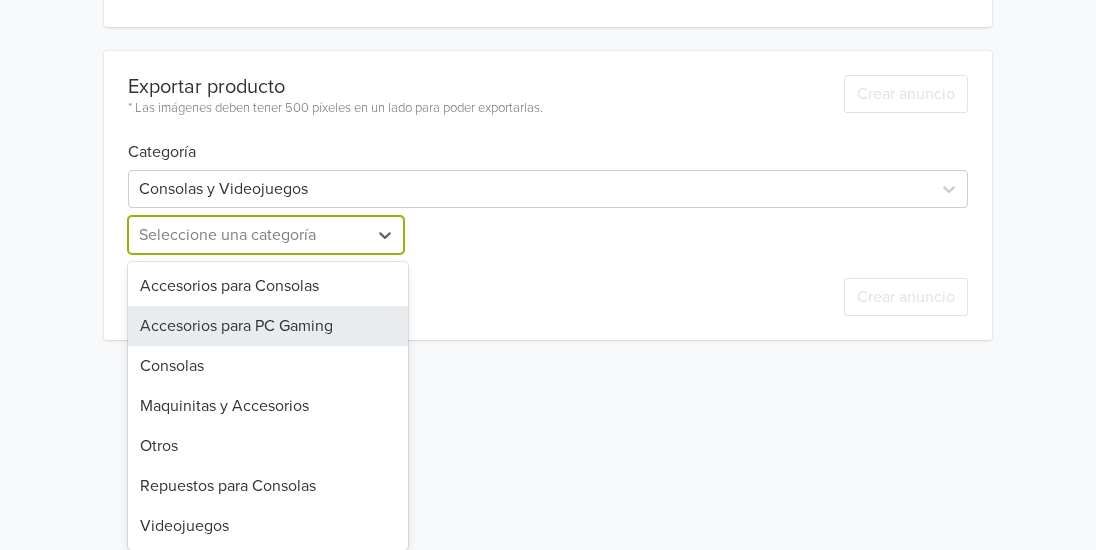 click on "Accesorios para PC Gaming" at bounding box center [268, 326] 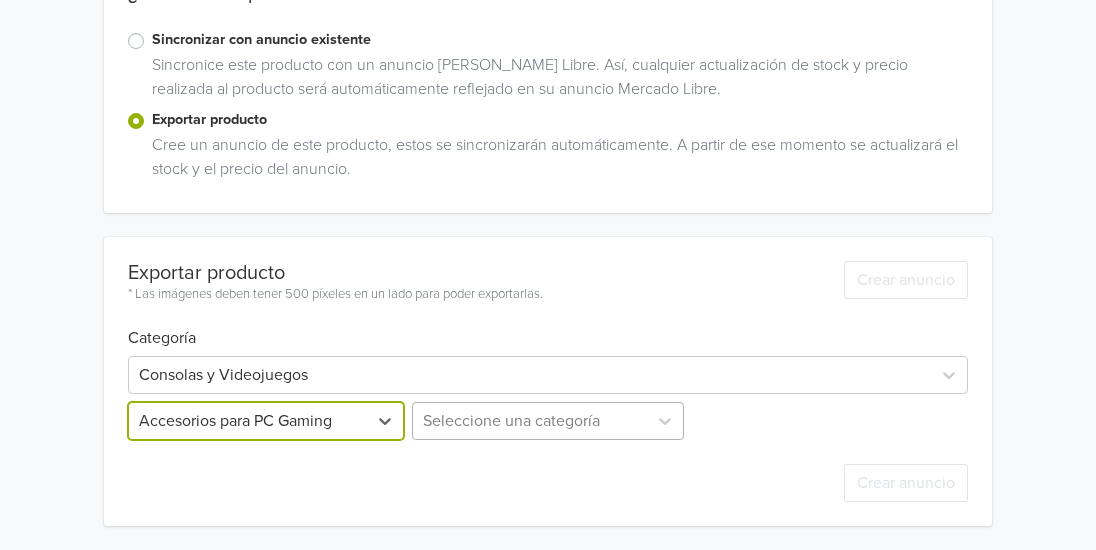 scroll, scrollTop: 552, scrollLeft: 0, axis: vertical 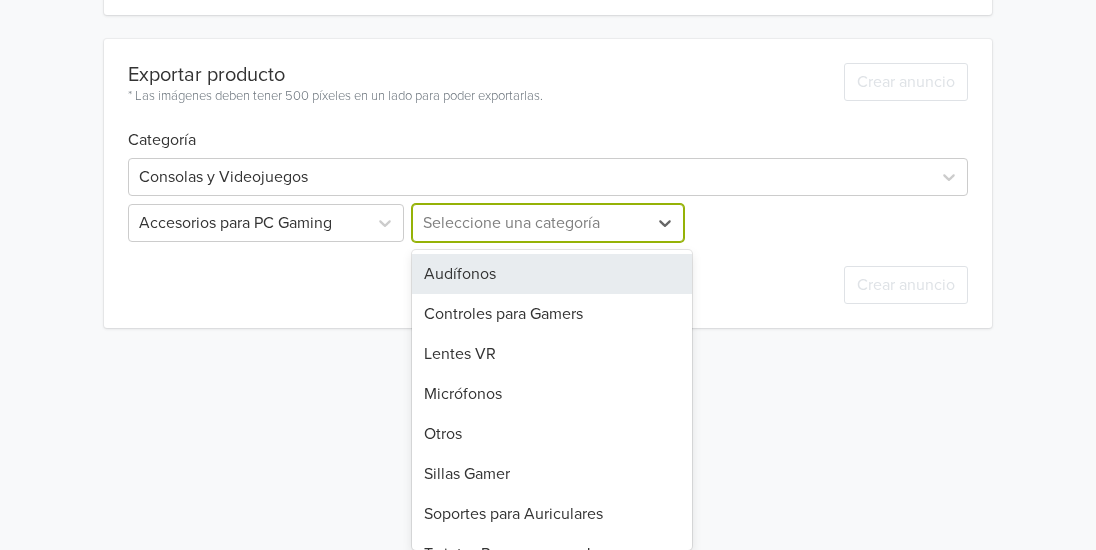 click on "Audífonos" at bounding box center [552, 274] 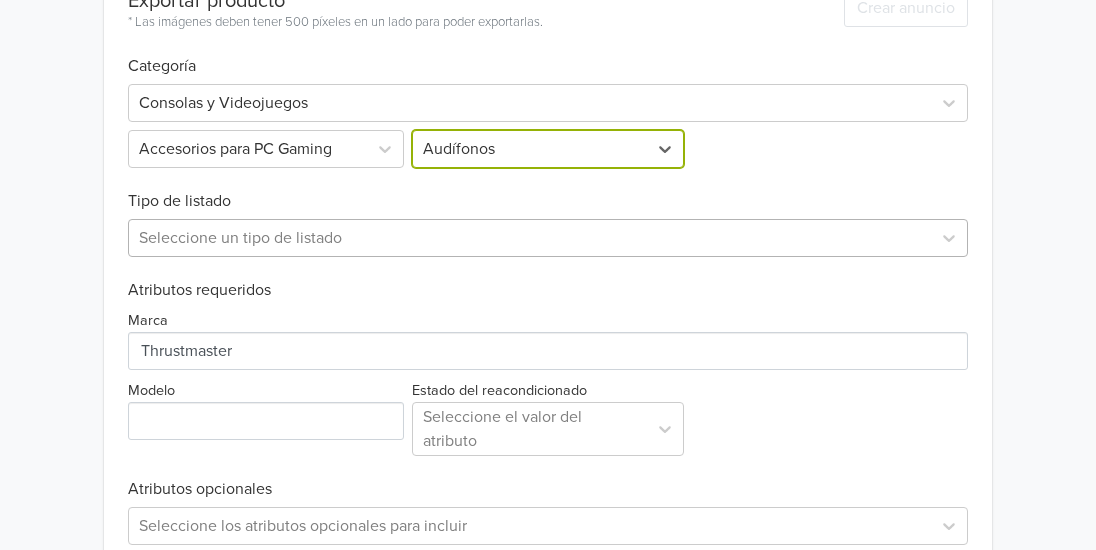 click on "Seleccione un tipo de listado" at bounding box center (548, 238) 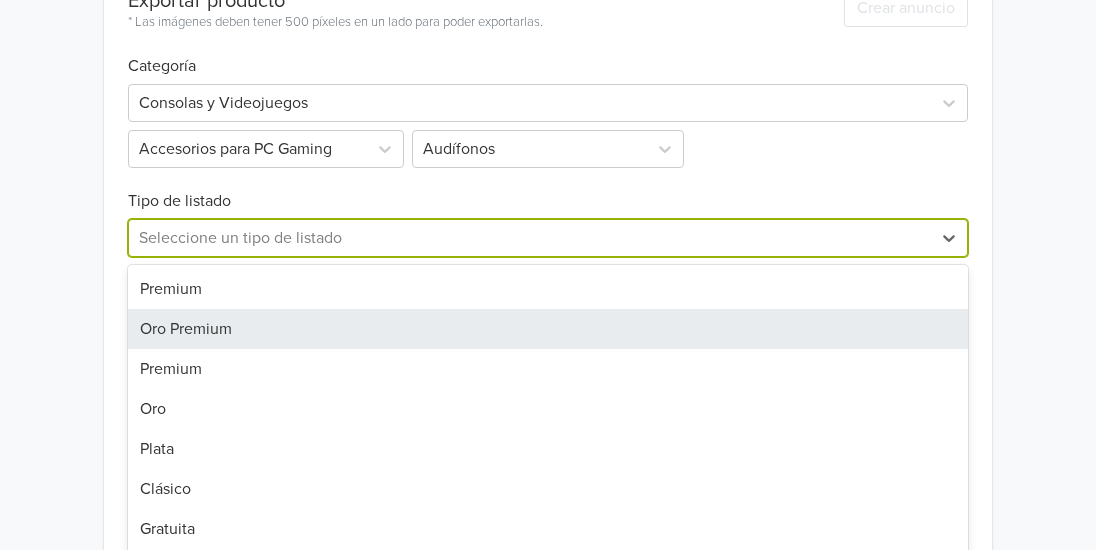 scroll, scrollTop: 637, scrollLeft: 0, axis: vertical 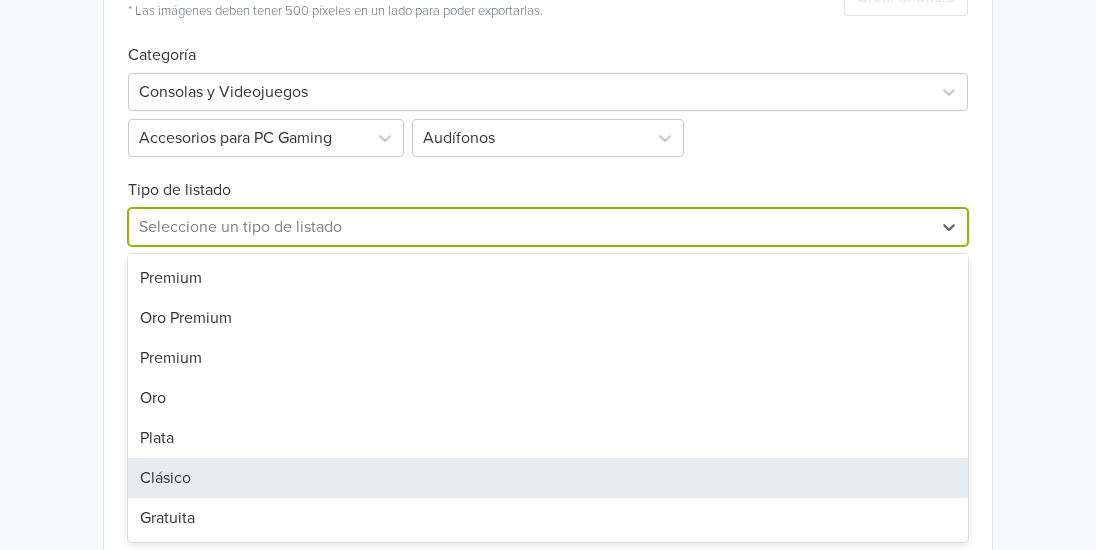 click on "Clásico" at bounding box center [548, 478] 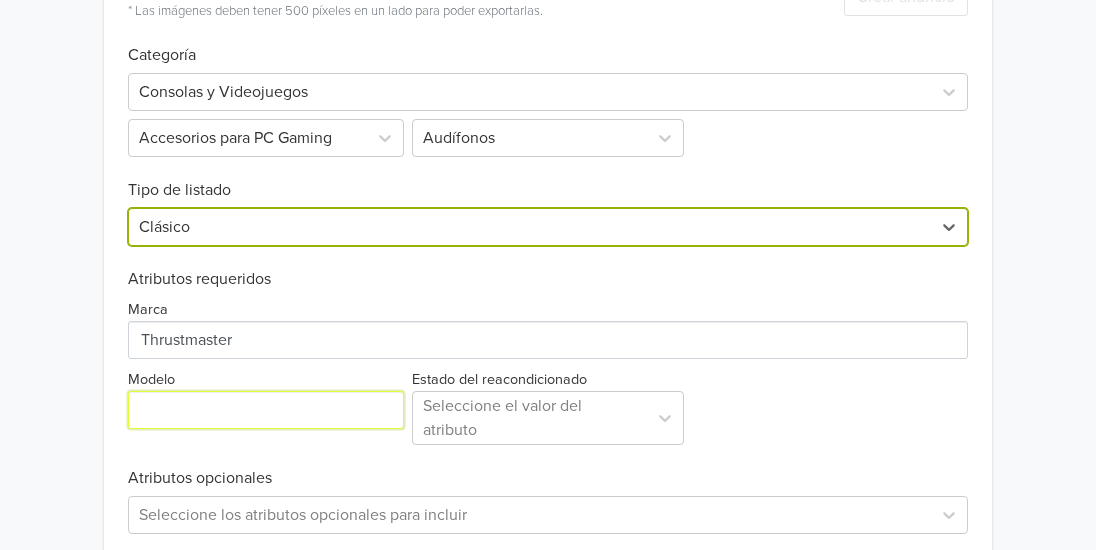 click on "Modelo" at bounding box center (266, 410) 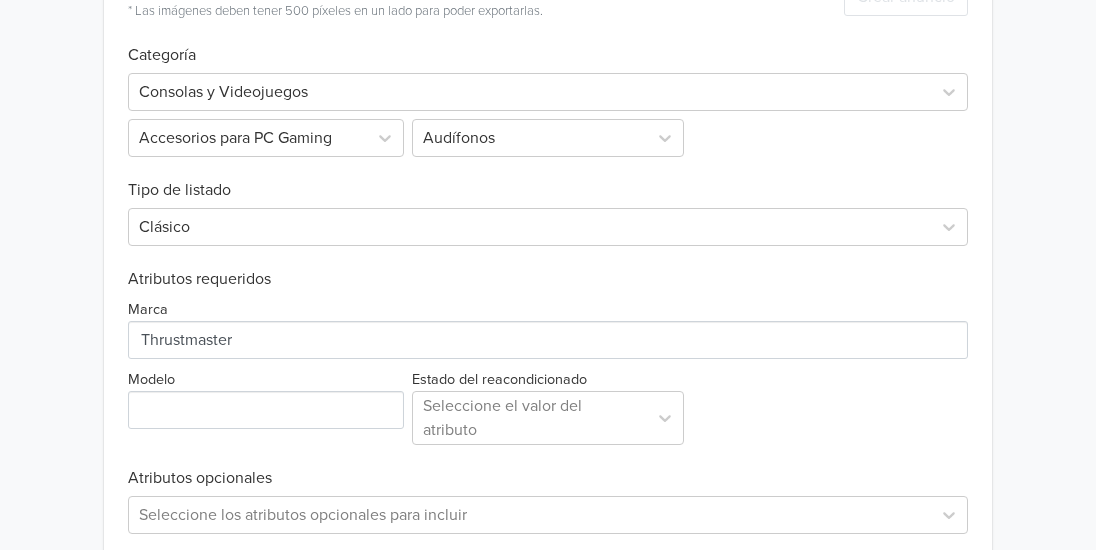 click on "Audífonos Thrustmaster Gaming Y-300 CPX   GTIN: 3362934001476   Precio: 225 PEN   Descripción   Auriculares universales para compatibilidad completa.
Los auriculares para juegos Y-300CPX ofrecen compatibilidad ampliada; el dispositivo puede conec (...) ¿Qué acción quieres tomar? Sincronizar con anuncio existente Sincronice este producto con un anuncio de Mercado Libre. Así, cualquier actualización de stock y precio realizada al producto será automáticamente reflejado en su anuncio Mercado Libre. Exportar producto Cree un anuncio de este producto, estos se sincronizarán automáticamente. A partir de ese momento se actualizará el stock y el precio del anuncio. Exportar producto * Las imágenes deben tener 500 píxeles en un lado para poder exportarlas. Crear anuncio Categoría Consolas y Videojuegos  Accesorios para PC Gaming Audífonos Tipo de listado Clásico Atributos requeridos Marca Modelo Estado del reacondicionado Seleccione el valor del atributo Atributos opcionales Crear anuncio" at bounding box center [548, 3] 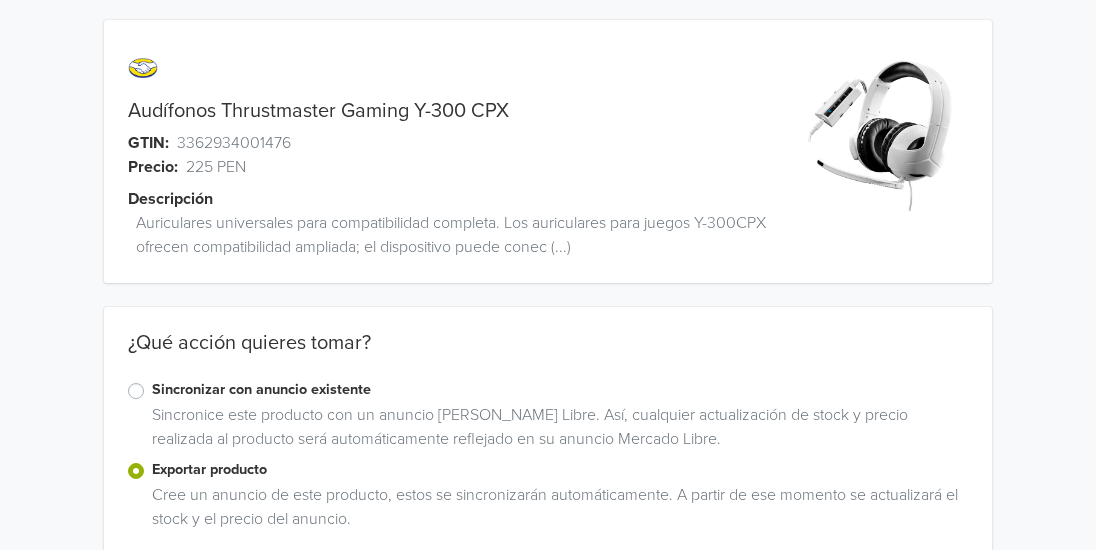 scroll, scrollTop: 0, scrollLeft: 0, axis: both 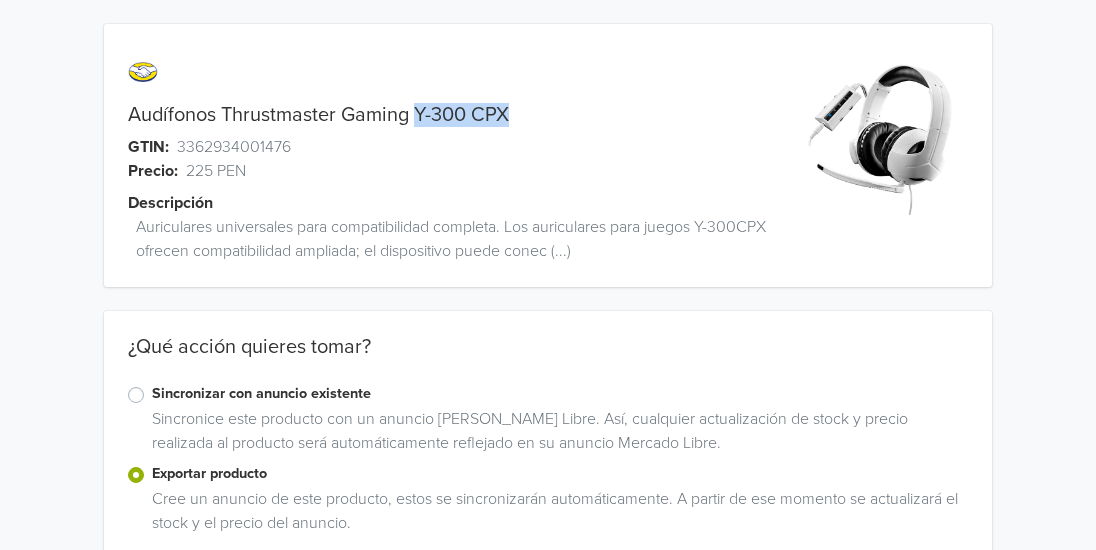 drag, startPoint x: 543, startPoint y: 120, endPoint x: 416, endPoint y: 108, distance: 127.56567 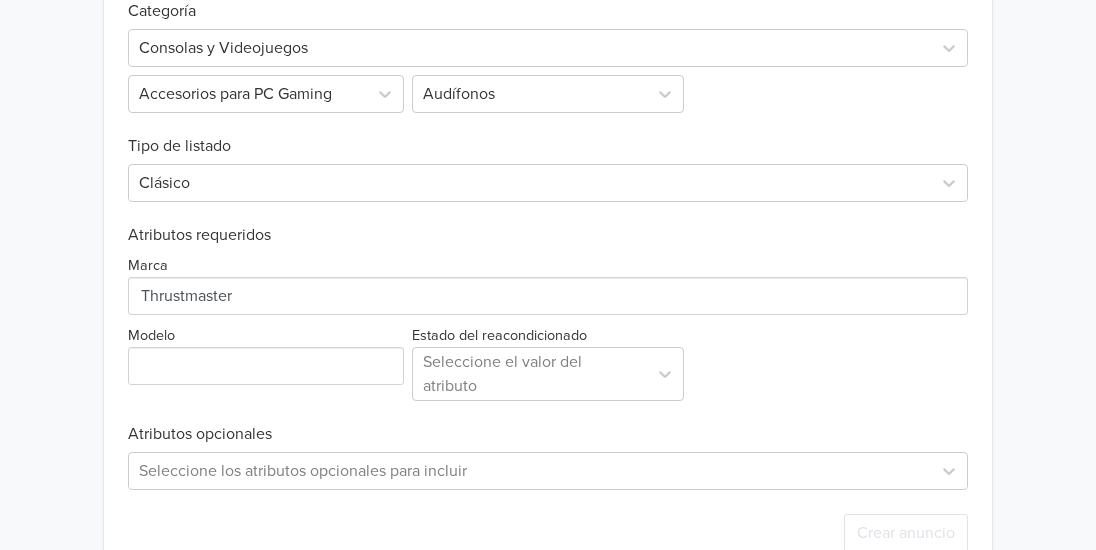 scroll, scrollTop: 731, scrollLeft: 0, axis: vertical 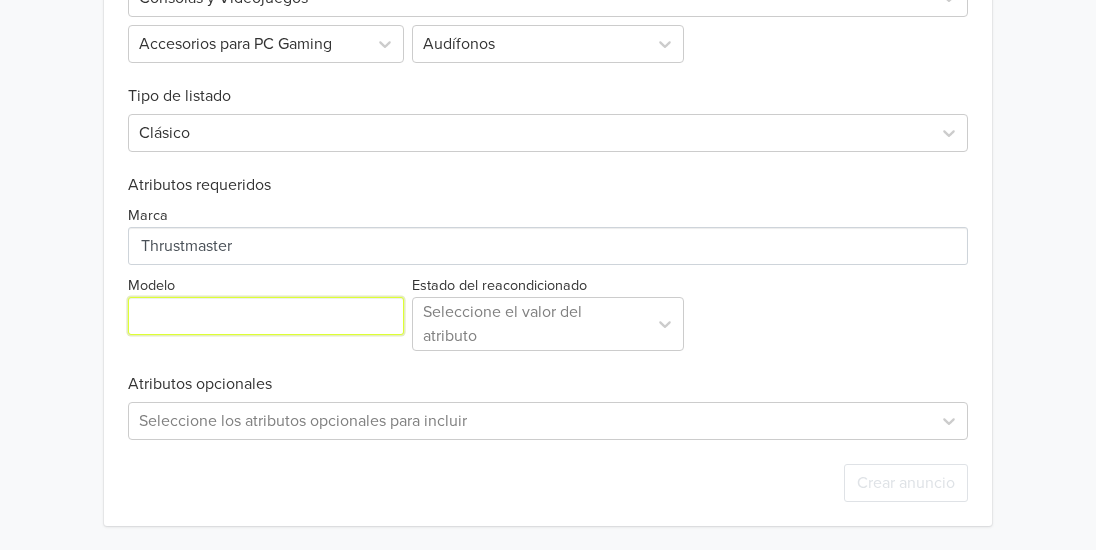 paste on "Y-300 CPX" 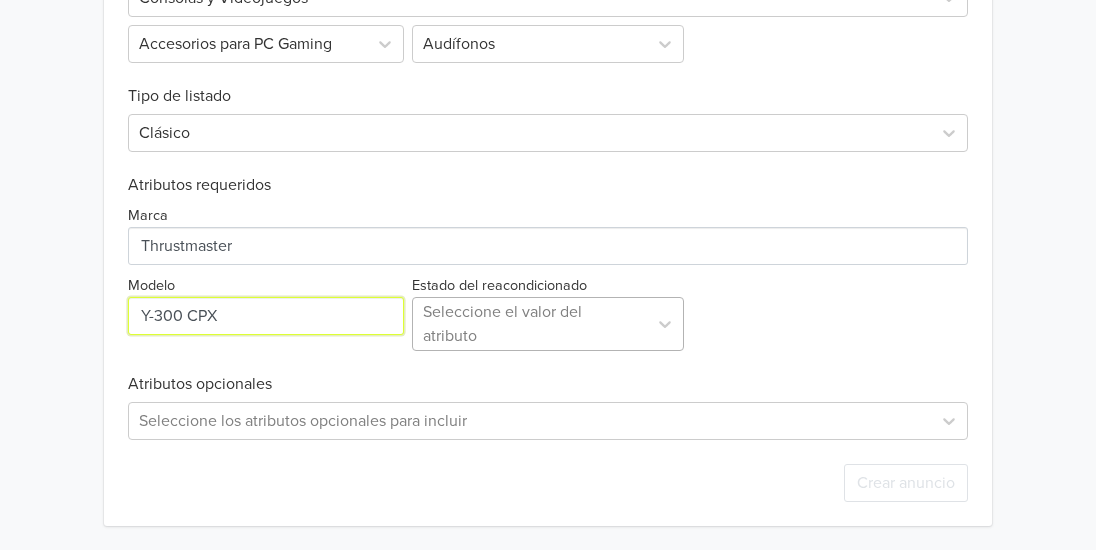 type on "Y-300 CPX" 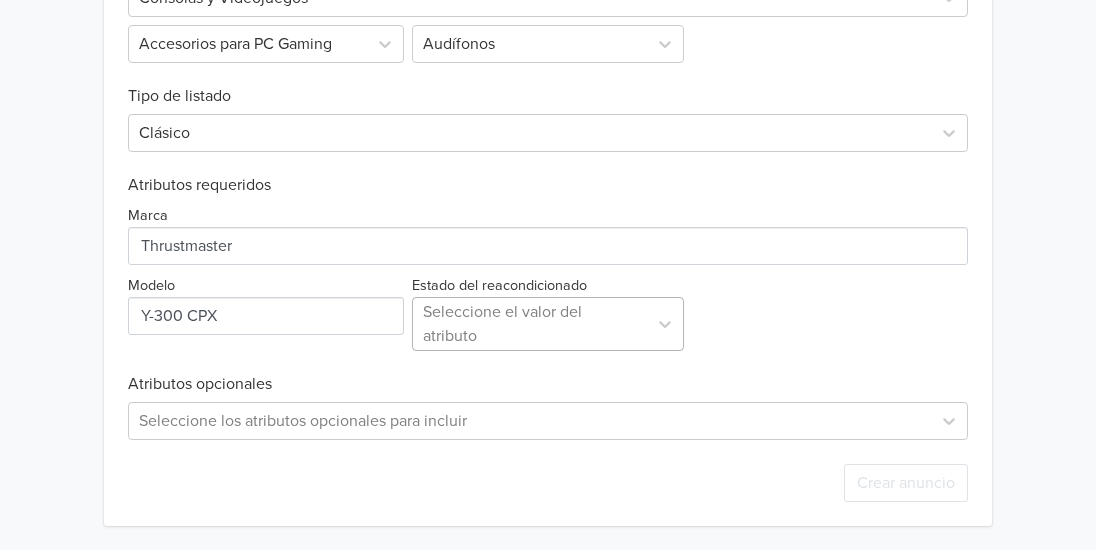 click at bounding box center (530, 324) 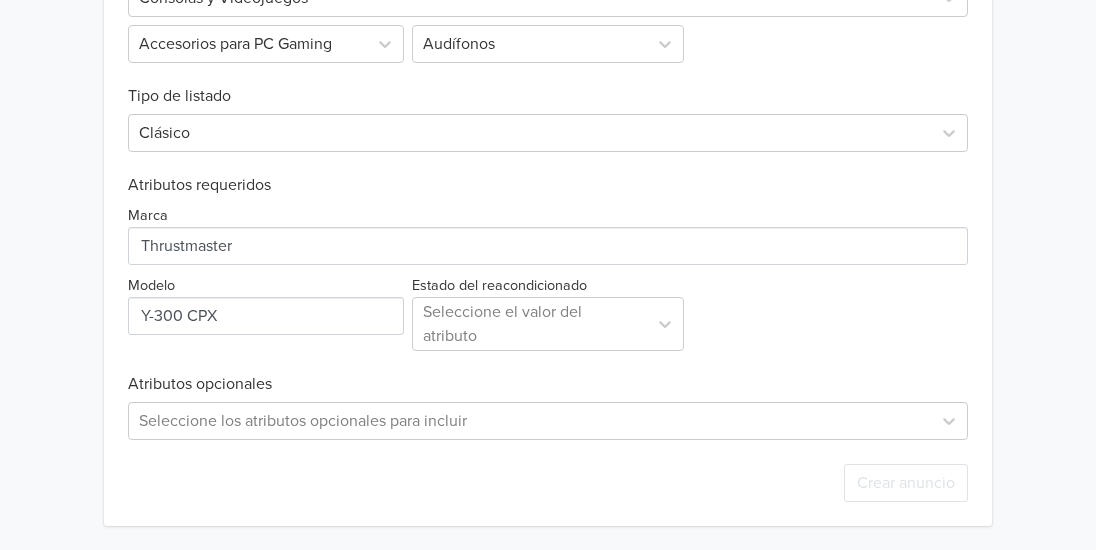 click on "Exportar producto * Las imágenes deben tener 500 píxeles en un lado para poder exportarlas. Crear anuncio Categoría Consolas y Videojuegos  Accesorios para PC Gaming Audífonos Tipo de listado Clásico Atributos requeridos Marca Modelo Estado del reacondicionado Seleccione el valor del atributo Atributos opcionales Seleccione los atributos opcionales para incluir Crear anuncio" at bounding box center [548, 193] 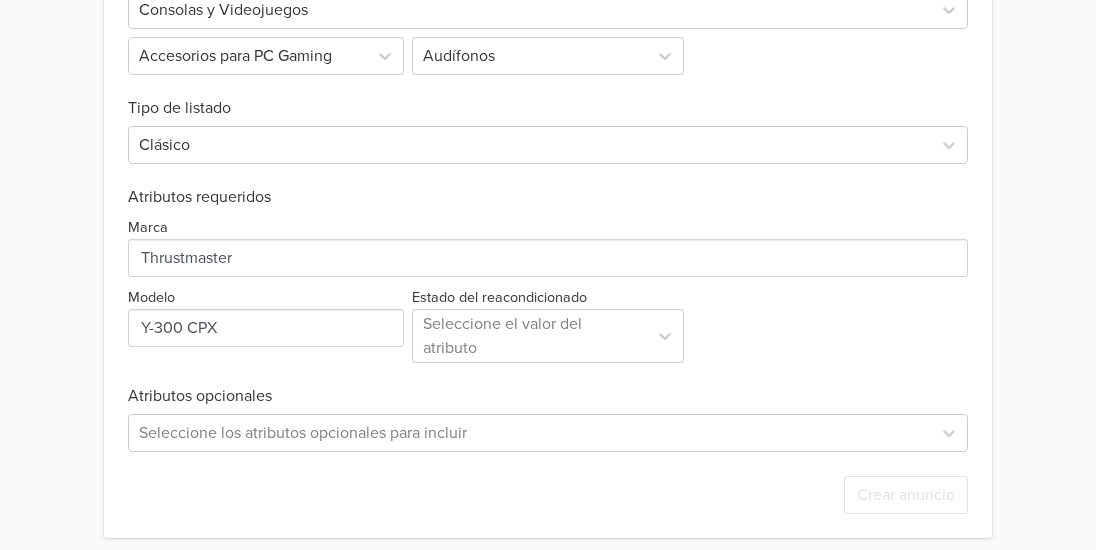scroll, scrollTop: 731, scrollLeft: 0, axis: vertical 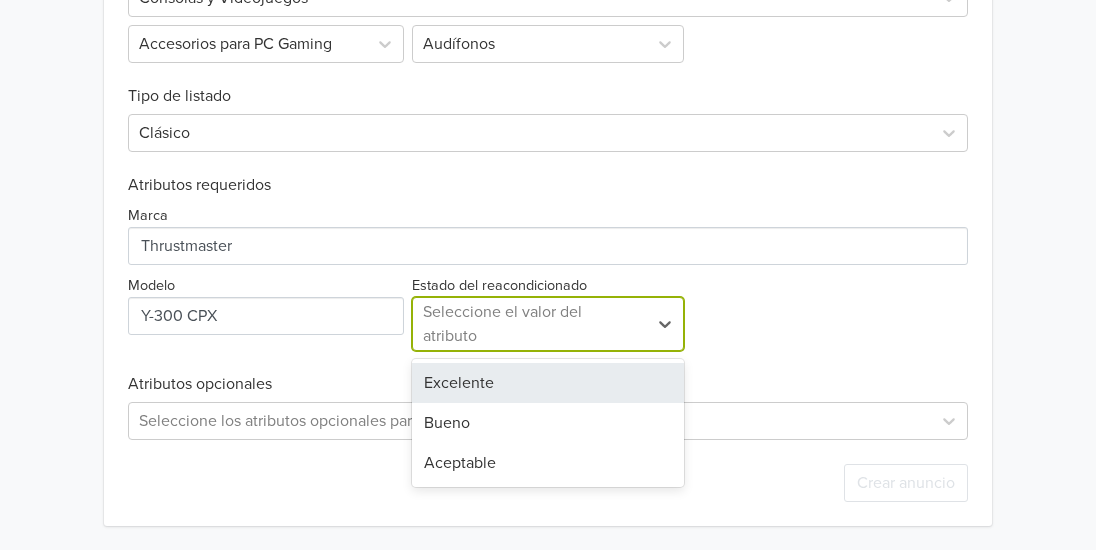 click at bounding box center (530, 324) 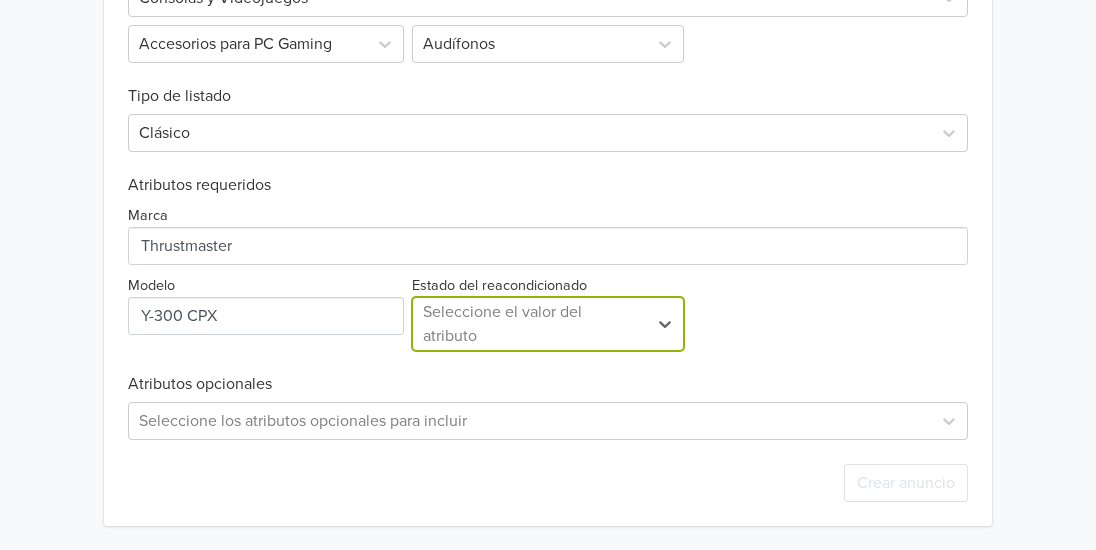 click at bounding box center [530, 324] 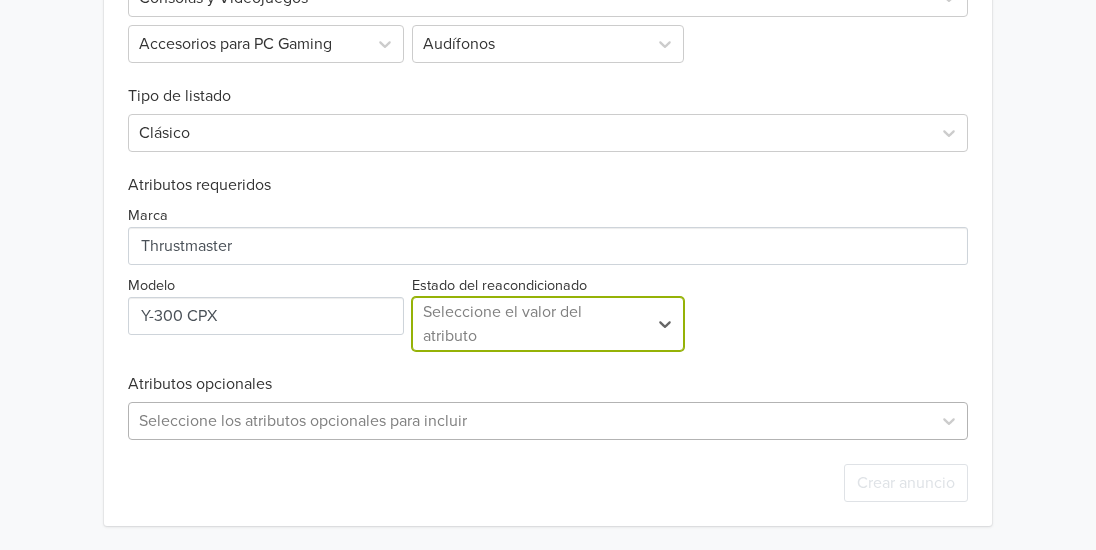 scroll, scrollTop: 929, scrollLeft: 0, axis: vertical 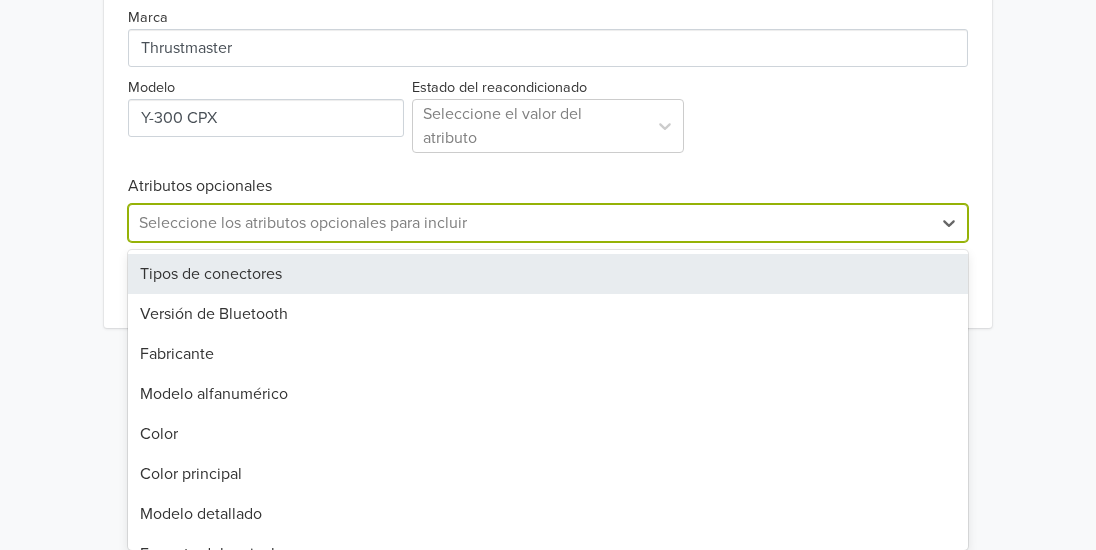 click on "Tipos de conectores" at bounding box center [548, 274] 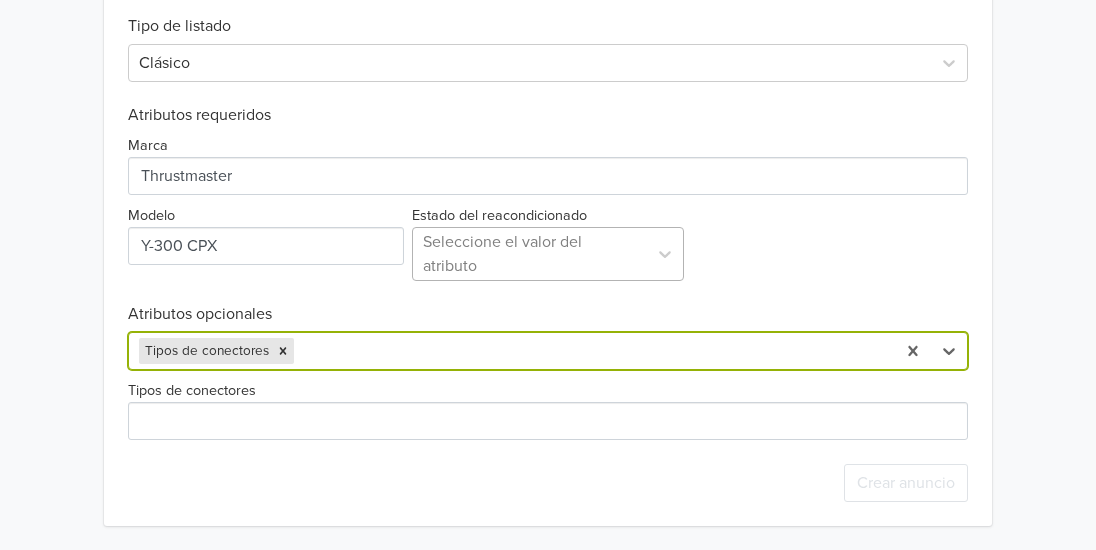 click at bounding box center (530, 254) 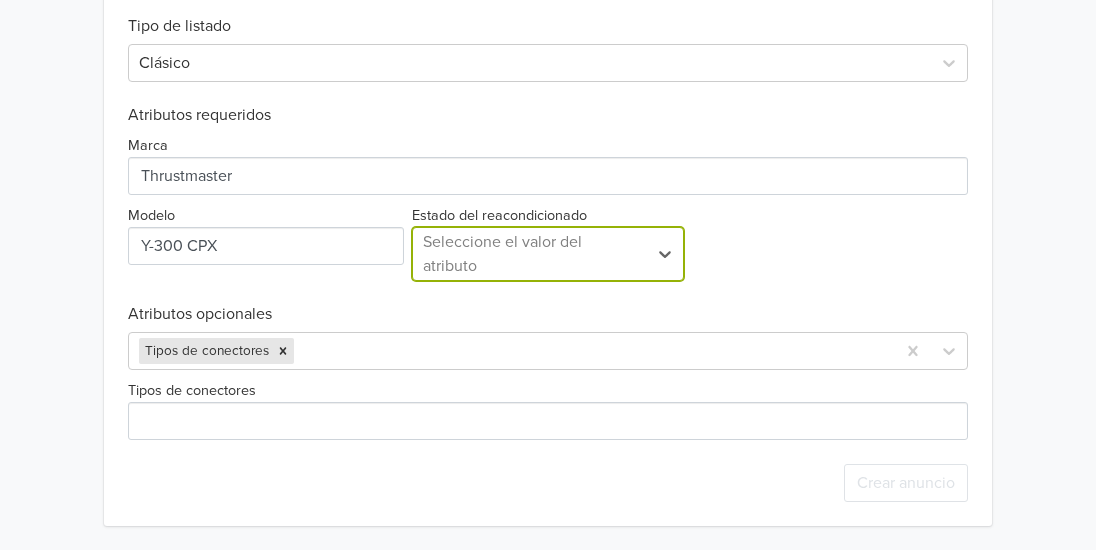 click at bounding box center [530, 254] 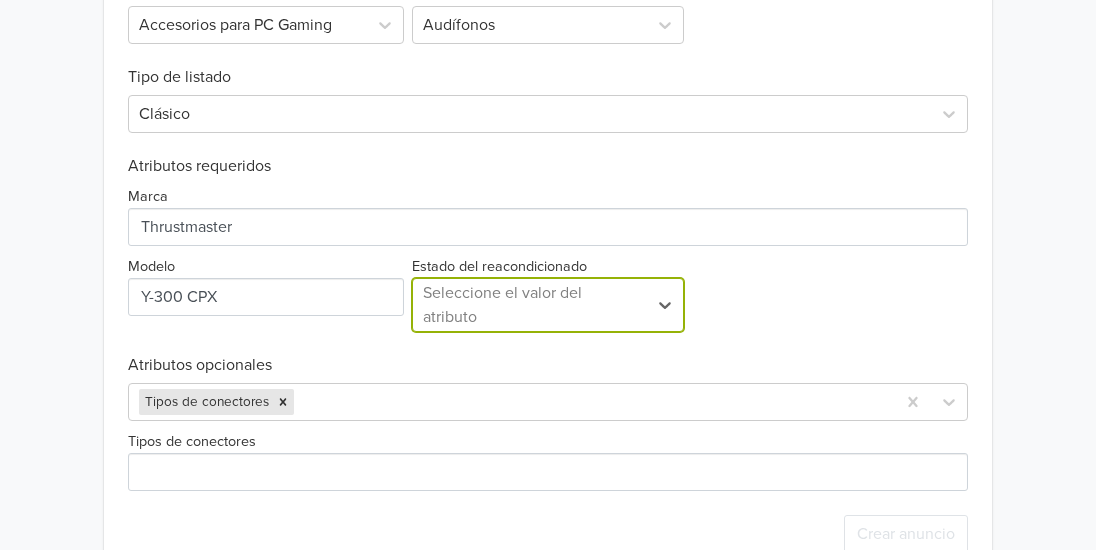 scroll, scrollTop: 601, scrollLeft: 0, axis: vertical 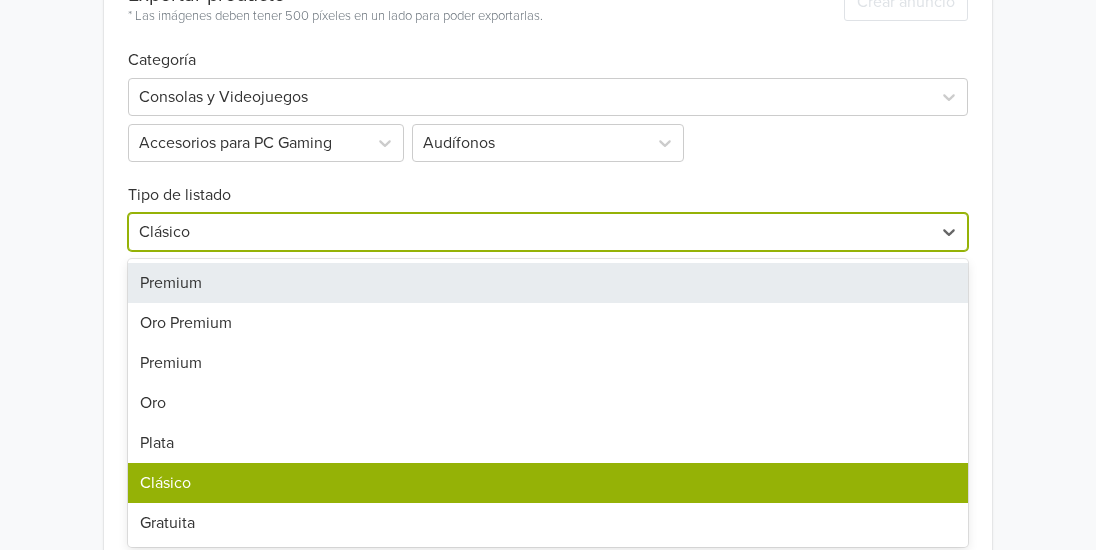 click on "7 results available. Use Up and Down to choose options, press Enter to select the currently focused option, press Escape to exit the menu, press Tab to select the option and exit the menu. Clásico Premium Oro Premium Premium Oro Plata Clásico Gratuita" at bounding box center (548, 232) 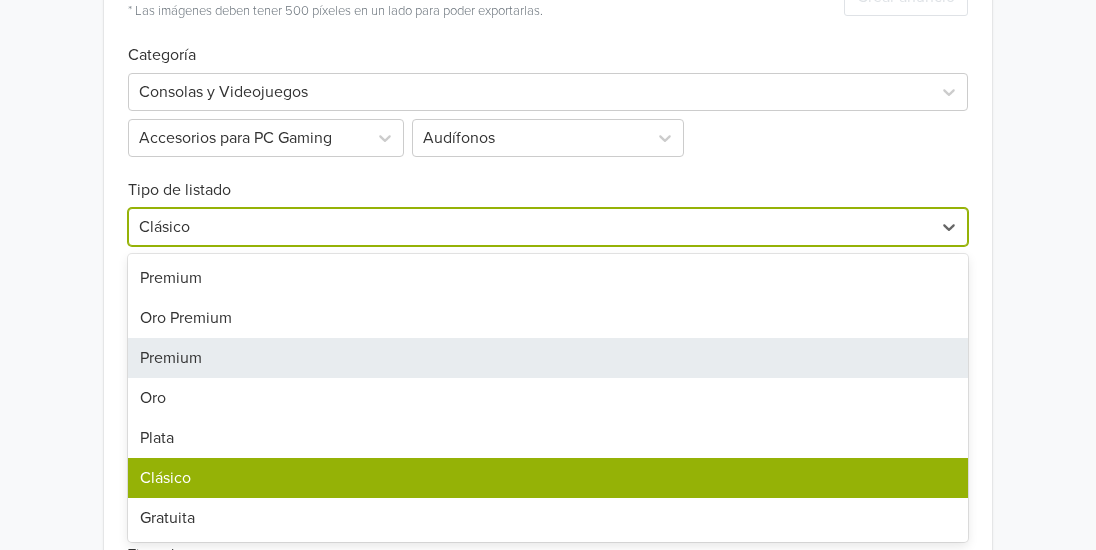 click on "Premium" at bounding box center [548, 358] 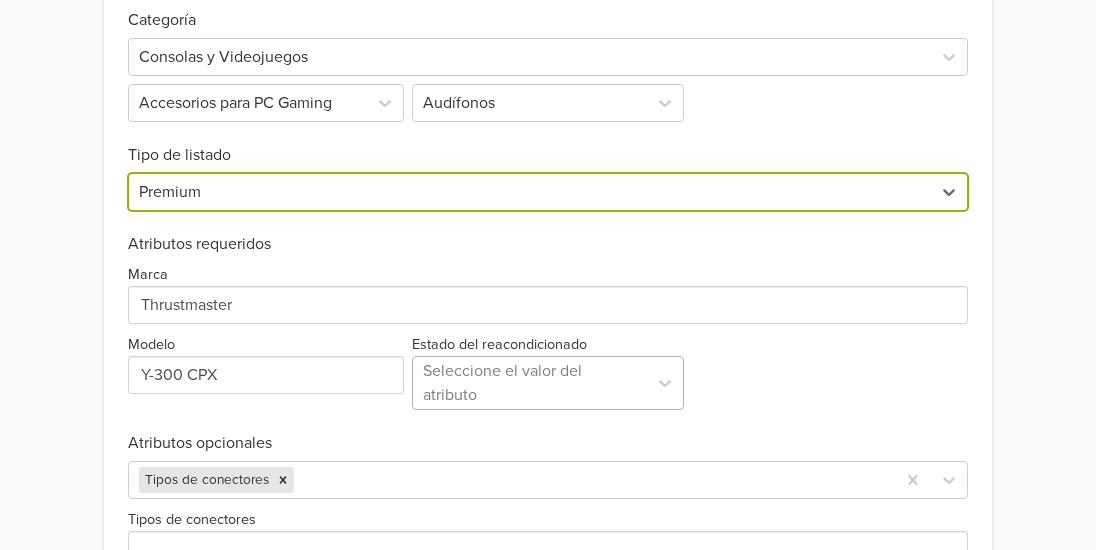 click on "Exportar producto * Las imágenes deben tener 500 píxeles en un lado para poder exportarlas. Crear anuncio Categoría Consolas y Videojuegos  Accesorios para PC Gaming Audífonos Tipo de listado option Premium, selected. Premium Atributos requeridos Marca Modelo Estado del reacondicionado Seleccione el valor del atributo Atributos opcionales Tipos de conectores Tipos de conectores Crear anuncio" at bounding box center (548, 287) 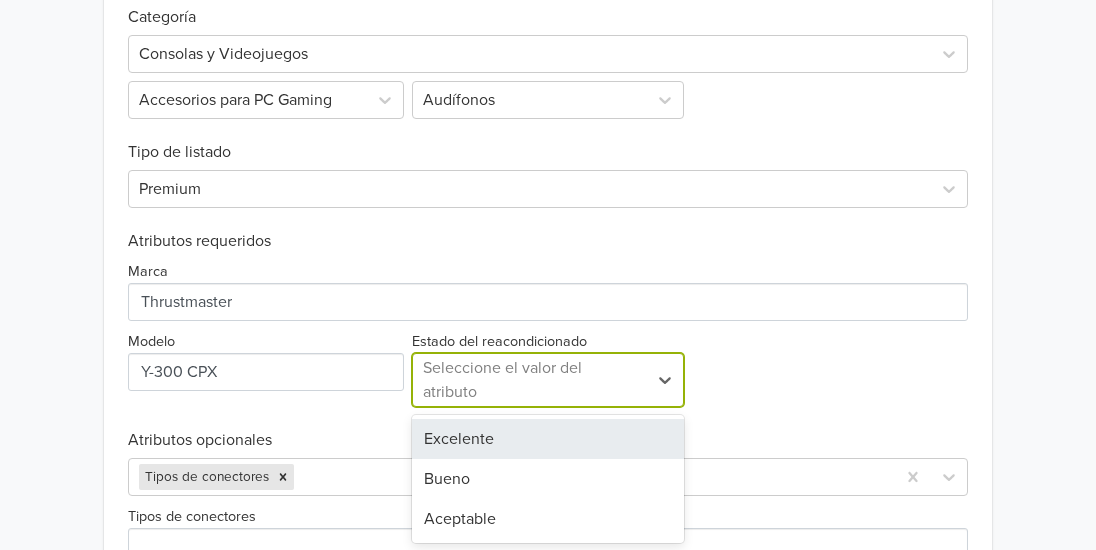 scroll, scrollTop: 676, scrollLeft: 0, axis: vertical 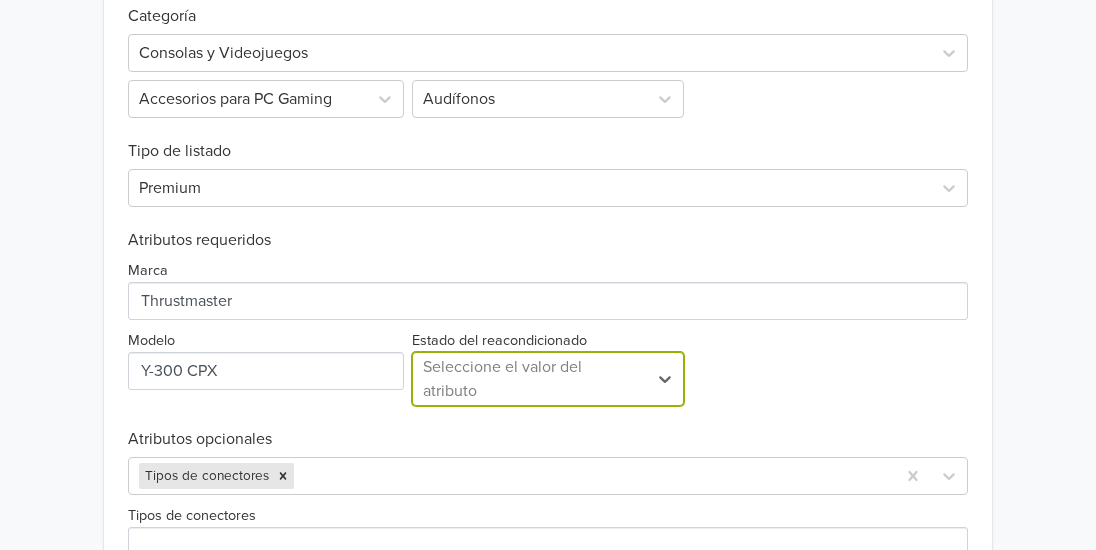 click at bounding box center [530, 379] 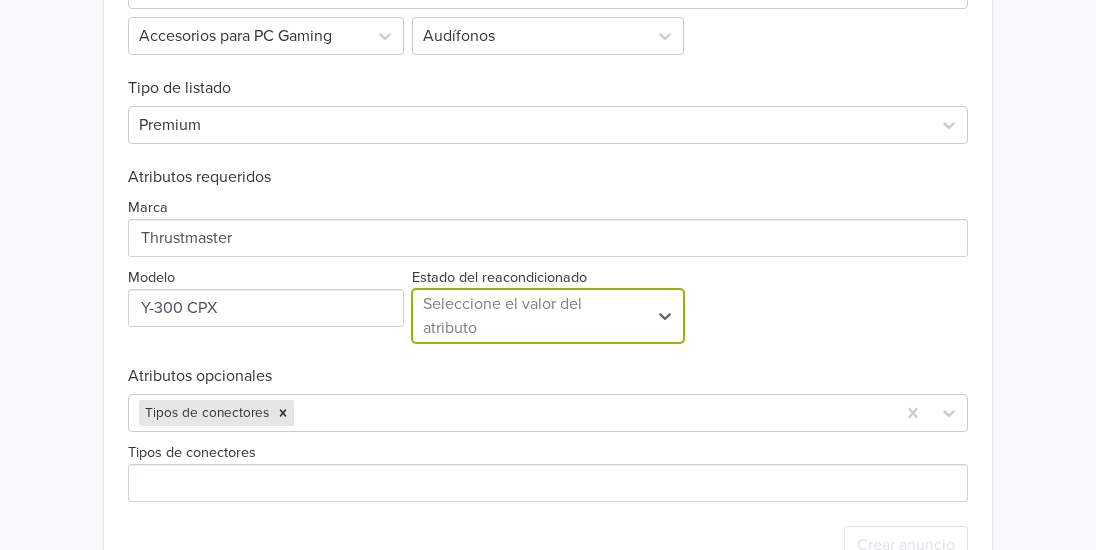 scroll, scrollTop: 801, scrollLeft: 0, axis: vertical 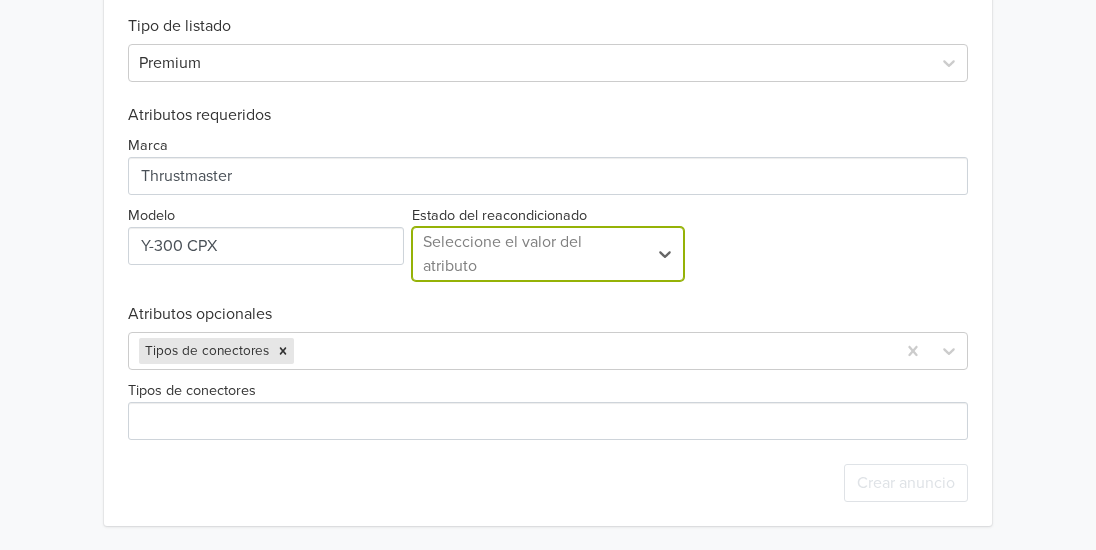 click on "Tipos de conectores" at bounding box center (192, 391) 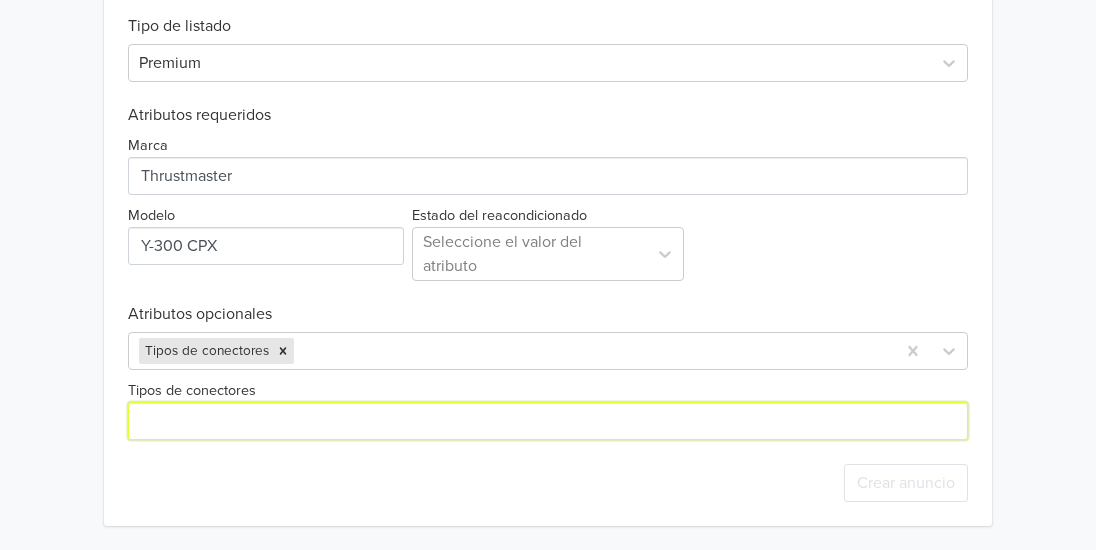 click on "Tipos de conectores" at bounding box center (548, 421) 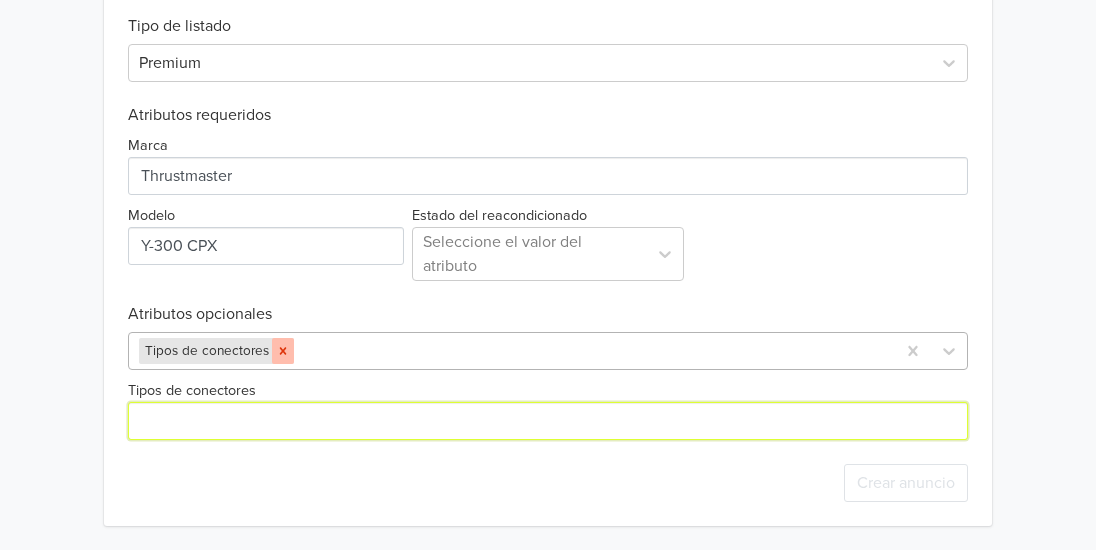 click 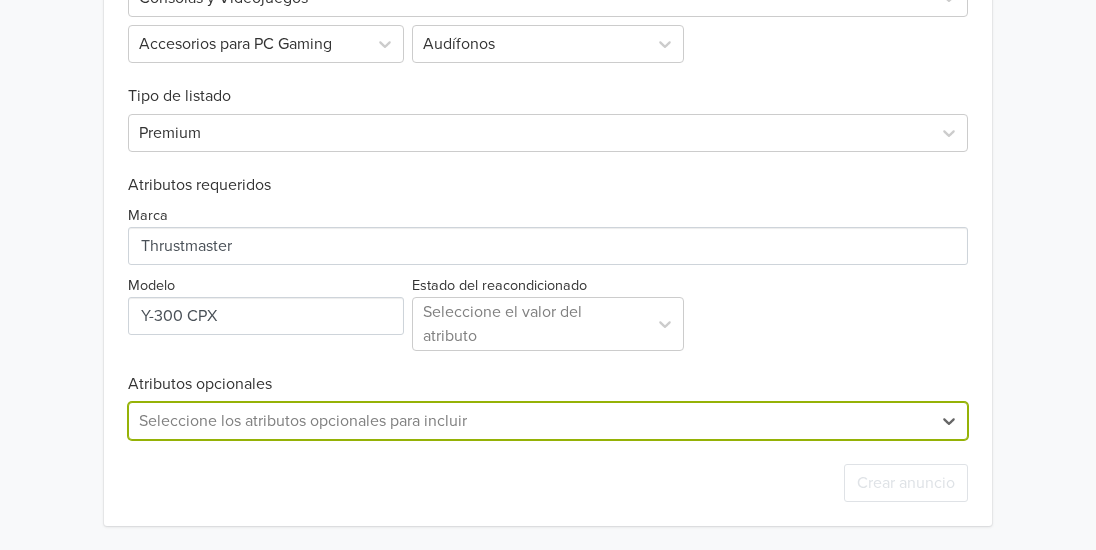 scroll, scrollTop: 929, scrollLeft: 0, axis: vertical 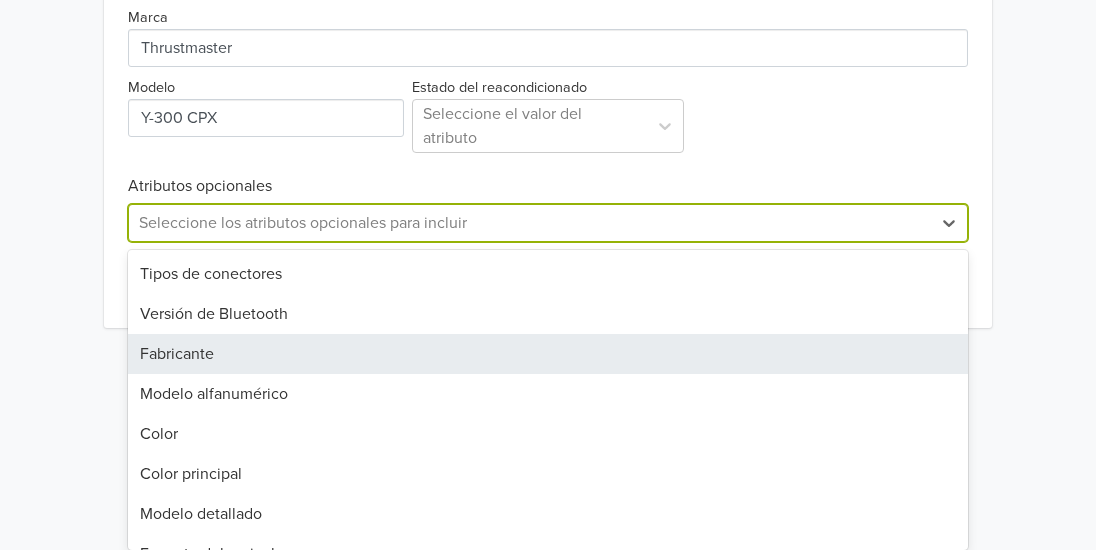 click on "Fabricante" at bounding box center [548, 354] 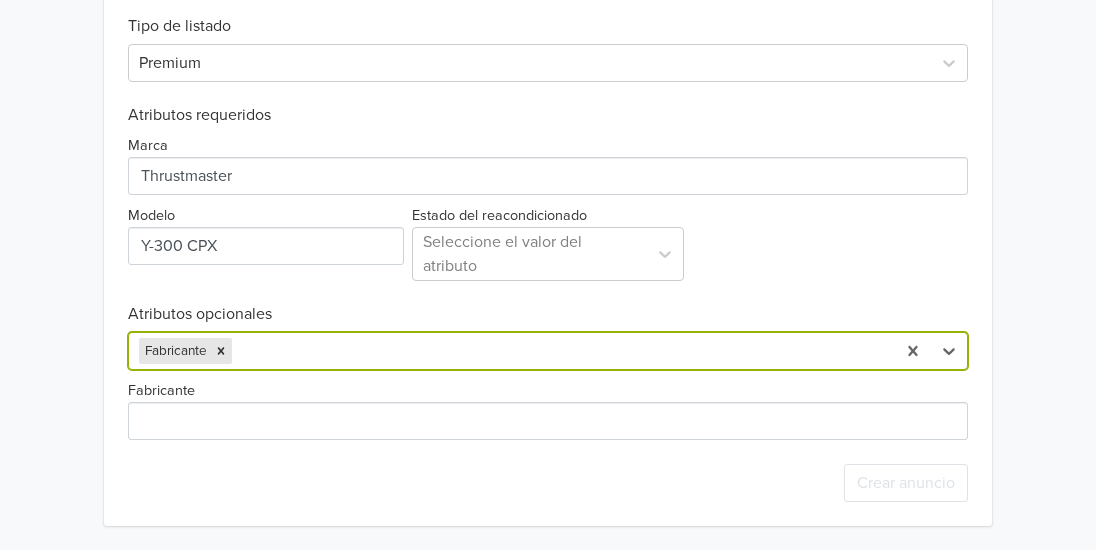 scroll, scrollTop: 801, scrollLeft: 0, axis: vertical 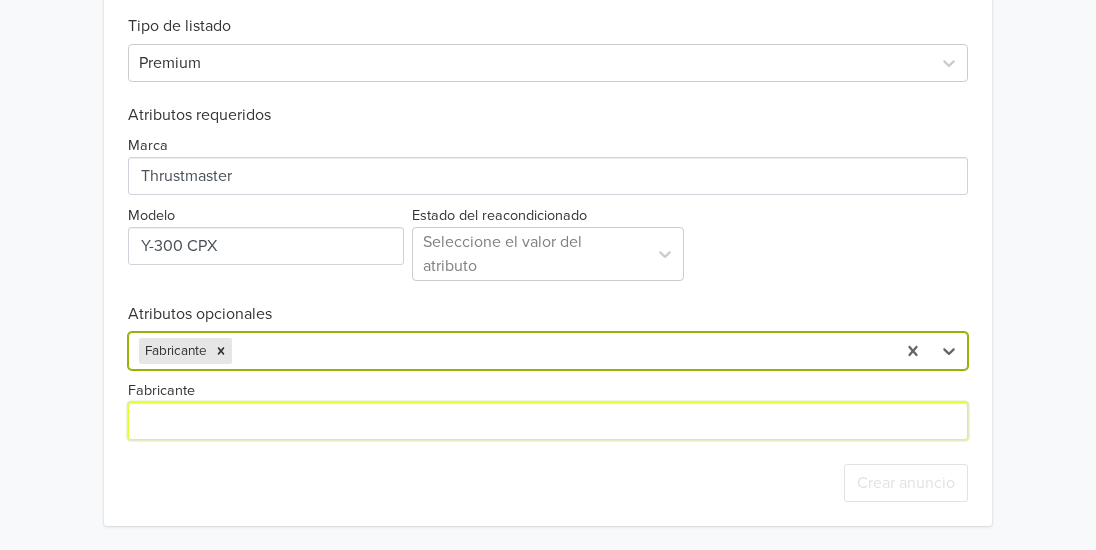 click on "Fabricante" at bounding box center (548, 421) 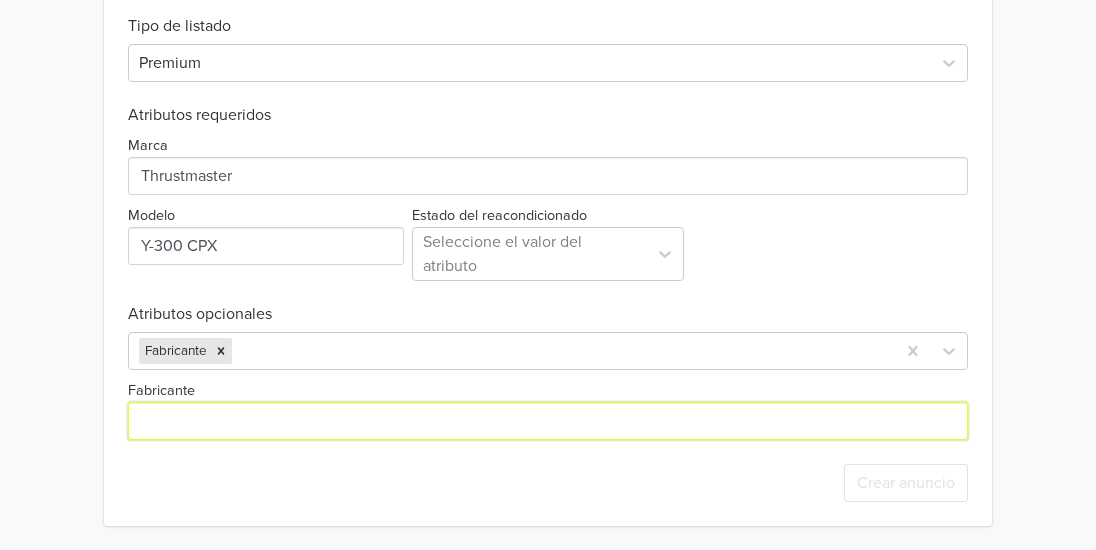 type on "Thrustmaster" 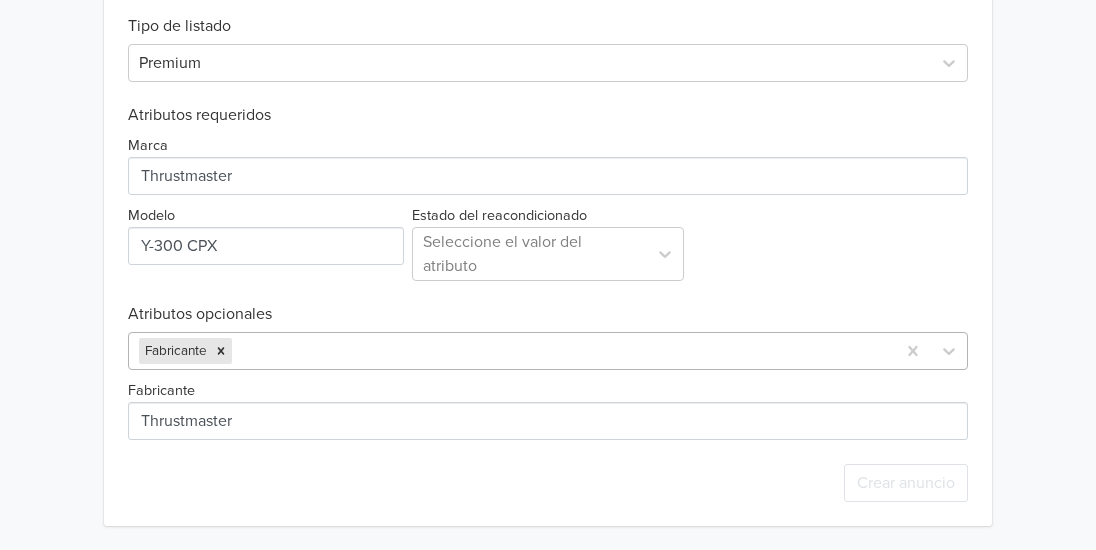 click on "Fabricante" at bounding box center [548, 351] 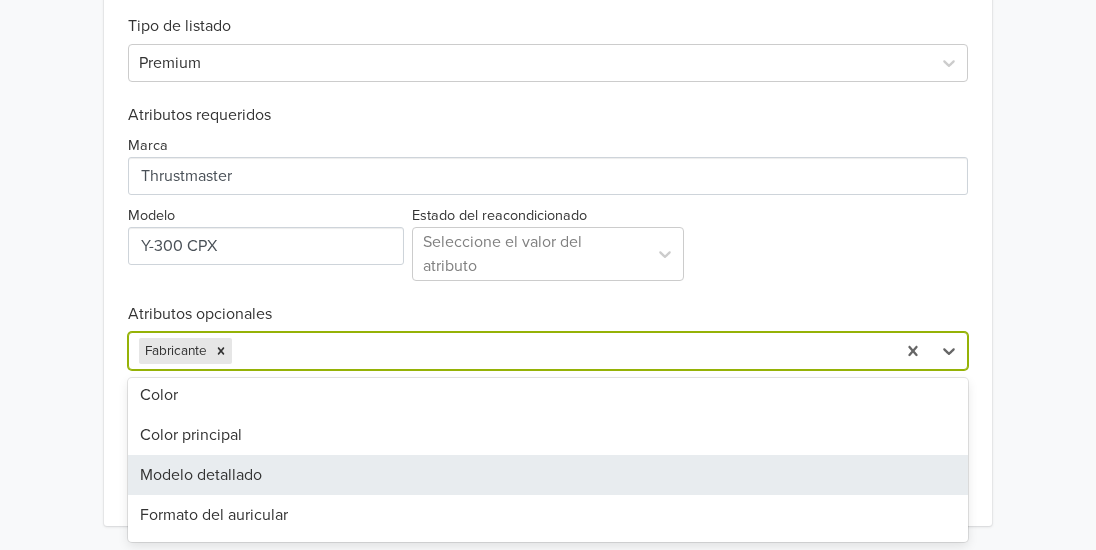 scroll, scrollTop: 100, scrollLeft: 0, axis: vertical 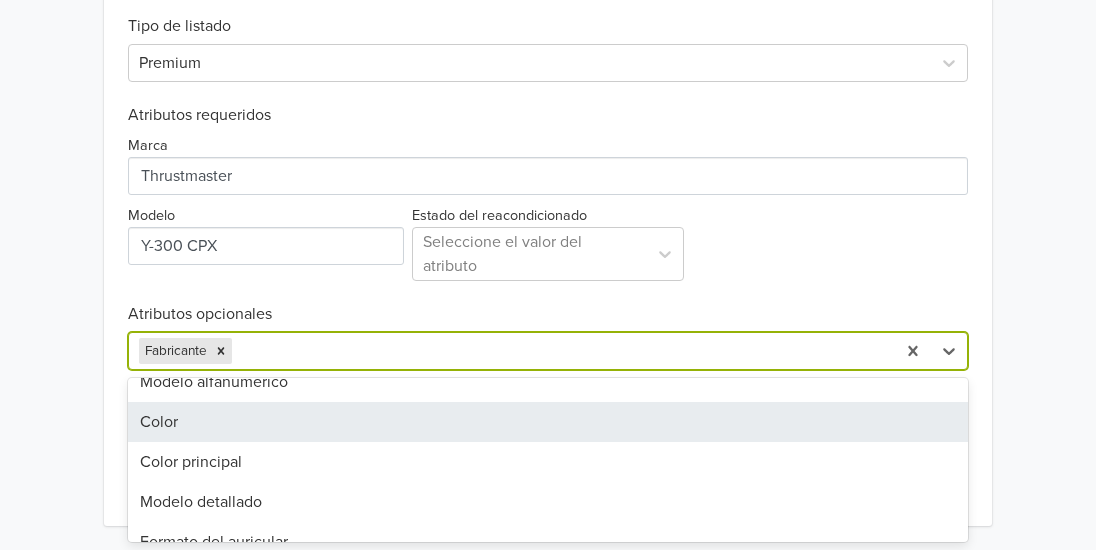 click on "Color" at bounding box center [548, 422] 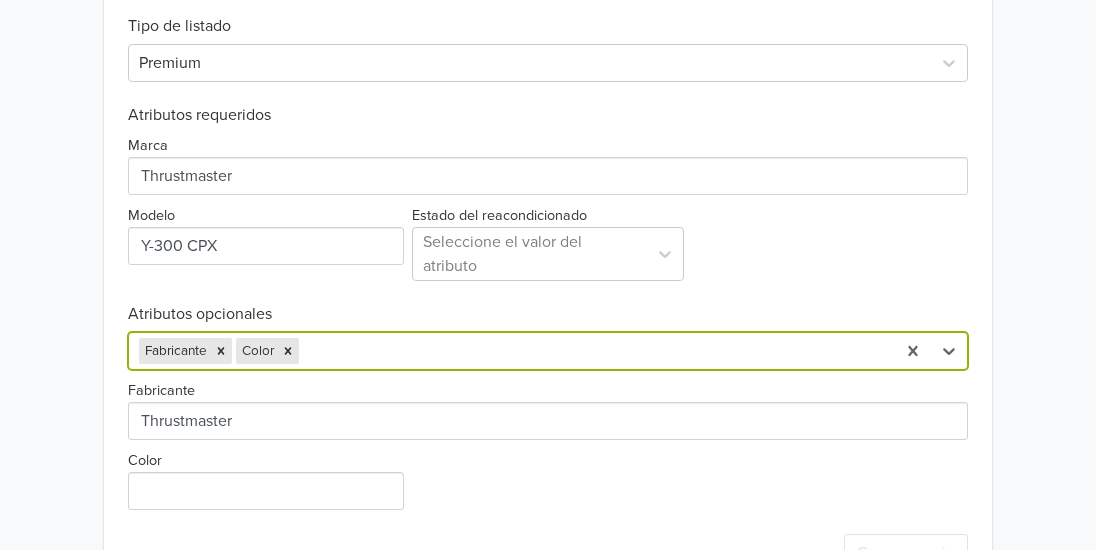 click on "Color" at bounding box center (268, 479) 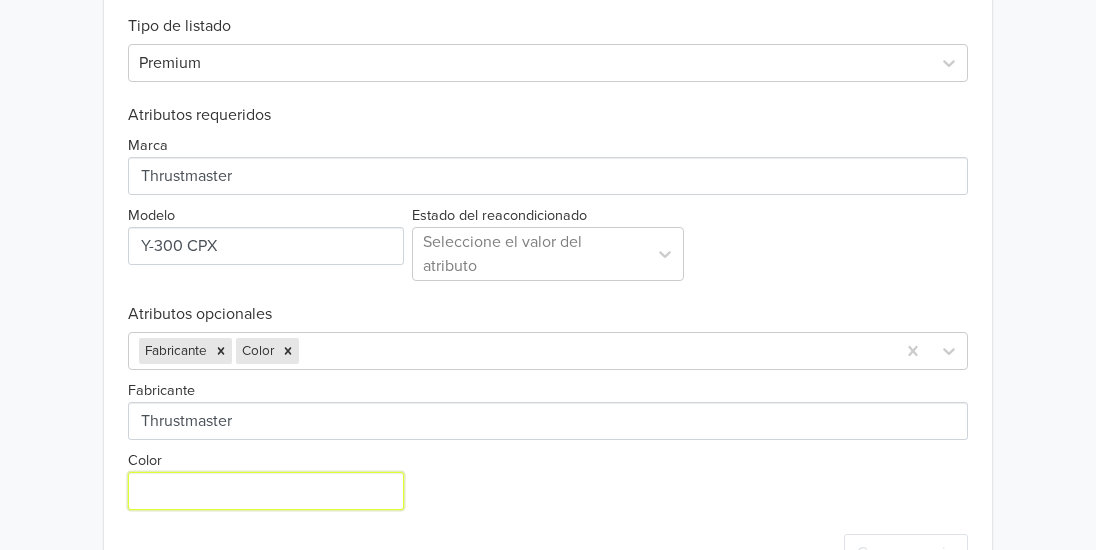 click on "Color" at bounding box center (266, 491) 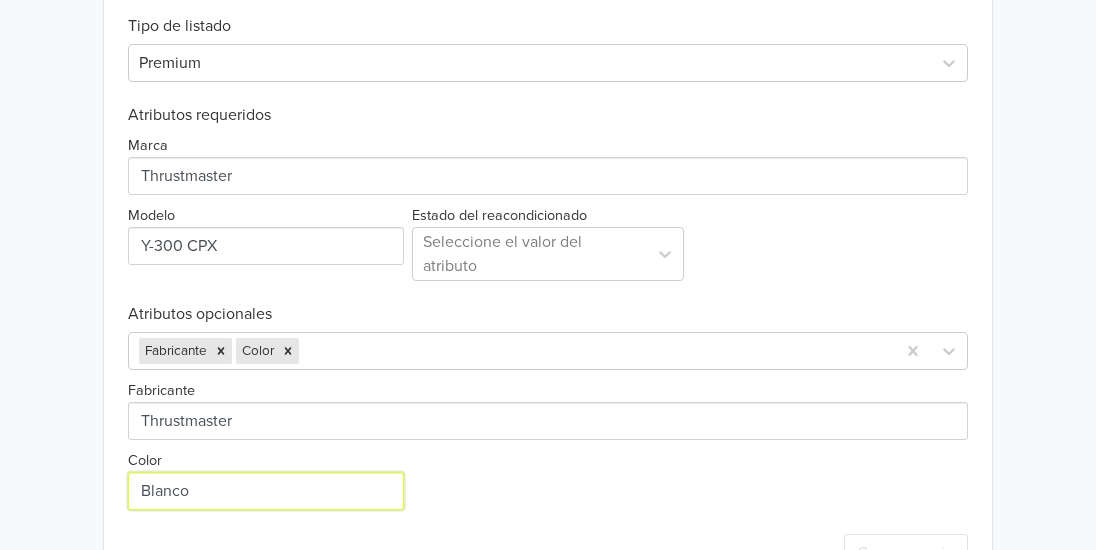 type on "Blanco" 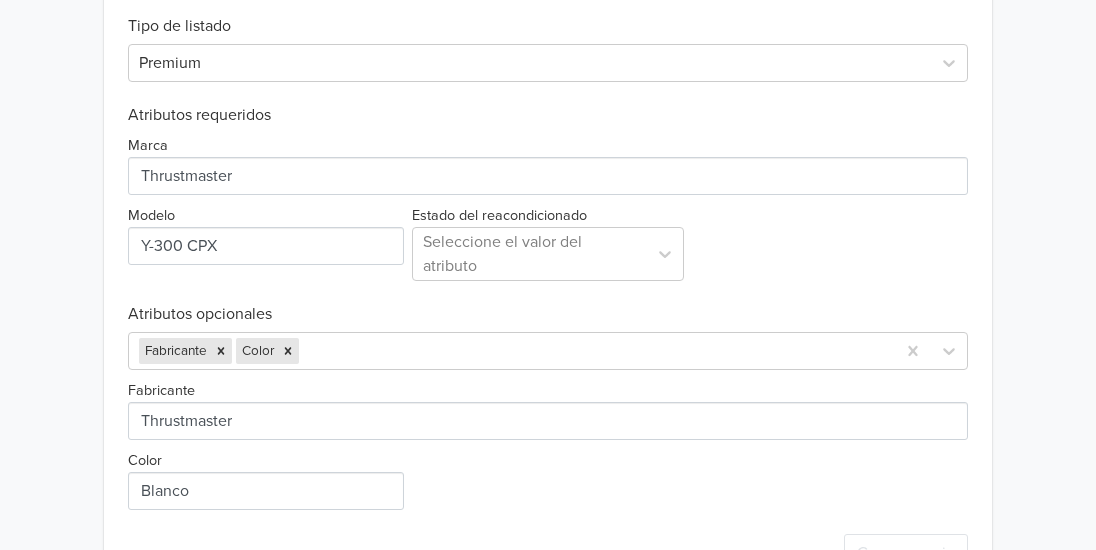 click on "Audífonos Thrustmaster Gaming Y-300 CPX   GTIN: 3362934001476   Precio: 225 PEN   Descripción   Auriculares universales para compatibilidad completa.
Los auriculares para juegos Y-300CPX ofrecen compatibilidad ampliada; el dispositivo puede conec (...) ¿Qué acción quieres tomar? Sincronizar con anuncio existente Sincronice este producto con un anuncio de Mercado Libre. Así, cualquier actualización de stock y precio realizada al producto será automáticamente reflejado en su anuncio Mercado Libre. Exportar producto Cree un anuncio de este producto, estos se sincronizarán automáticamente. A partir de ese momento se actualizará el stock y el precio del anuncio. Exportar producto * Las imágenes deben tener 500 píxeles en un lado para poder exportarlas. Crear anuncio Categoría Consolas y Videojuegos  Accesorios para PC Gaming Audífonos Tipo de listado Premium Atributos requeridos Marca Modelo Estado del reacondicionado Seleccione el valor del atributo Atributos opcionales Fabricante Color Fabricante" at bounding box center [548, -91] 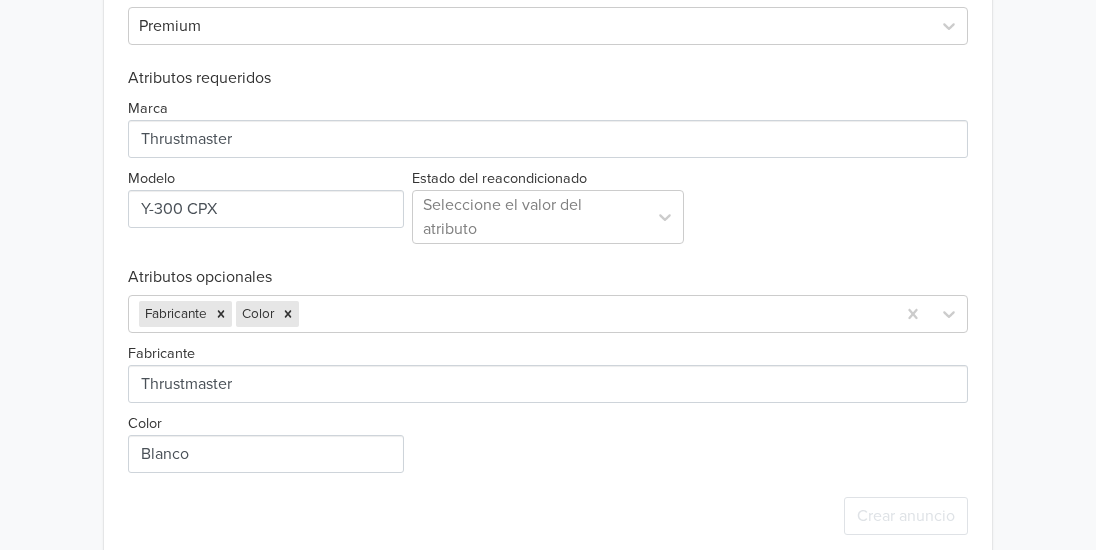 scroll, scrollTop: 871, scrollLeft: 0, axis: vertical 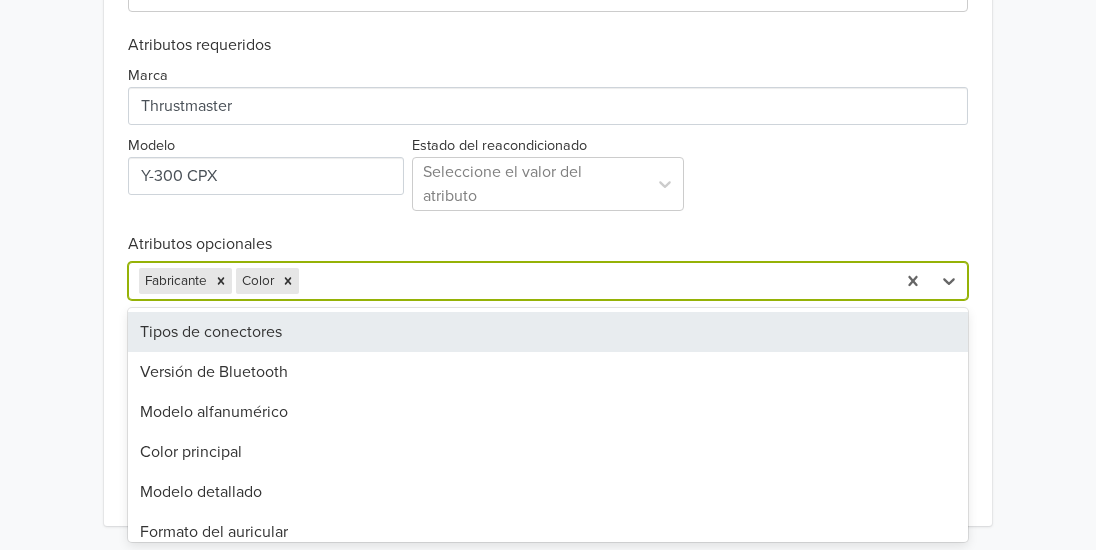 click at bounding box center [594, 281] 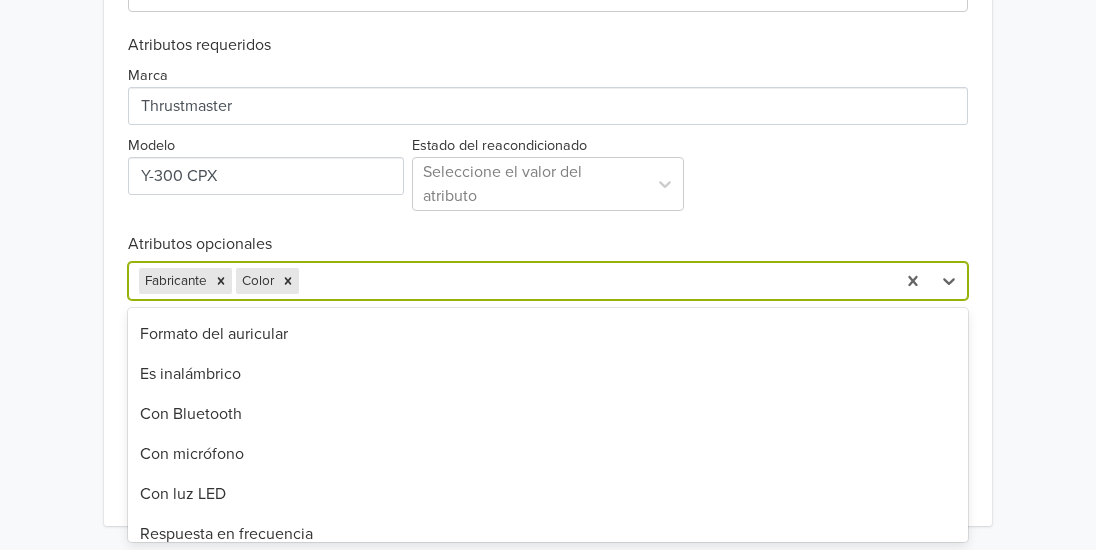scroll, scrollTop: 200, scrollLeft: 0, axis: vertical 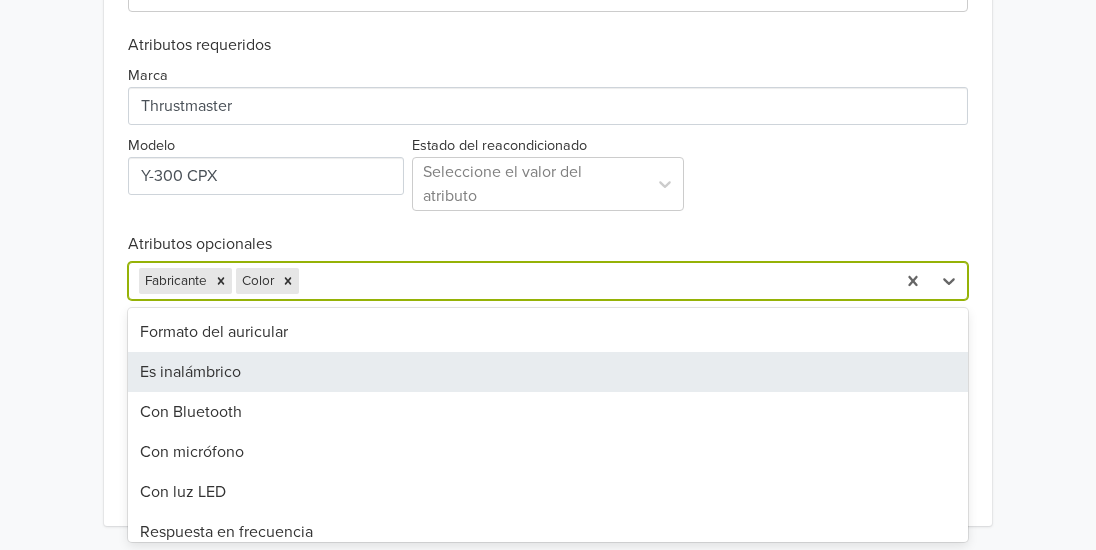 click on "Es inalámbrico" at bounding box center (548, 372) 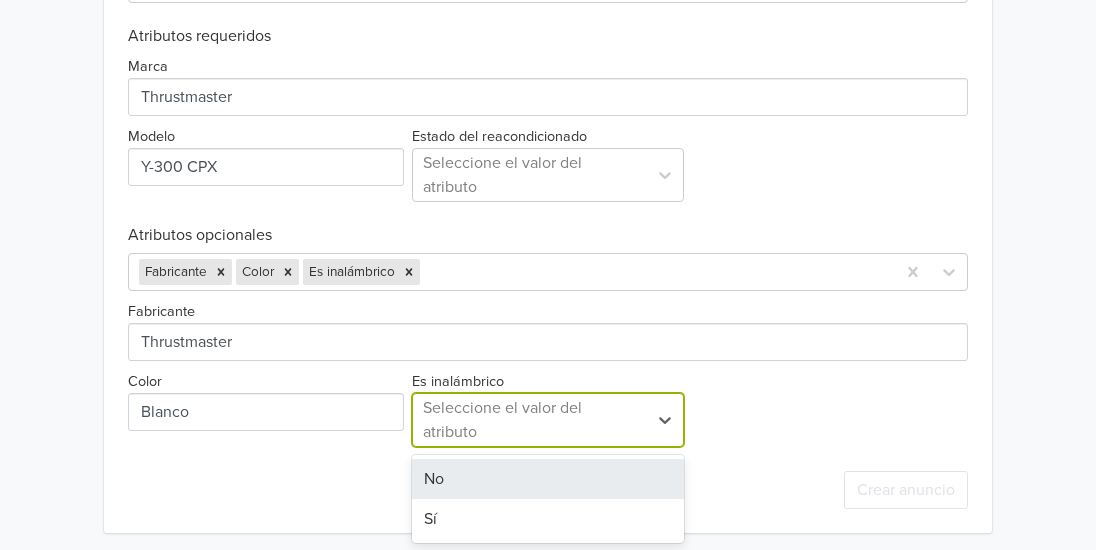 click at bounding box center [530, 420] 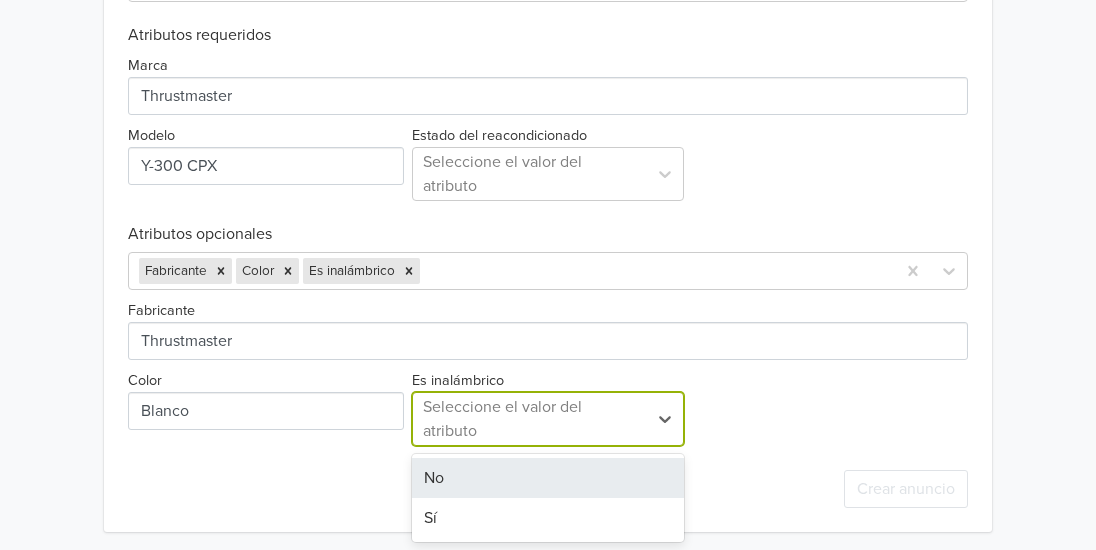 click on "No" at bounding box center (548, 478) 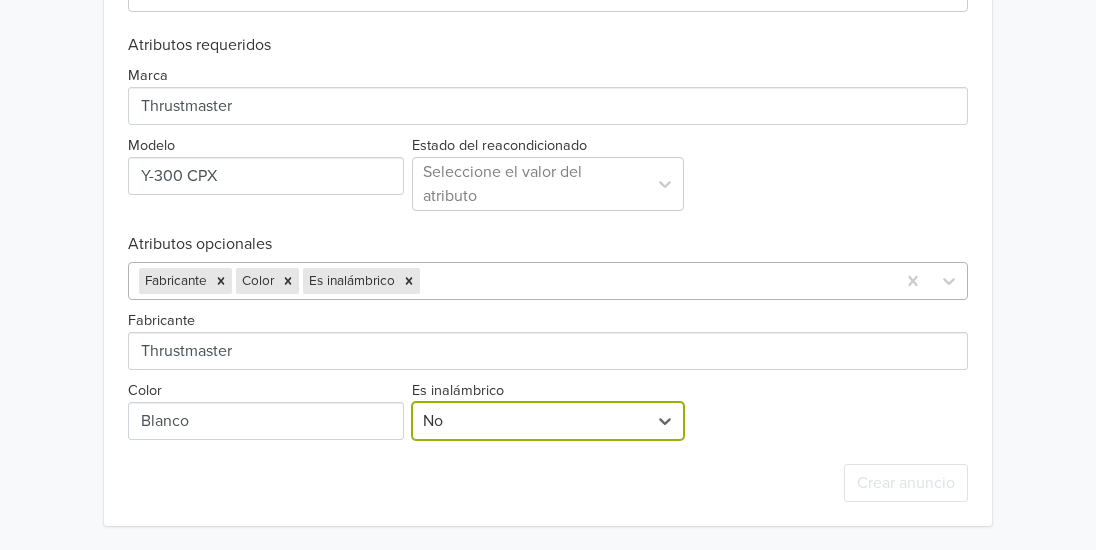 click at bounding box center (654, 281) 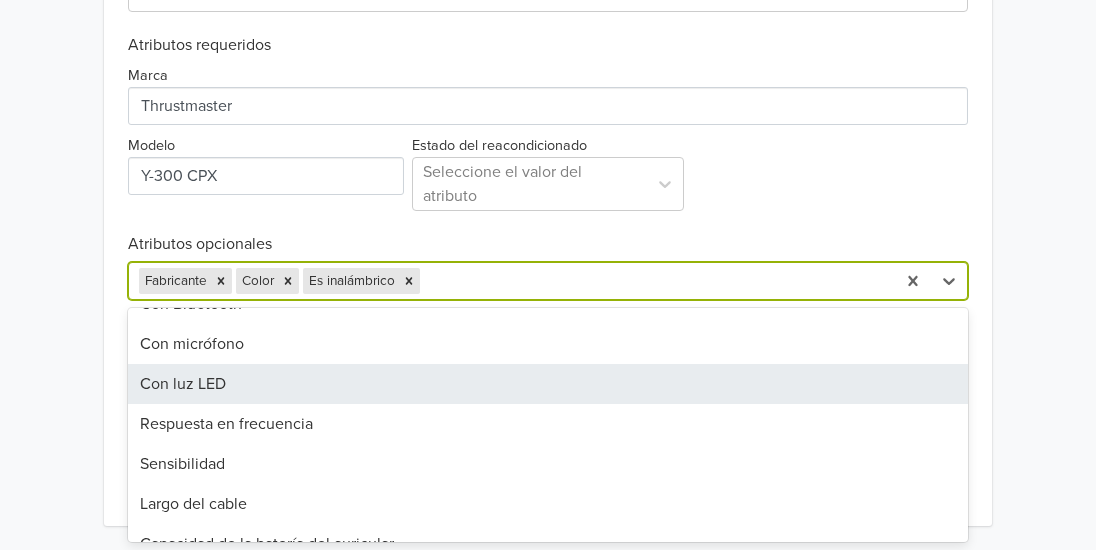 scroll, scrollTop: 300, scrollLeft: 0, axis: vertical 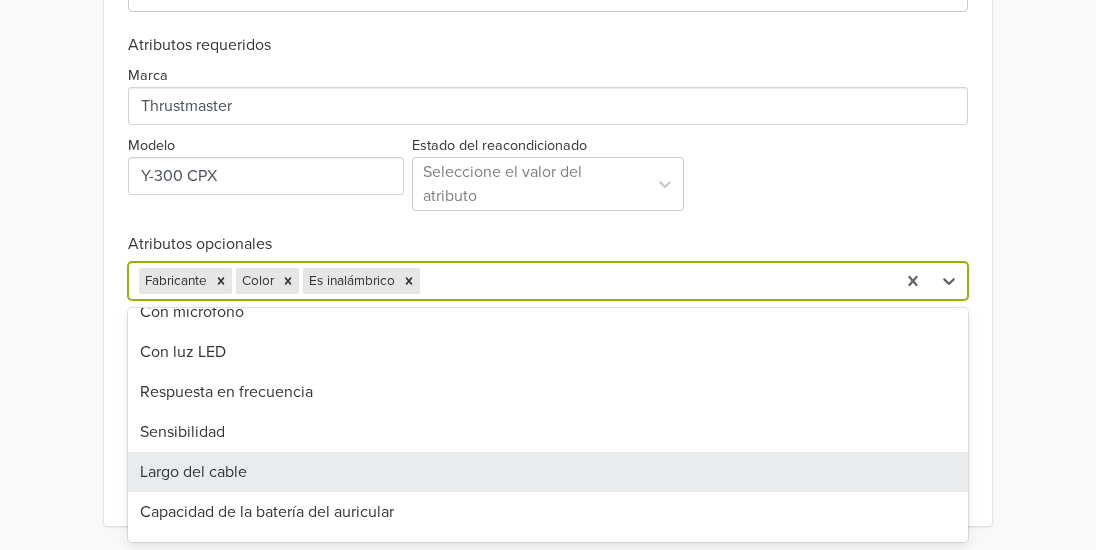 click on "Largo del cable" at bounding box center [548, 472] 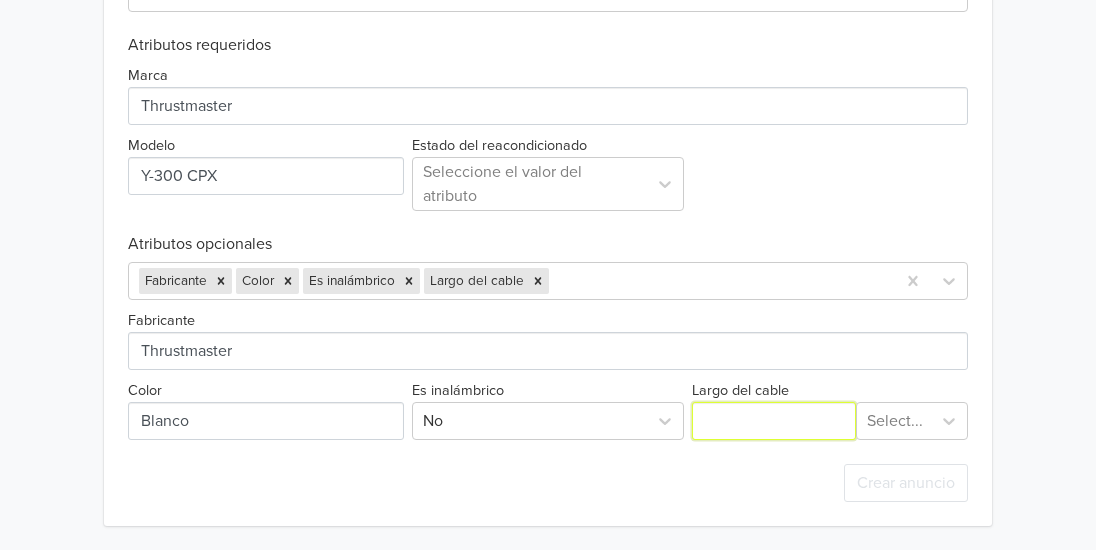 click on "Largo del cable" at bounding box center [774, 421] 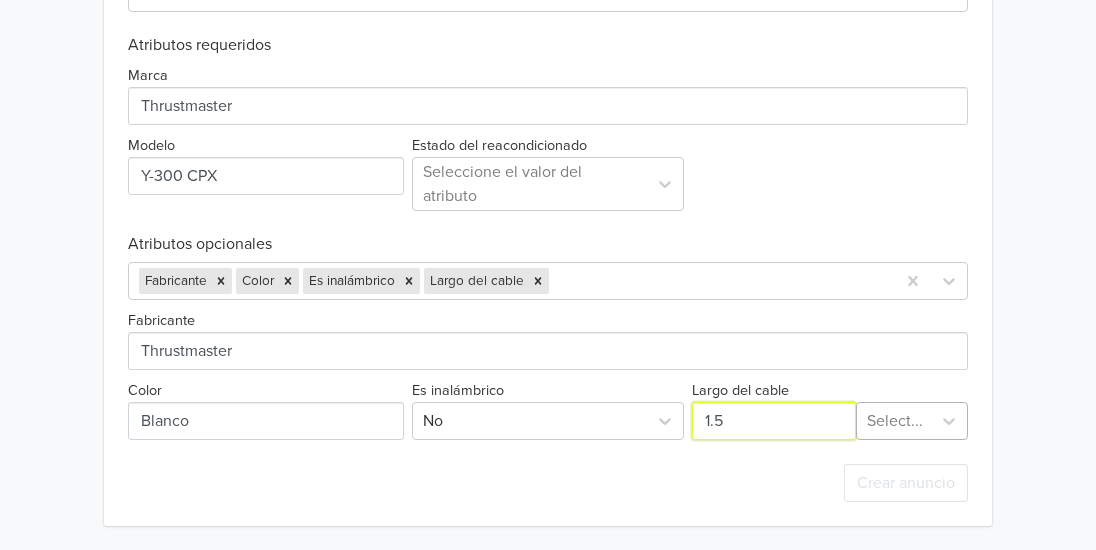 type on "1.5" 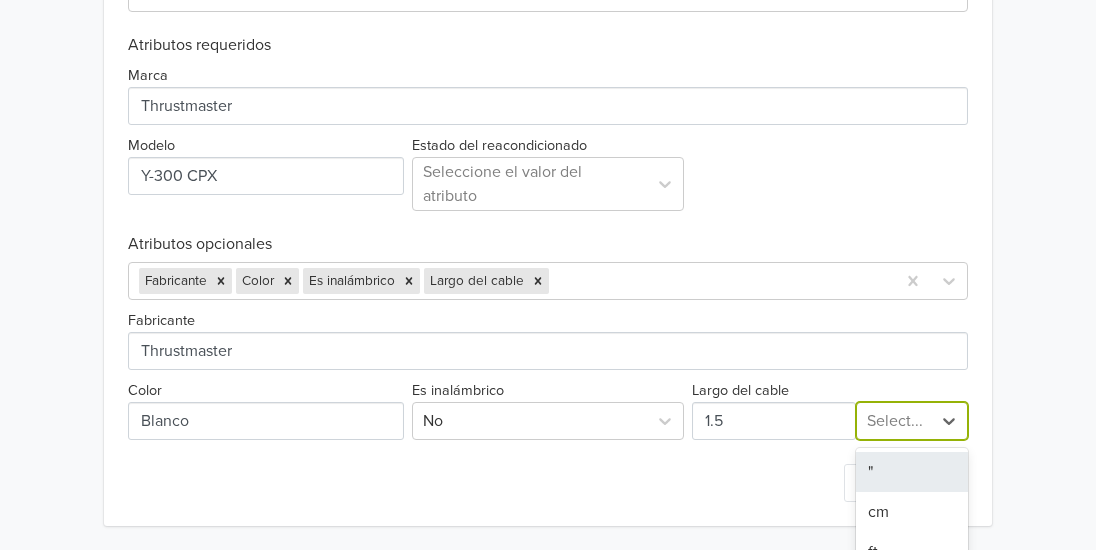 scroll, scrollTop: 937, scrollLeft: 0, axis: vertical 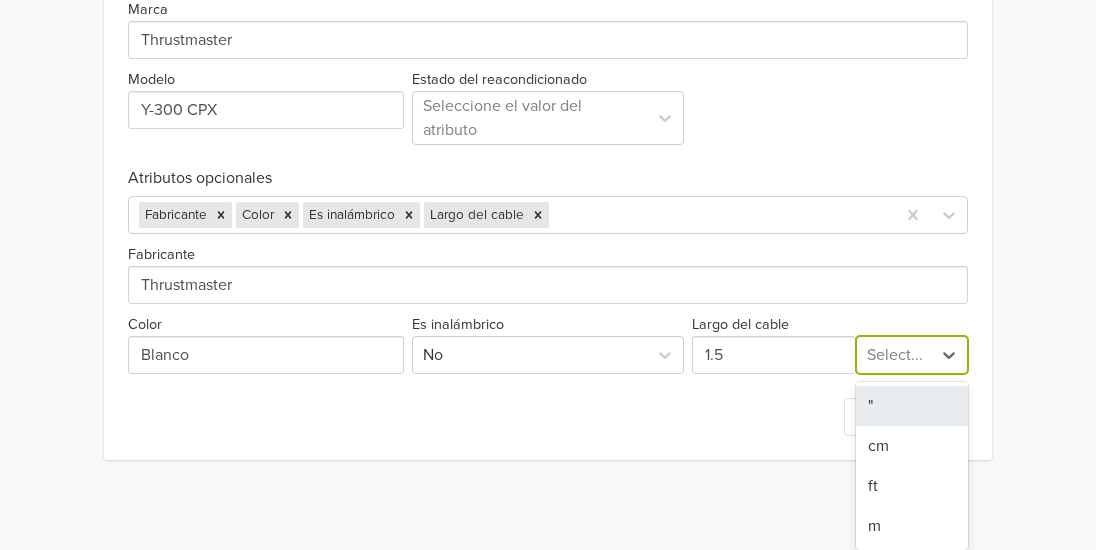 click on "4 results available. Use Up and Down to choose options, press Enter to select the currently focused option, press Escape to exit the menu, press Tab to select the option and exit the menu. Select... " cm ft m" at bounding box center [912, 355] 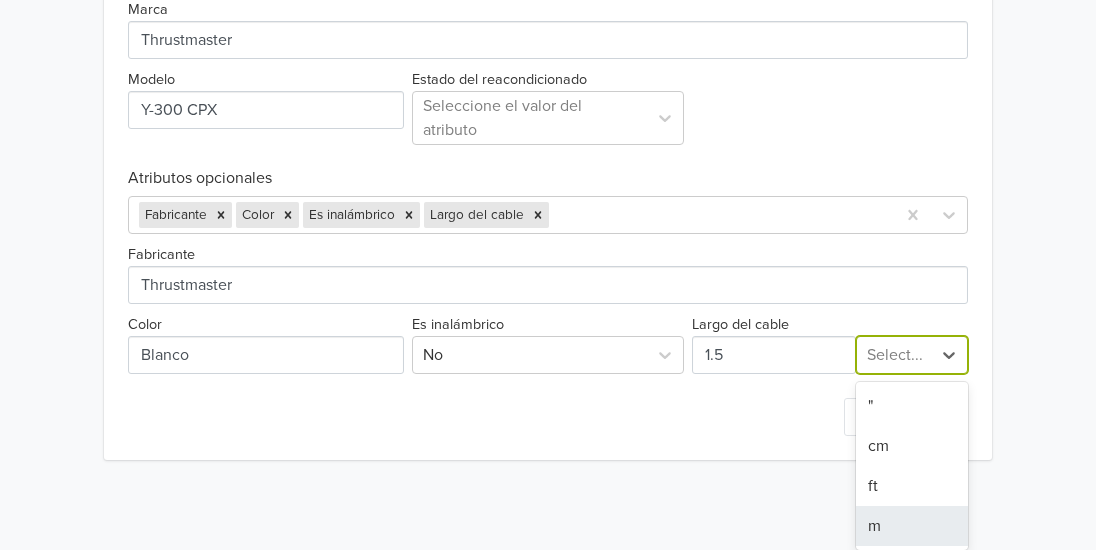 click on "m" at bounding box center (912, 526) 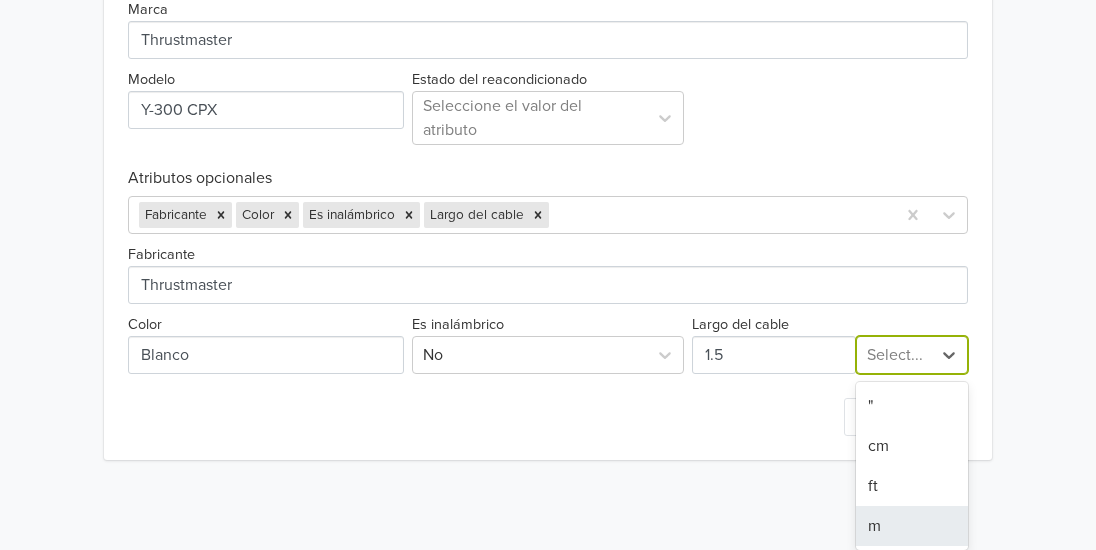 scroll, scrollTop: 871, scrollLeft: 0, axis: vertical 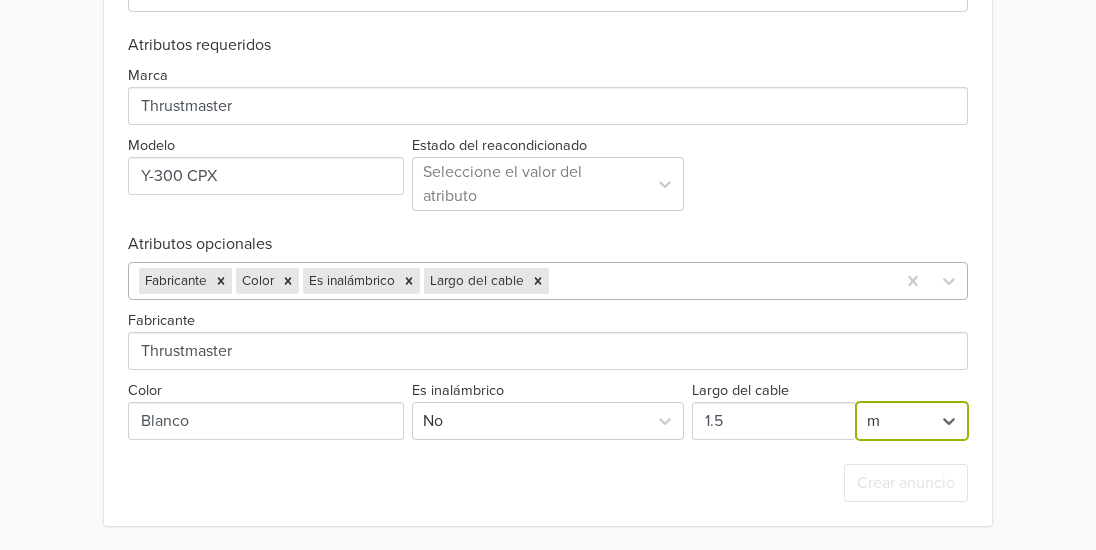 click at bounding box center [719, 281] 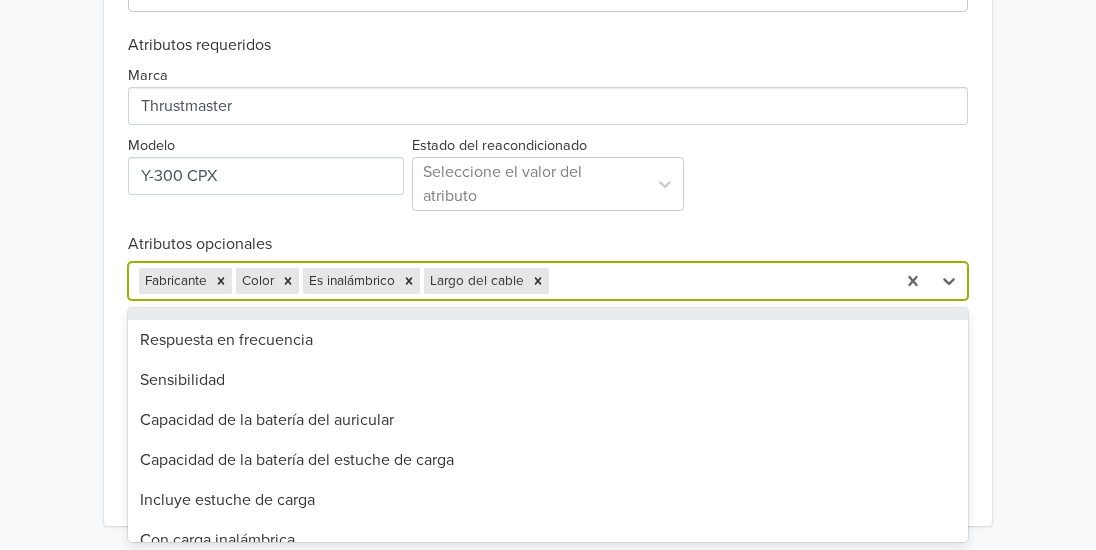 scroll, scrollTop: 400, scrollLeft: 0, axis: vertical 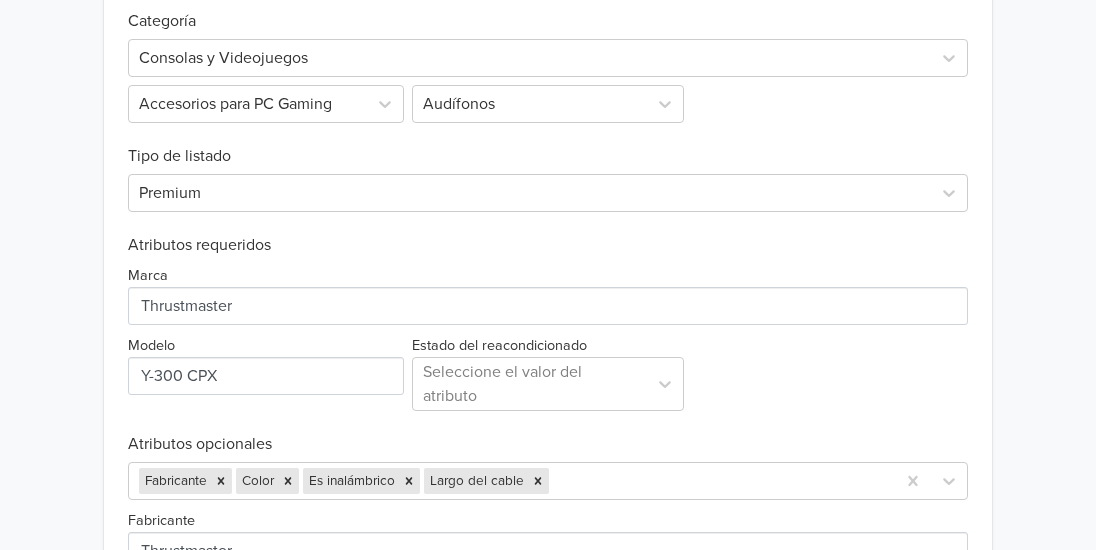 click on "Audífonos Thrustmaster Gaming Y-300 CPX   GTIN: 3362934001476   Precio: 225 PEN   Descripción   Auriculares universales para compatibilidad completa.
Los auriculares para juegos Y-300CPX ofrecen compatibilidad ampliada; el dispositivo puede conec (...) ¿Qué acción quieres tomar? Sincronizar con anuncio existente Sincronice este producto con un anuncio de Mercado Libre. Así, cualquier actualización de stock y precio realizada al producto será automáticamente reflejado en su anuncio Mercado Libre. Exportar producto Cree un anuncio de este producto, estos se sincronizarán automáticamente. A partir de ese momento se actualizará el stock y el precio del anuncio. Exportar producto * Las imágenes deben tener 500 píxeles en un lado para poder exportarlas. Crear anuncio Categoría Consolas y Videojuegos  Accesorios para PC Gaming Audífonos Tipo de listado Premium Atributos requeridos Marca Modelo Estado del reacondicionado Seleccione el valor del atributo Atributos opcionales Fabricante Color Fabricante" at bounding box center [548, 39] 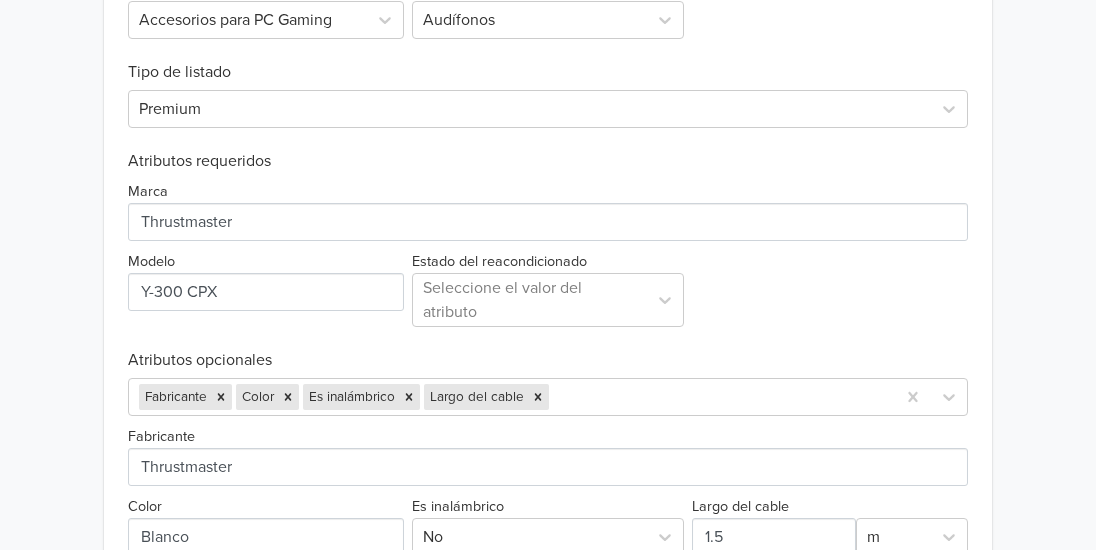 scroll, scrollTop: 871, scrollLeft: 0, axis: vertical 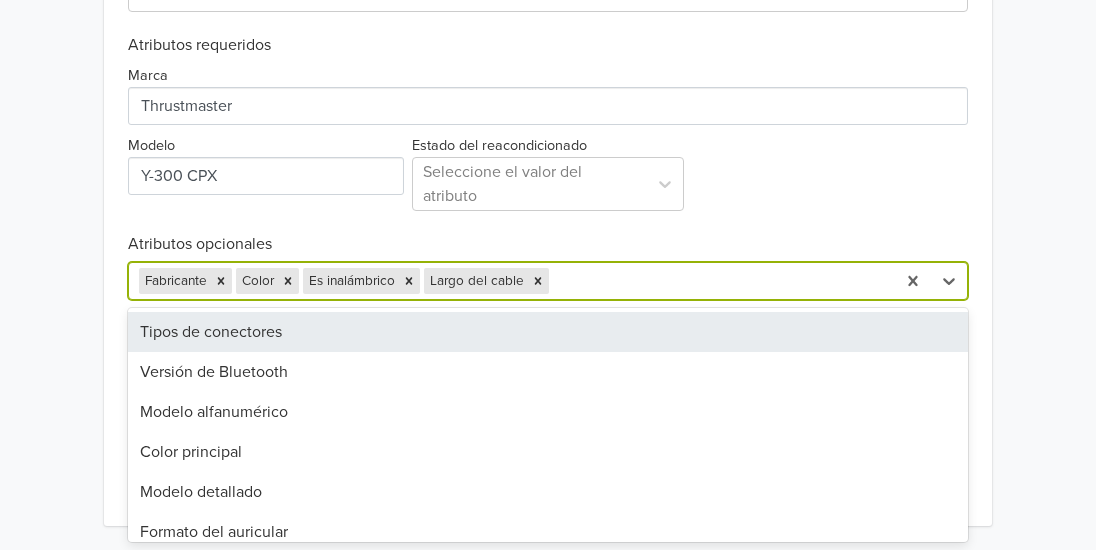 click at bounding box center [719, 281] 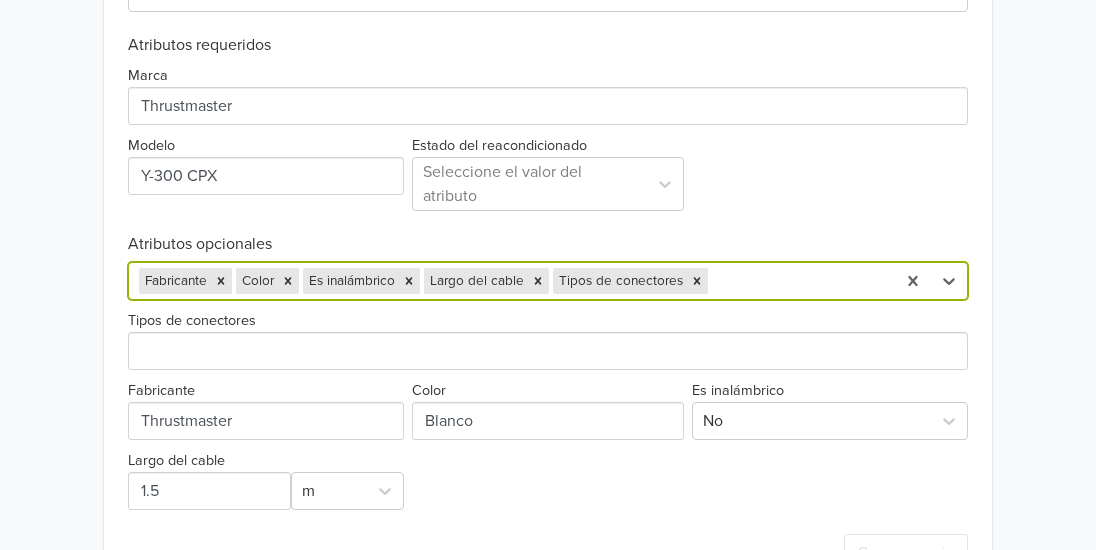 scroll, scrollTop: 883, scrollLeft: 0, axis: vertical 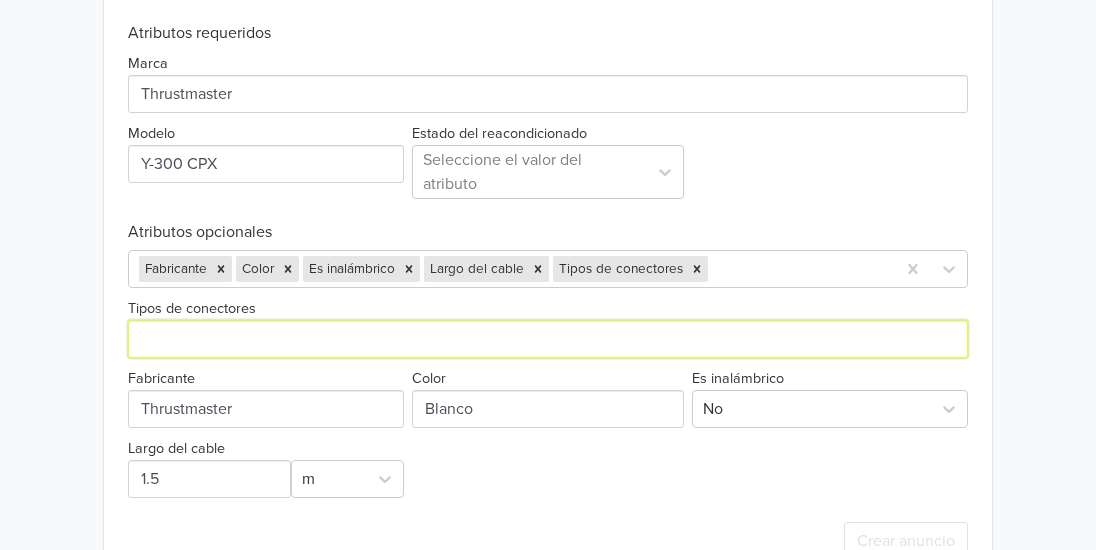 click on "Tipos de conectores" at bounding box center (548, 339) 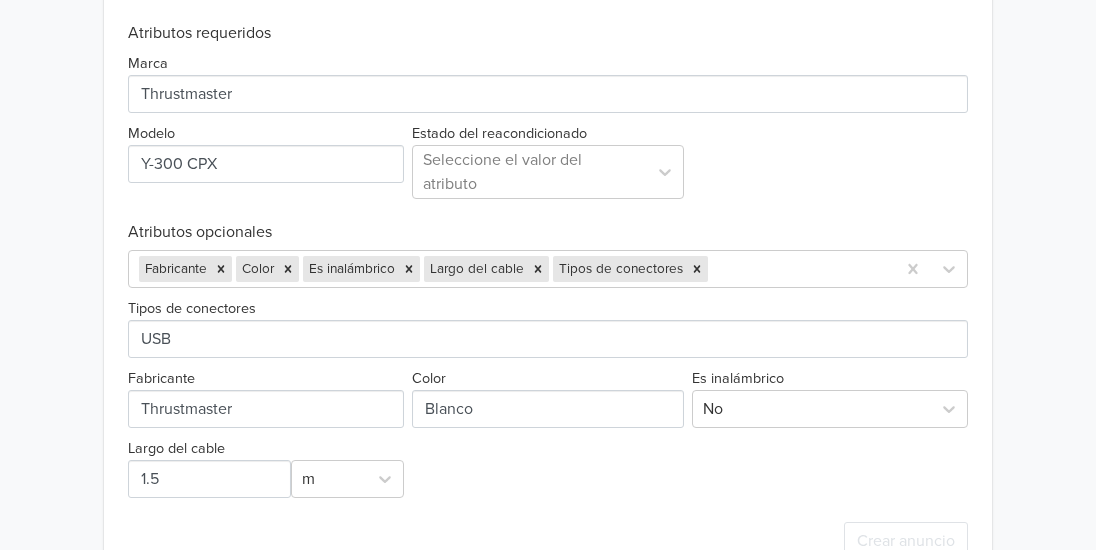 click on "Audífonos Thrustmaster Gaming Y-300 CPX   GTIN: 3362934001476   Precio: 225 PEN   Descripción   Auriculares universales para compatibilidad completa.
Los auriculares para juegos Y-300CPX ofrecen compatibilidad ampliada; el dispositivo puede conec (...) ¿Qué acción quieres tomar? Sincronizar con anuncio existente Sincronice este producto con un anuncio de Mercado Libre. Así, cualquier actualización de stock y precio realizada al producto será automáticamente reflejado en su anuncio Mercado Libre. Exportar producto Cree un anuncio de este producto, estos se sincronizarán automáticamente. A partir de ese momento se actualizará el stock y el precio del anuncio. Exportar producto * Las imágenes deben tener 500 píxeles en un lado para poder exportarlas. Crear anuncio Categoría Consolas y Videojuegos  Accesorios para PC Gaming Audífonos Tipo de listado Premium Atributos requeridos Marca Modelo Estado del reacondicionado Seleccione el valor del atributo Atributos opcionales Fabricante Color Fabricante" at bounding box center [548, -138] 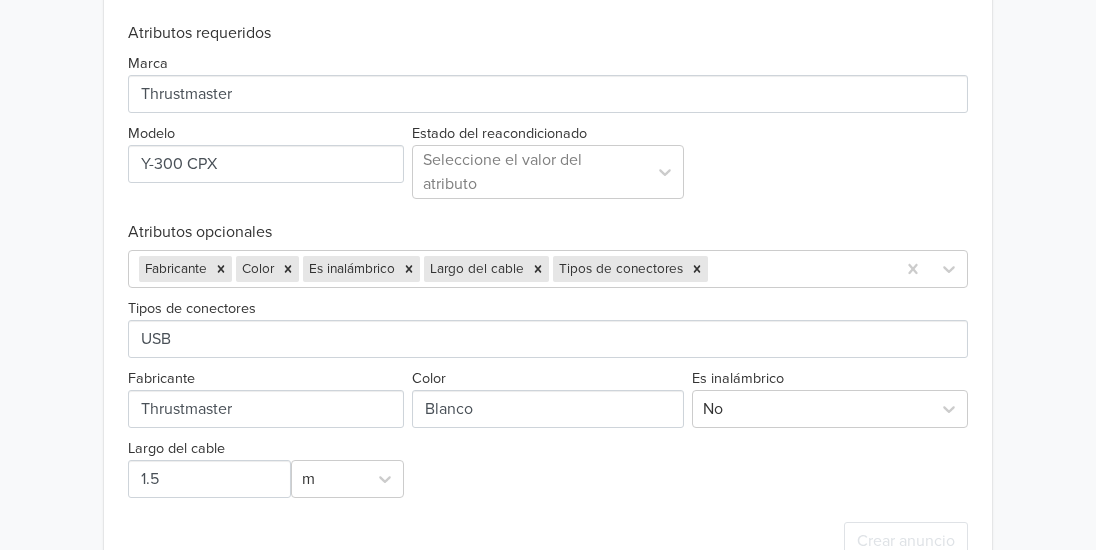 click on "Audífonos Thrustmaster Gaming Y-300 CPX   GTIN: 3362934001476   Precio: 225 PEN   Descripción   Auriculares universales para compatibilidad completa.
Los auriculares para juegos Y-300CPX ofrecen compatibilidad ampliada; el dispositivo puede conec (...) ¿Qué acción quieres tomar? Sincronizar con anuncio existente Sincronice este producto con un anuncio de Mercado Libre. Así, cualquier actualización de stock y precio realizada al producto será automáticamente reflejado en su anuncio Mercado Libre. Exportar producto Cree un anuncio de este producto, estos se sincronizarán automáticamente. A partir de ese momento se actualizará el stock y el precio del anuncio. Exportar producto * Las imágenes deben tener 500 píxeles en un lado para poder exportarlas. Crear anuncio Categoría Consolas y Videojuegos  Accesorios para PC Gaming Audífonos Tipo de listado Premium Atributos requeridos Marca Modelo Estado del reacondicionado Seleccione el valor del atributo Atributos opcionales Fabricante Color Fabricante" at bounding box center [548, -138] 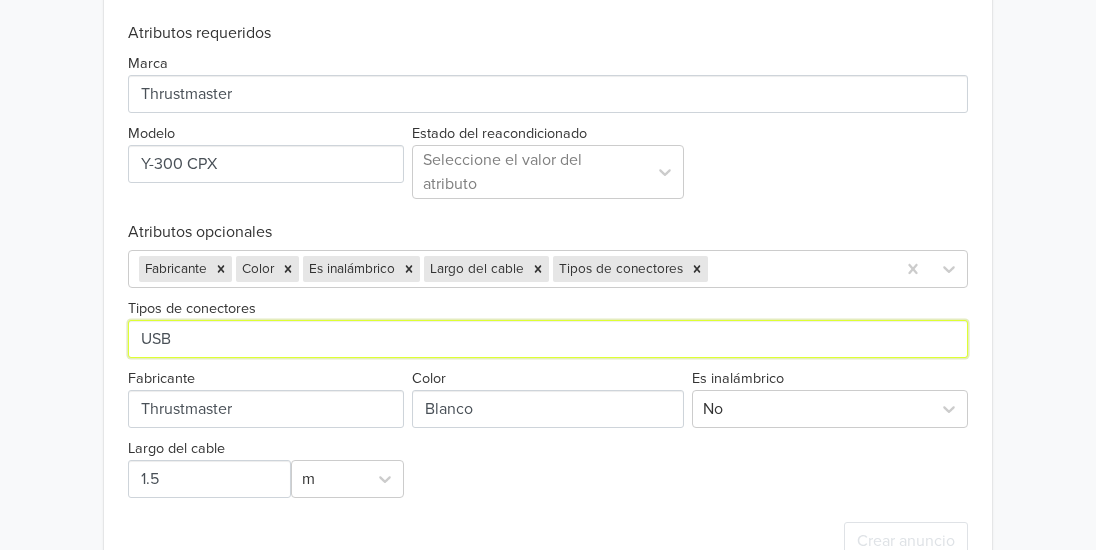 click on "Tipos de conectores" at bounding box center [548, 339] 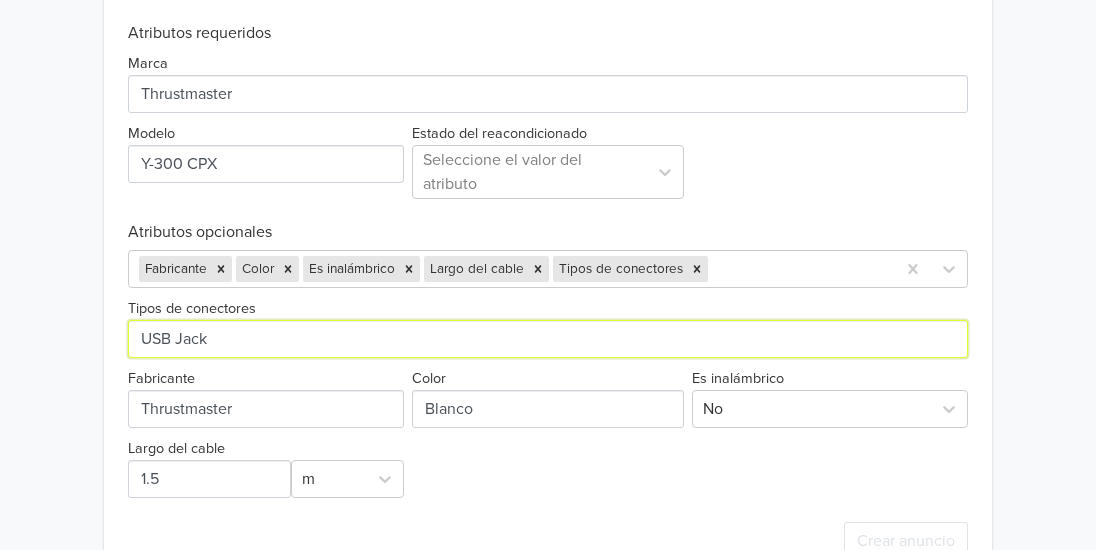 click on "Tipos de conectores" at bounding box center [548, 339] 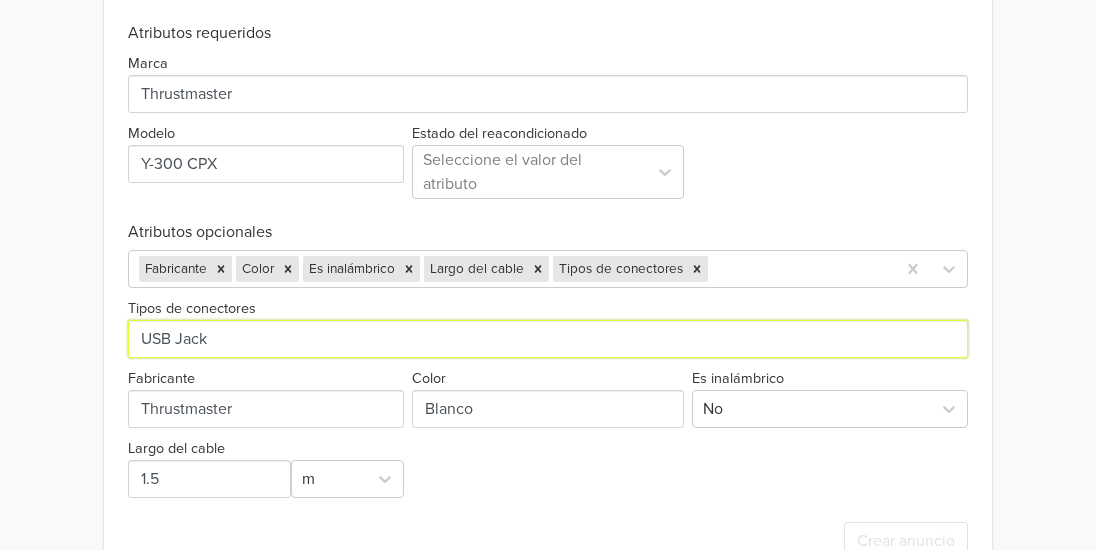 click on "Tipos de conectores" at bounding box center (548, 339) 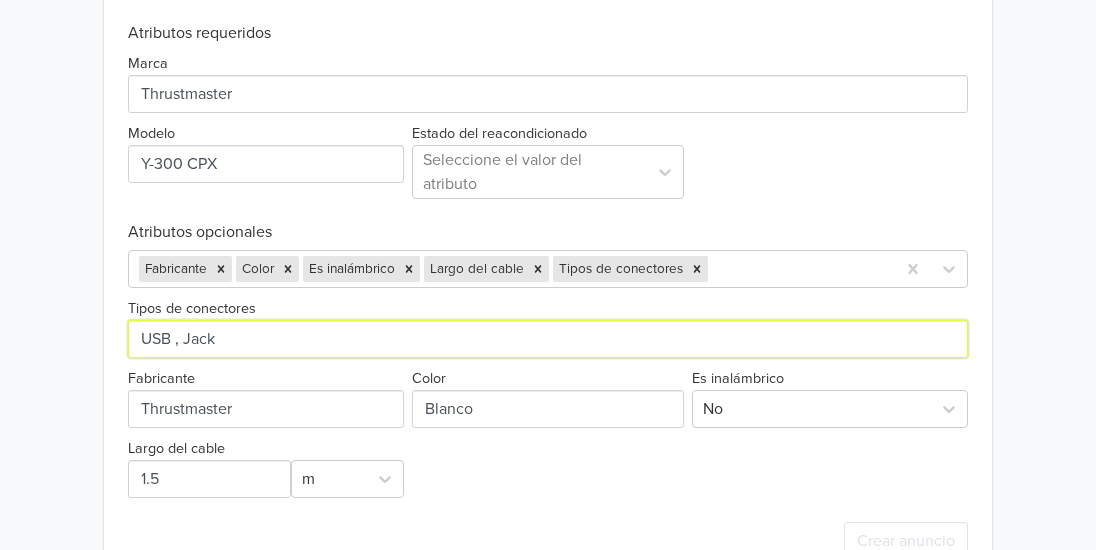 type on "USB , Jack" 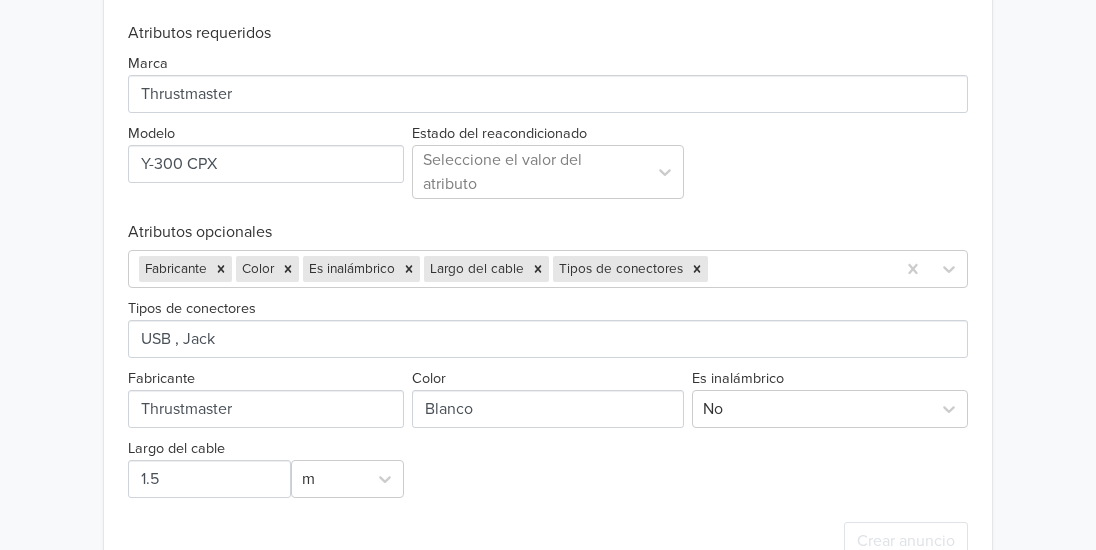 click on "Audífonos Thrustmaster Gaming Y-300 CPX   GTIN: 3362934001476   Precio: 225 PEN   Descripción   Auriculares universales para compatibilidad completa.
Los auriculares para juegos Y-300CPX ofrecen compatibilidad ampliada; el dispositivo puede conec (...) ¿Qué acción quieres tomar? Sincronizar con anuncio existente Sincronice este producto con un anuncio de Mercado Libre. Así, cualquier actualización de stock y precio realizada al producto será automáticamente reflejado en su anuncio Mercado Libre. Exportar producto Cree un anuncio de este producto, estos se sincronizarán automáticamente. A partir de ese momento se actualizará el stock y el precio del anuncio. Exportar producto * Las imágenes deben tener 500 píxeles en un lado para poder exportarlas. Crear anuncio Categoría Consolas y Videojuegos  Accesorios para PC Gaming Audífonos Tipo de listado Premium Atributos requeridos Marca Modelo Estado del reacondicionado Seleccione el valor del atributo Atributos opcionales Fabricante Color Fabricante" at bounding box center [548, -138] 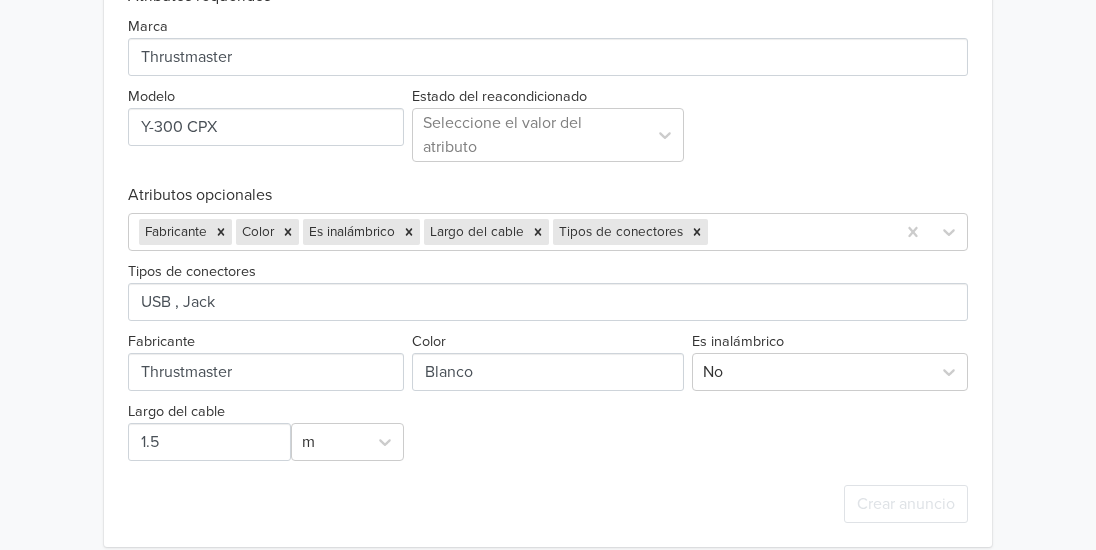 scroll, scrollTop: 941, scrollLeft: 0, axis: vertical 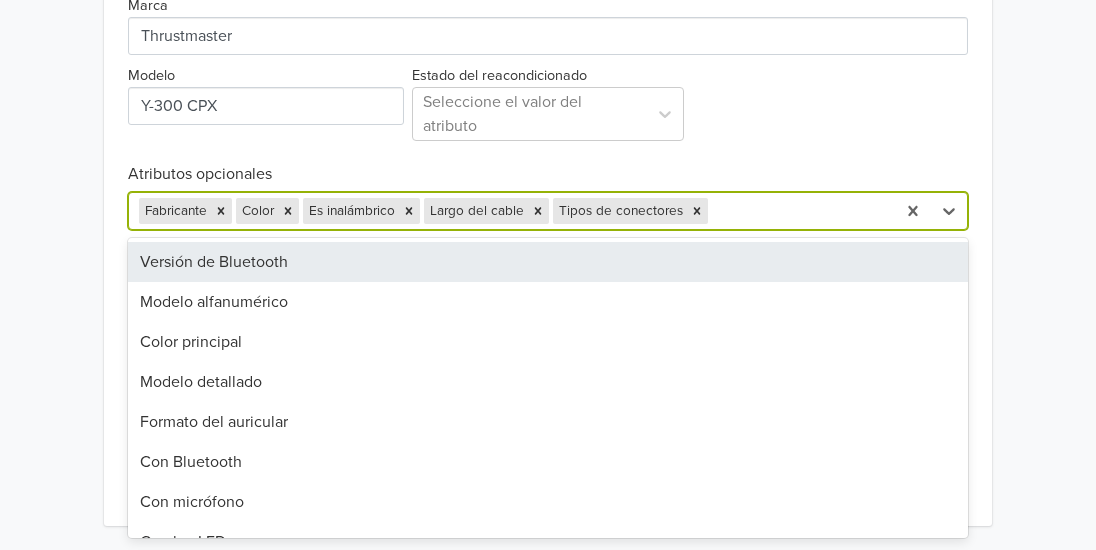 click at bounding box center [798, 211] 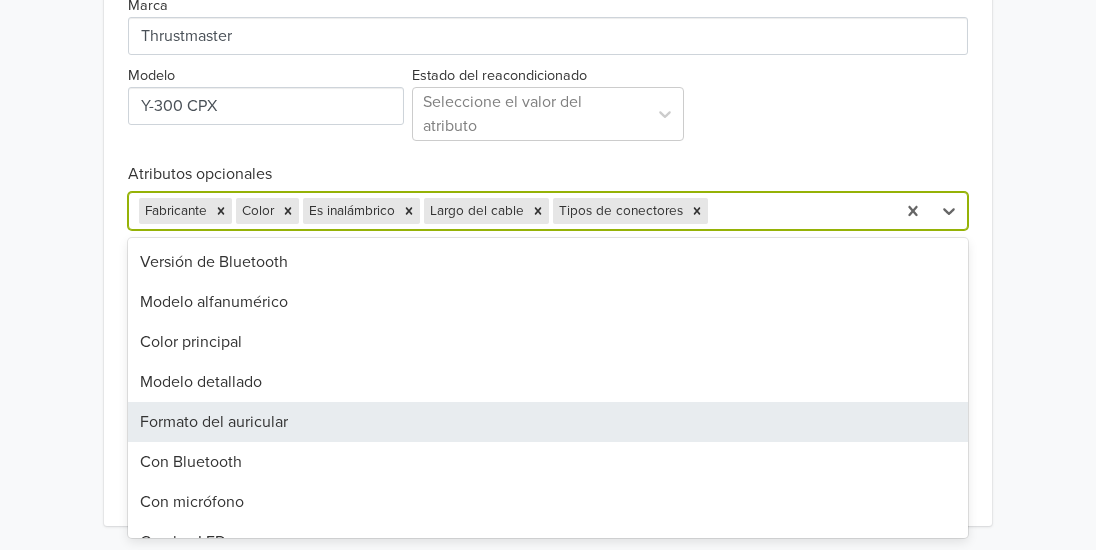 click on "Formato del auricular" at bounding box center (548, 422) 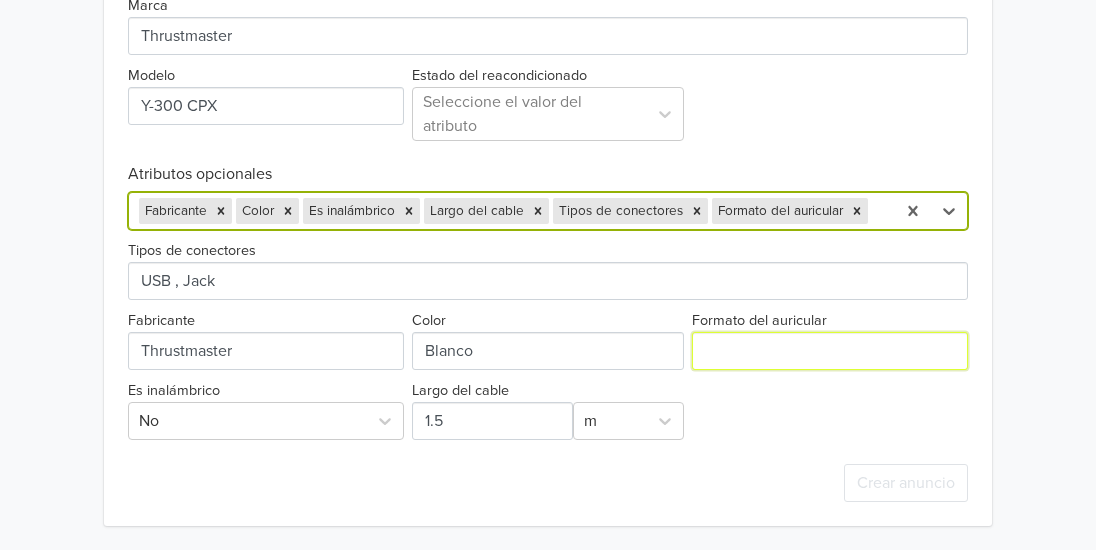 click on "Formato del auricular" at bounding box center [830, 351] 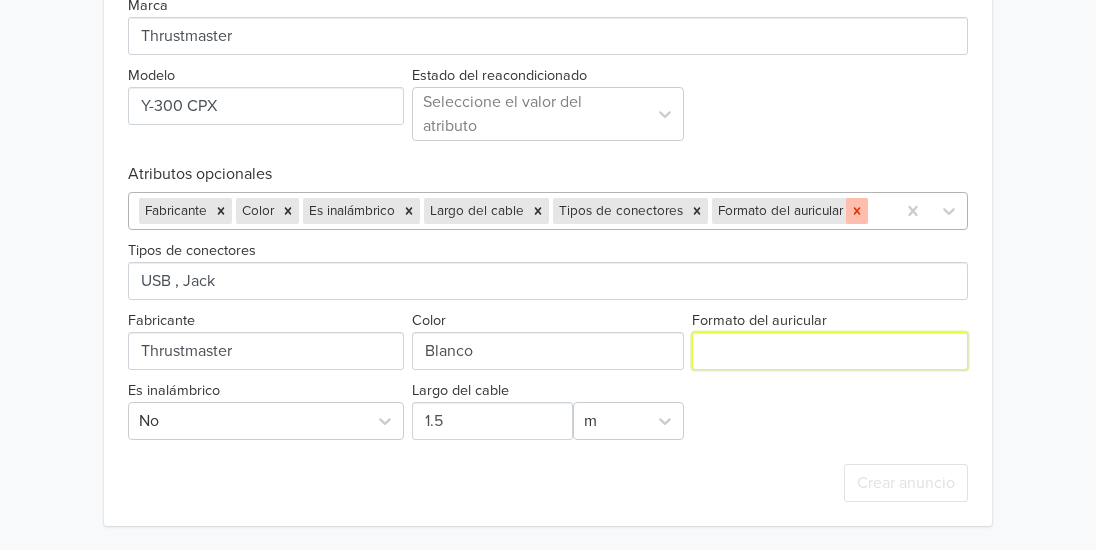 click 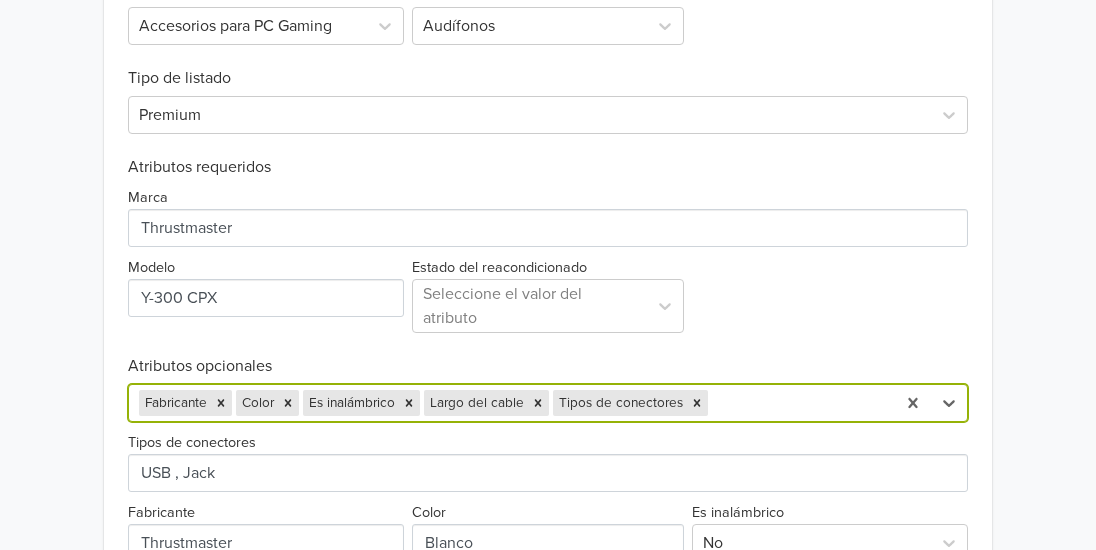 scroll, scrollTop: 741, scrollLeft: 0, axis: vertical 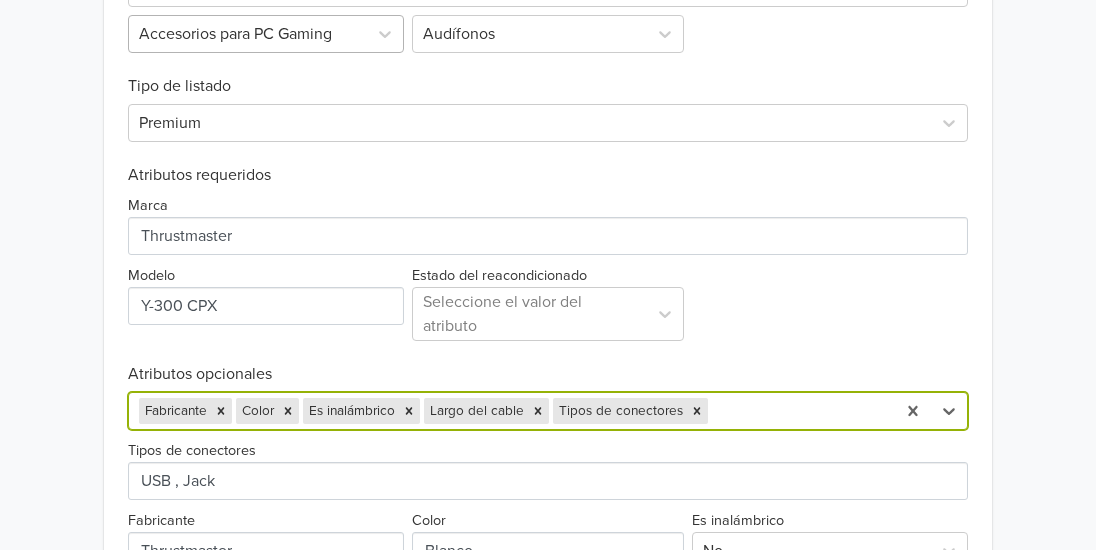 click at bounding box center [248, 34] 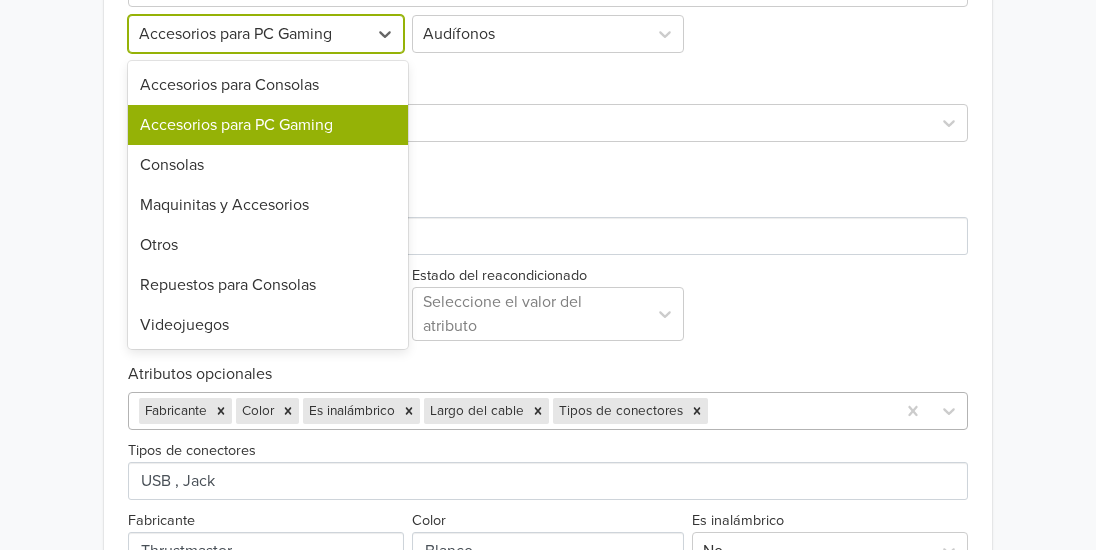 click at bounding box center [248, 34] 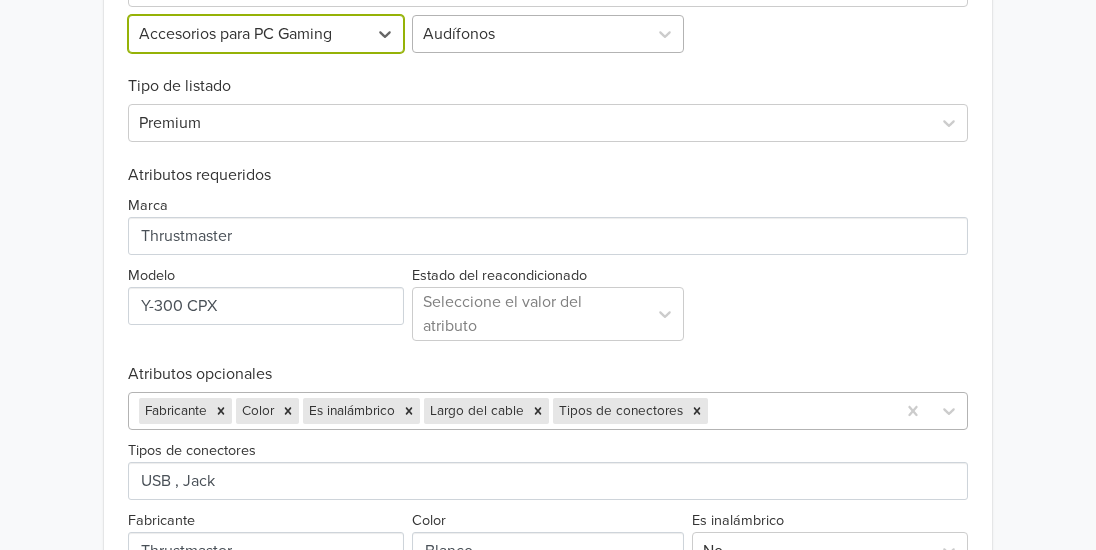 click at bounding box center (530, 34) 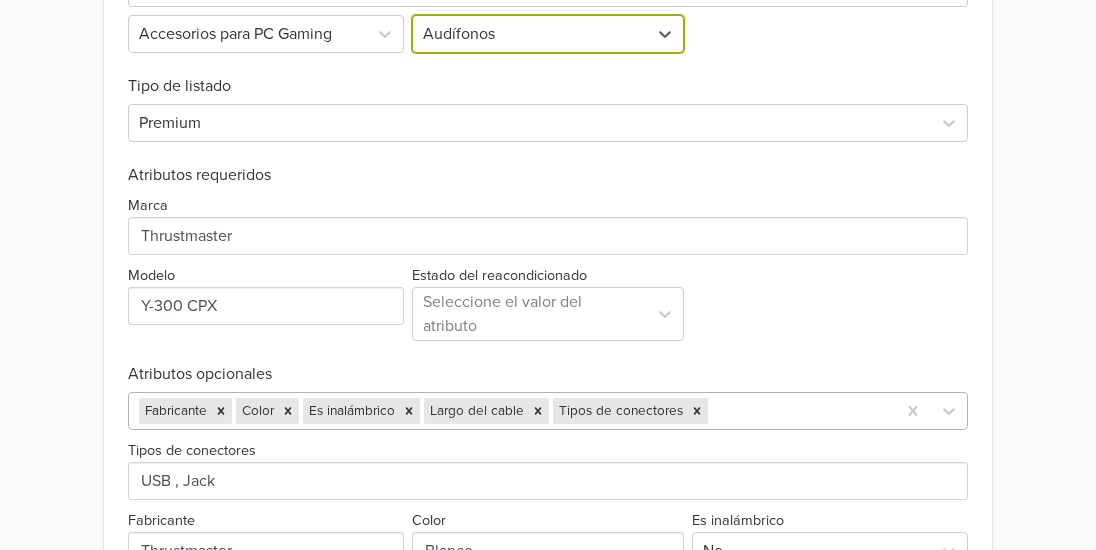 click at bounding box center [530, 34] 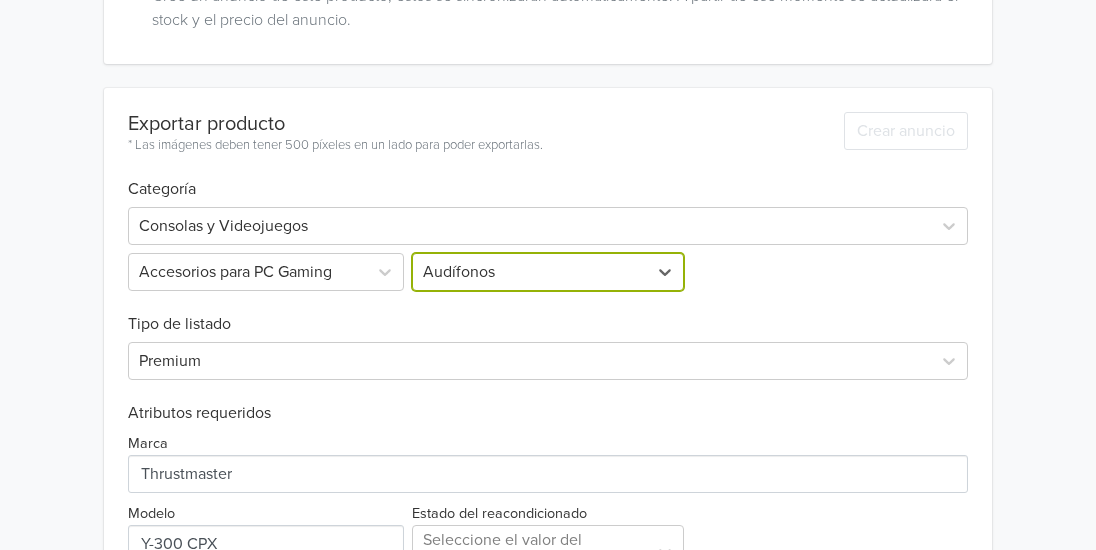 scroll, scrollTop: 441, scrollLeft: 0, axis: vertical 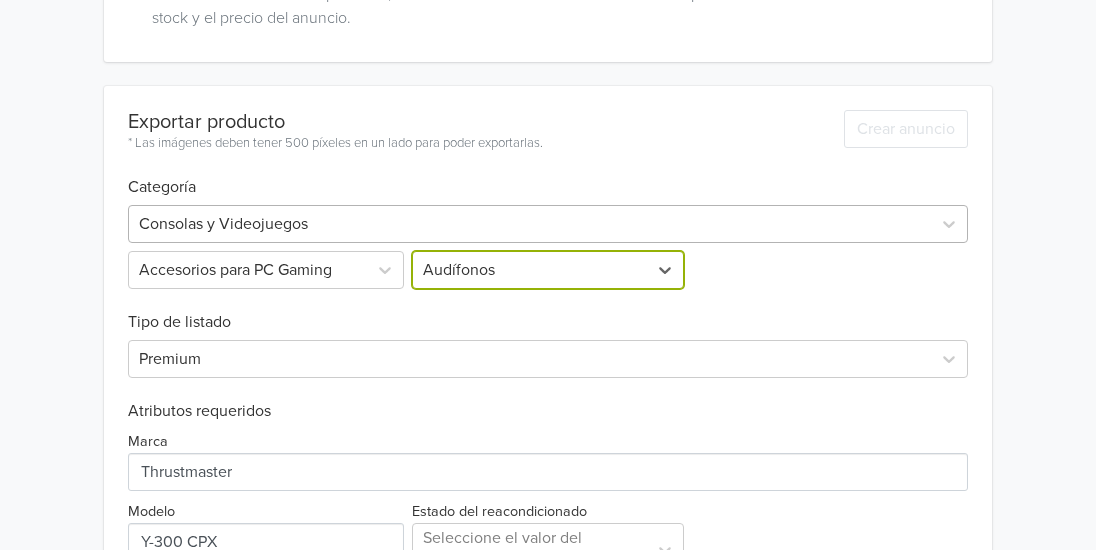 click on "Consolas y Videojuegos" at bounding box center (548, 224) 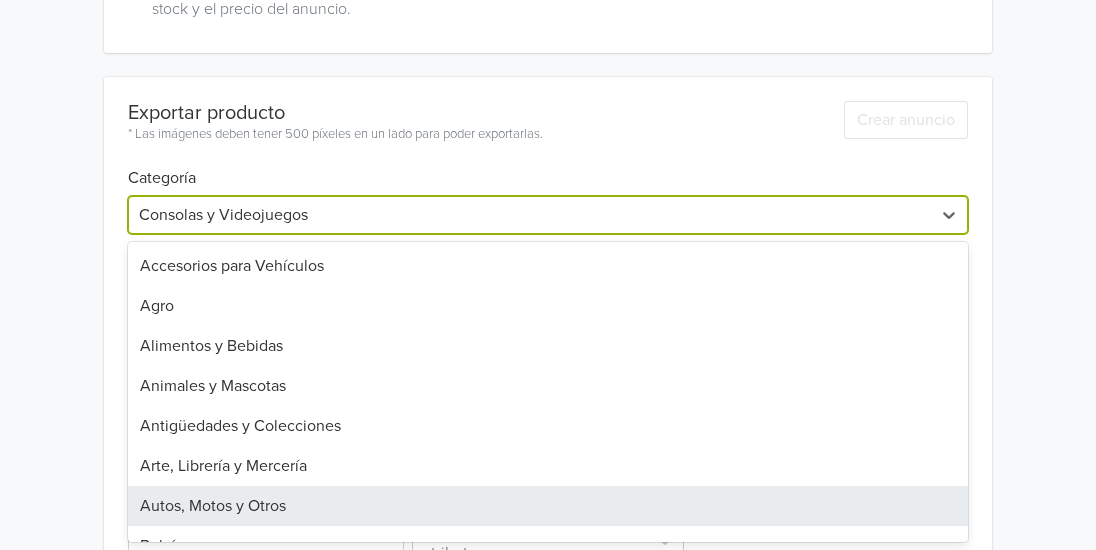 scroll, scrollTop: 197, scrollLeft: 0, axis: vertical 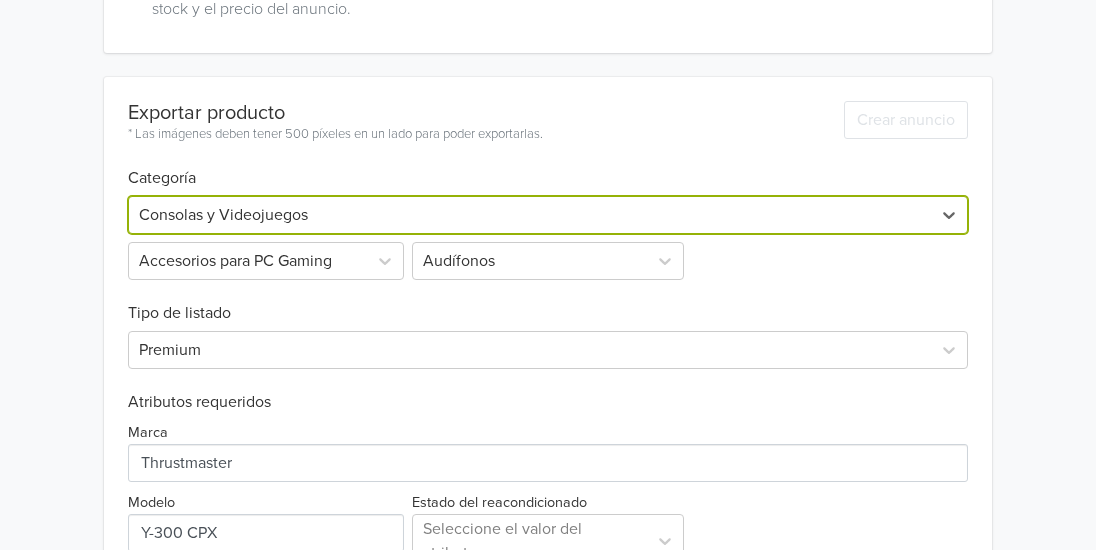 click at bounding box center (530, 215) 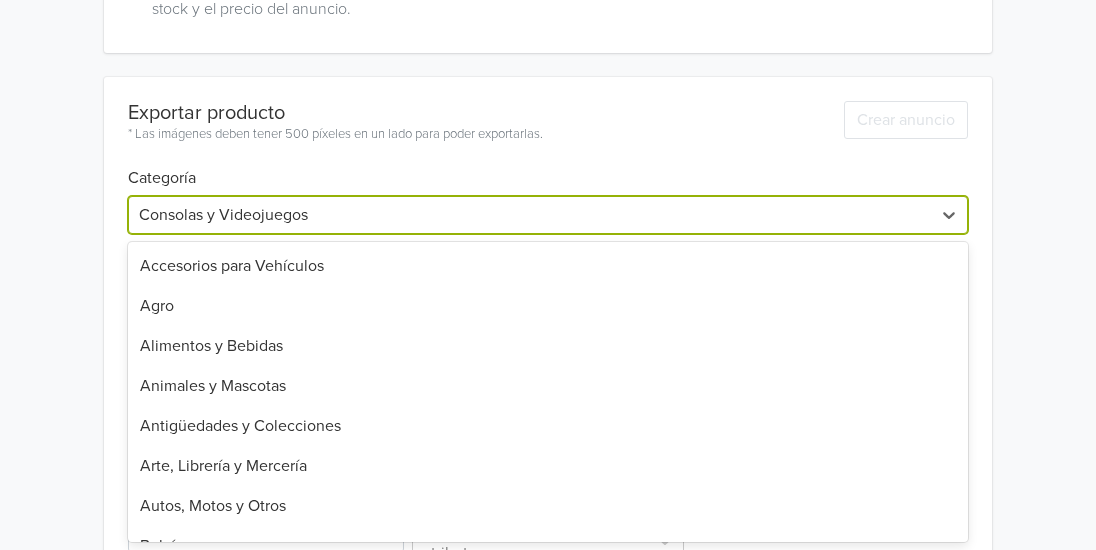 click at bounding box center [530, 215] 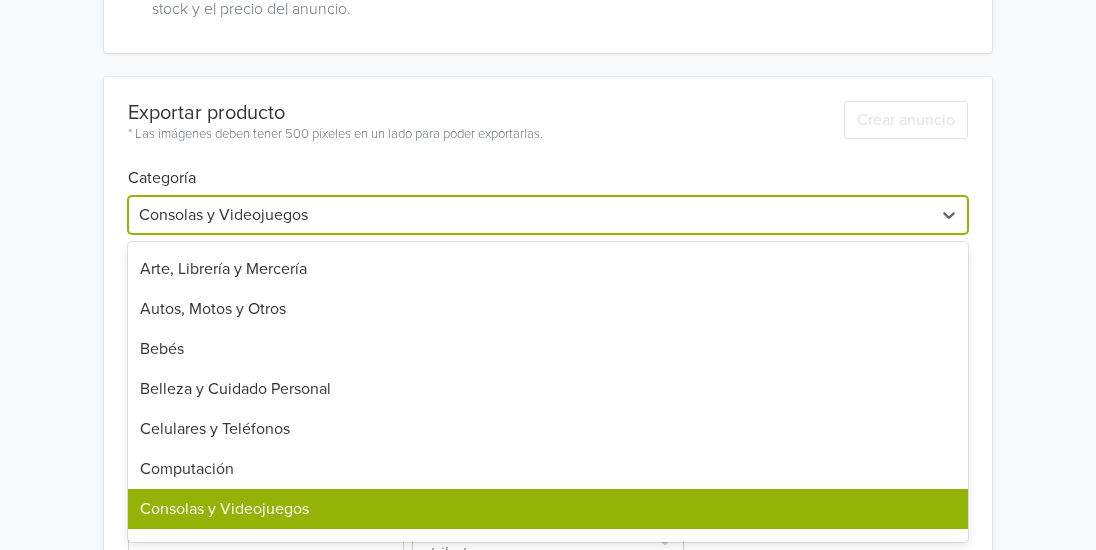 click at bounding box center [530, 215] 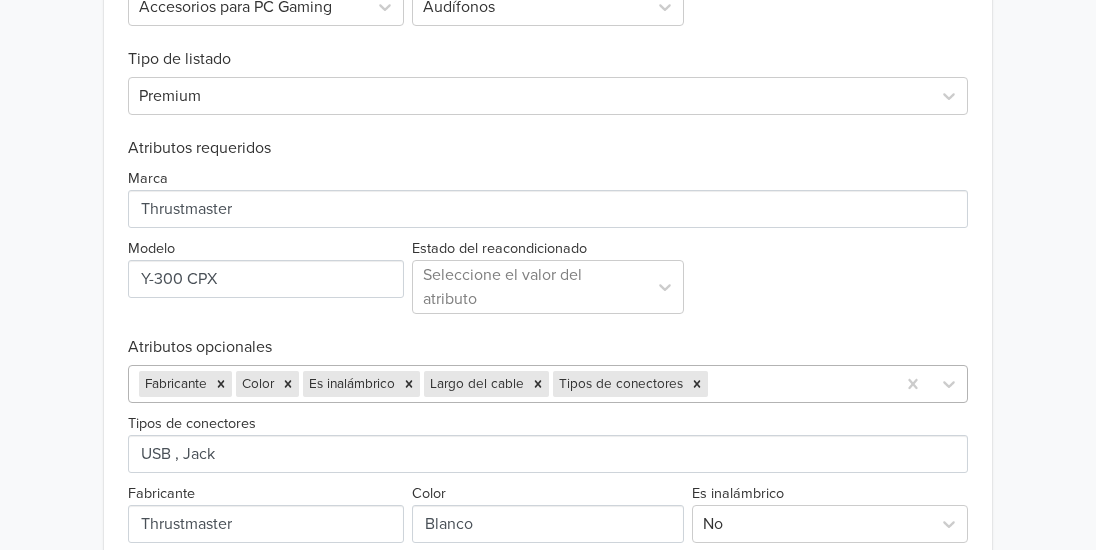 scroll, scrollTop: 941, scrollLeft: 0, axis: vertical 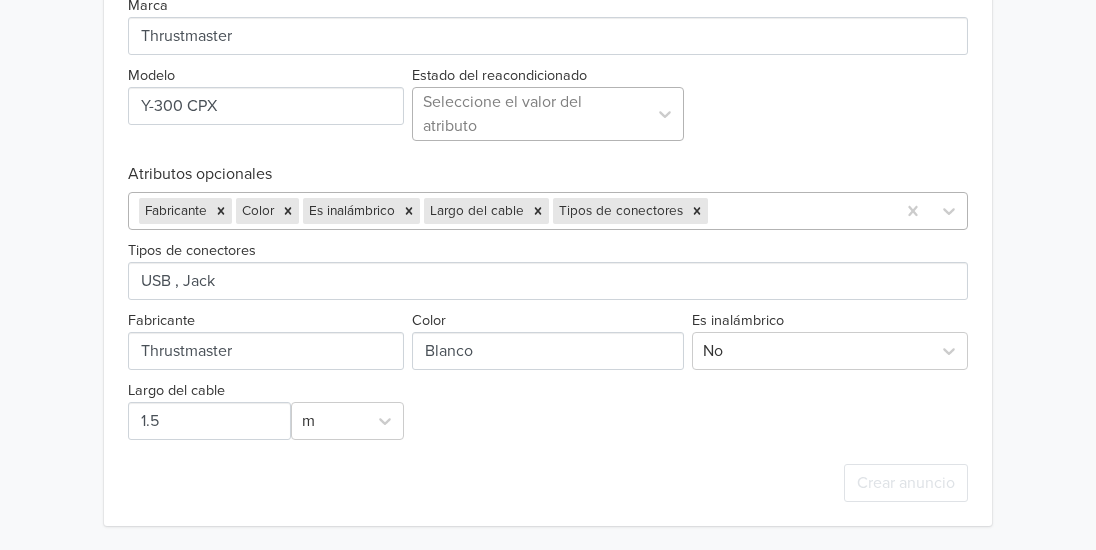 click at bounding box center [530, 114] 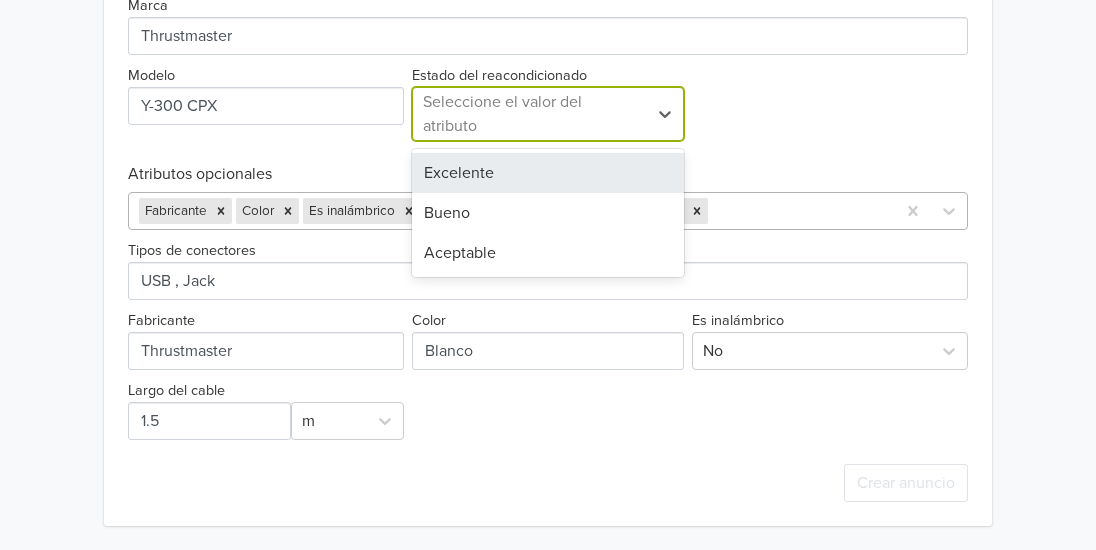 click on "Excelente" at bounding box center (548, 173) 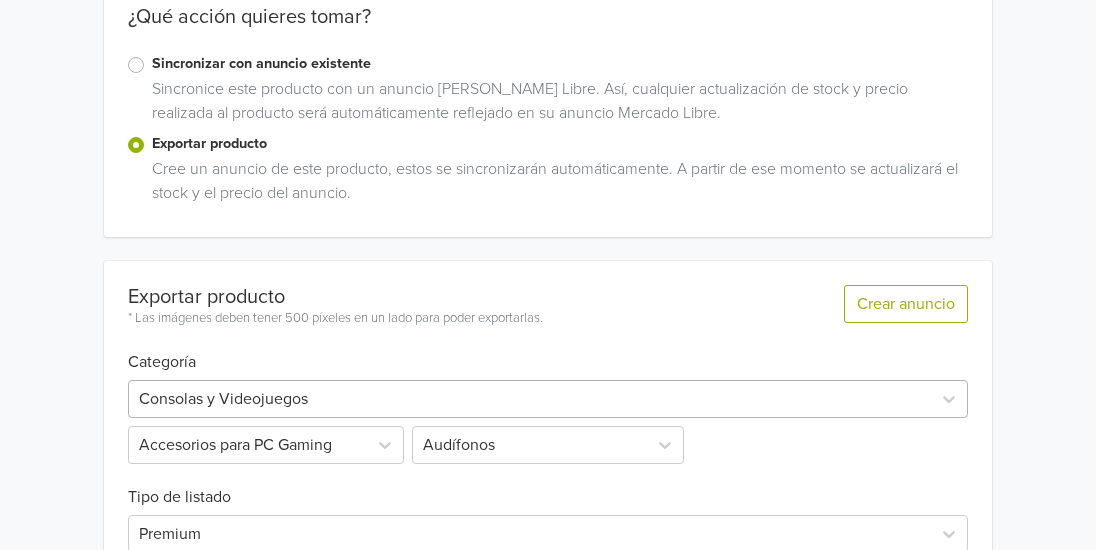 scroll, scrollTop: 325, scrollLeft: 0, axis: vertical 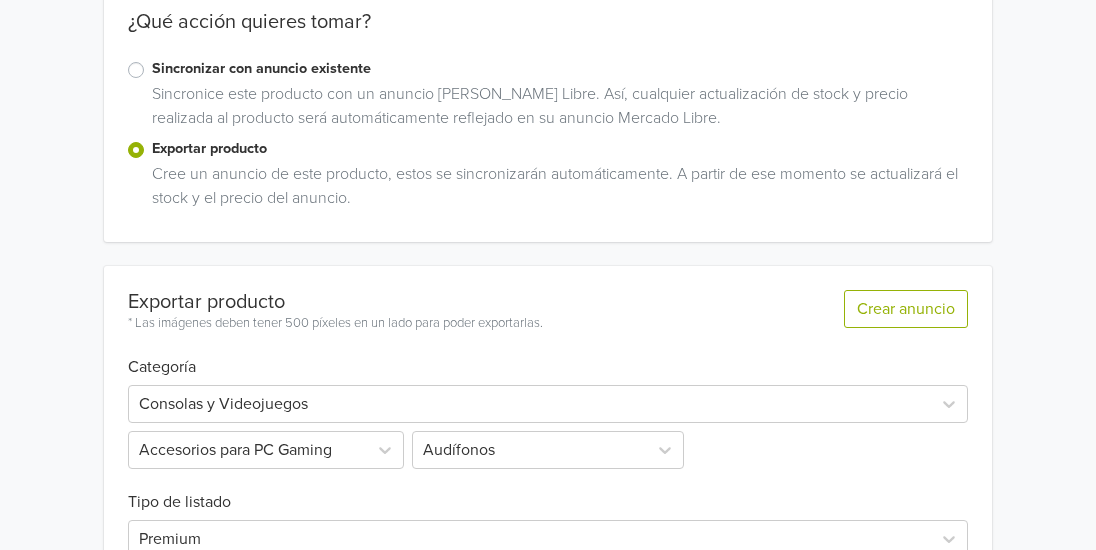 click on "Sincronizar con anuncio existente" at bounding box center [560, 69] 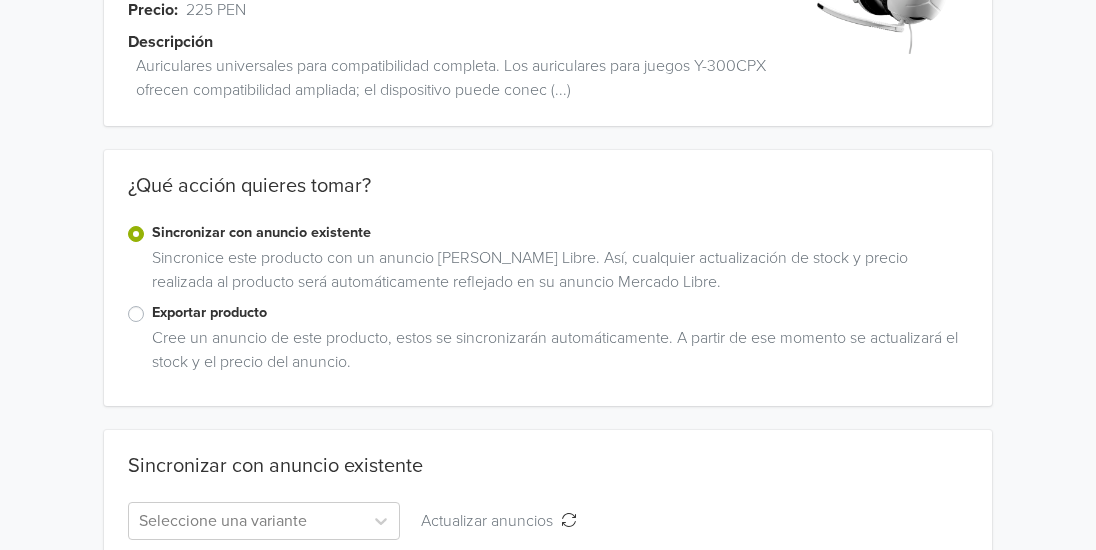 scroll, scrollTop: 261, scrollLeft: 0, axis: vertical 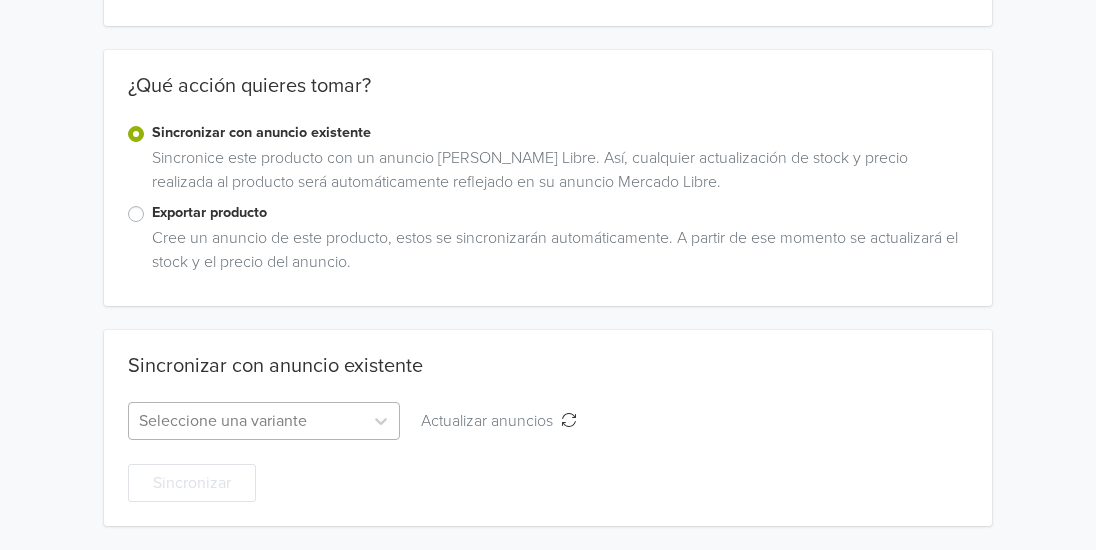 click at bounding box center [246, 421] 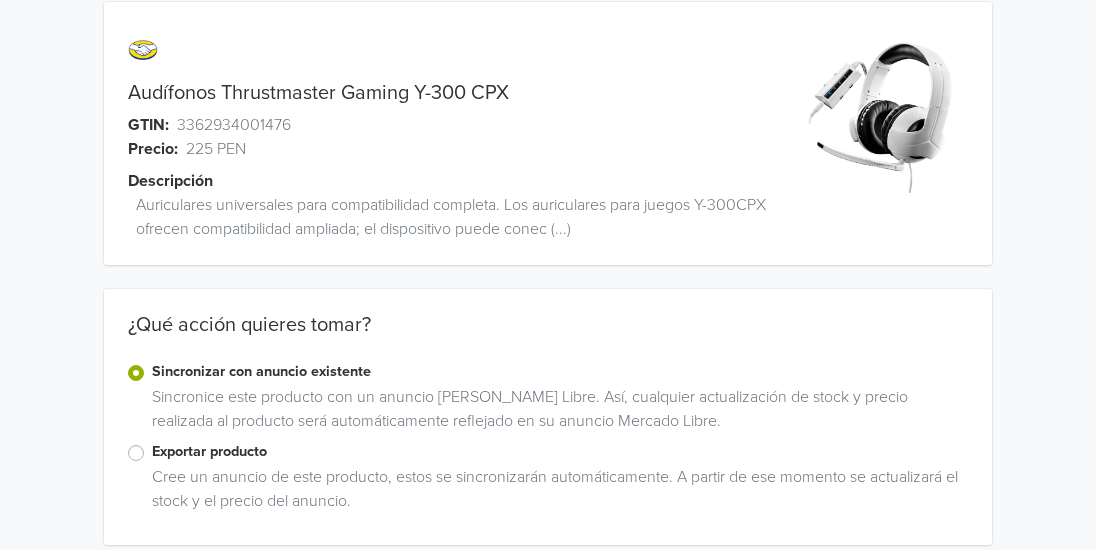scroll, scrollTop: 0, scrollLeft: 0, axis: both 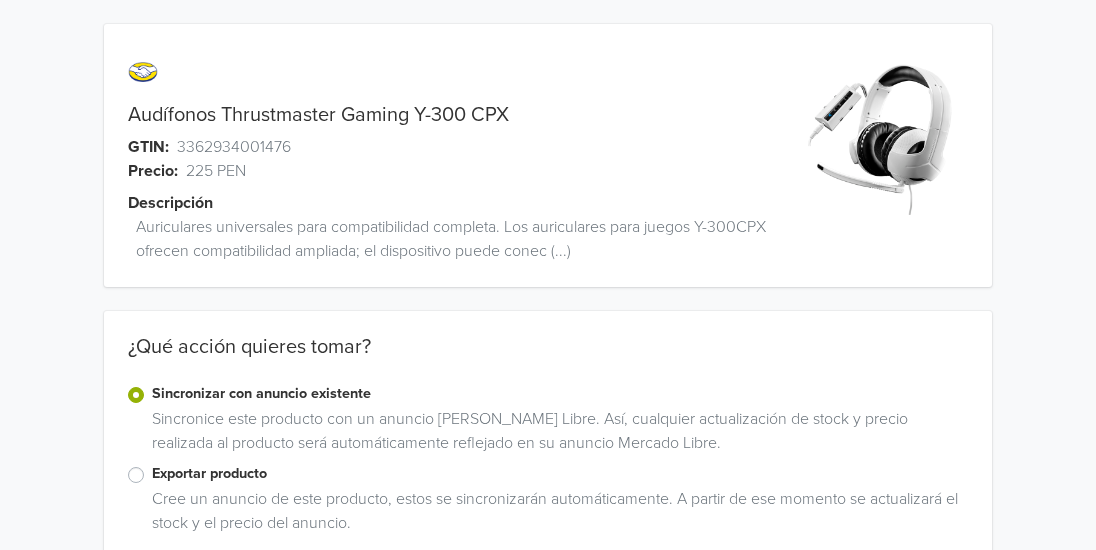 click on "Exportar producto" at bounding box center [548, 475] 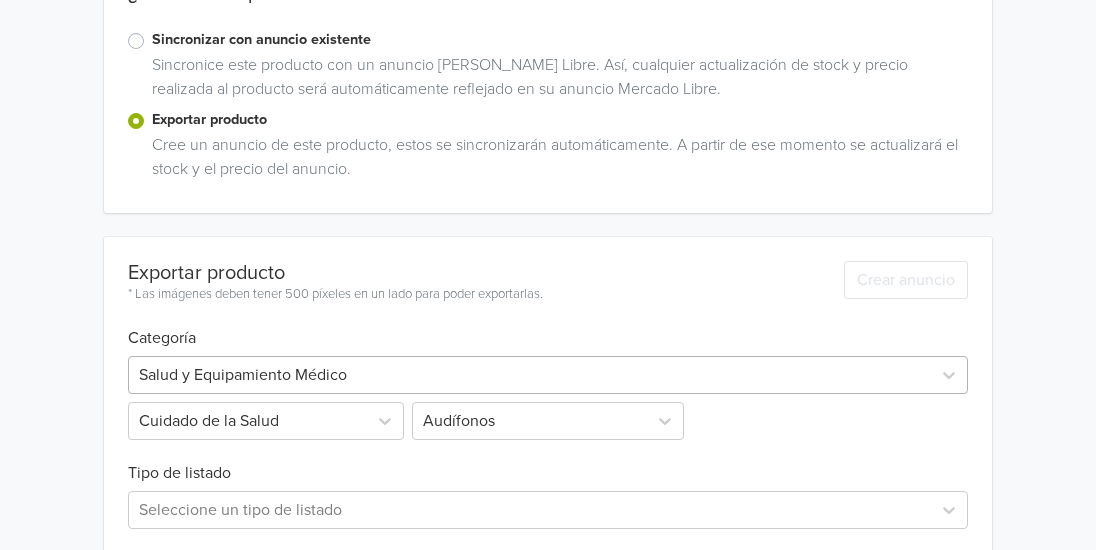 scroll, scrollTop: 654, scrollLeft: 0, axis: vertical 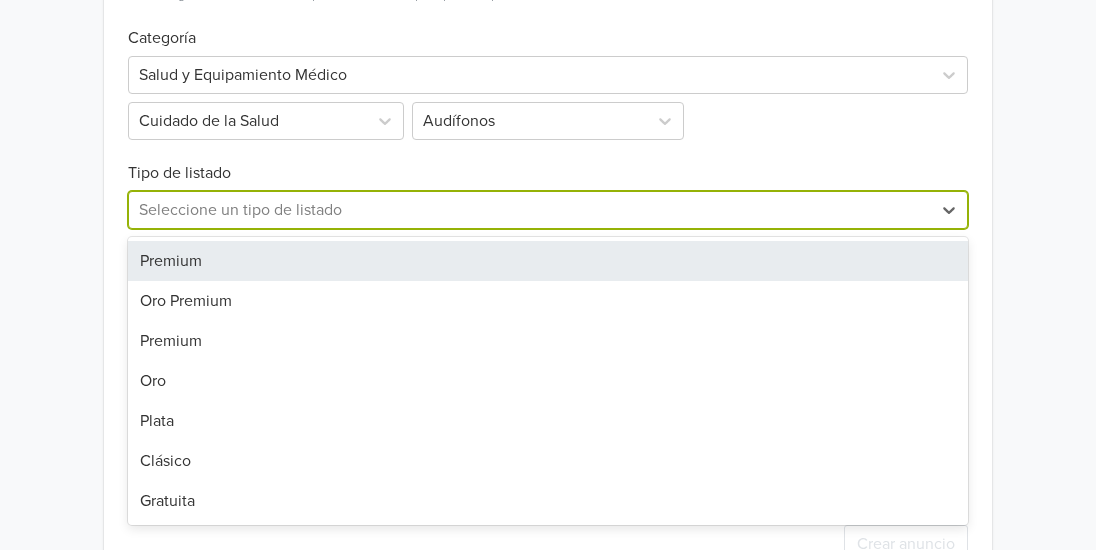 click at bounding box center [530, 210] 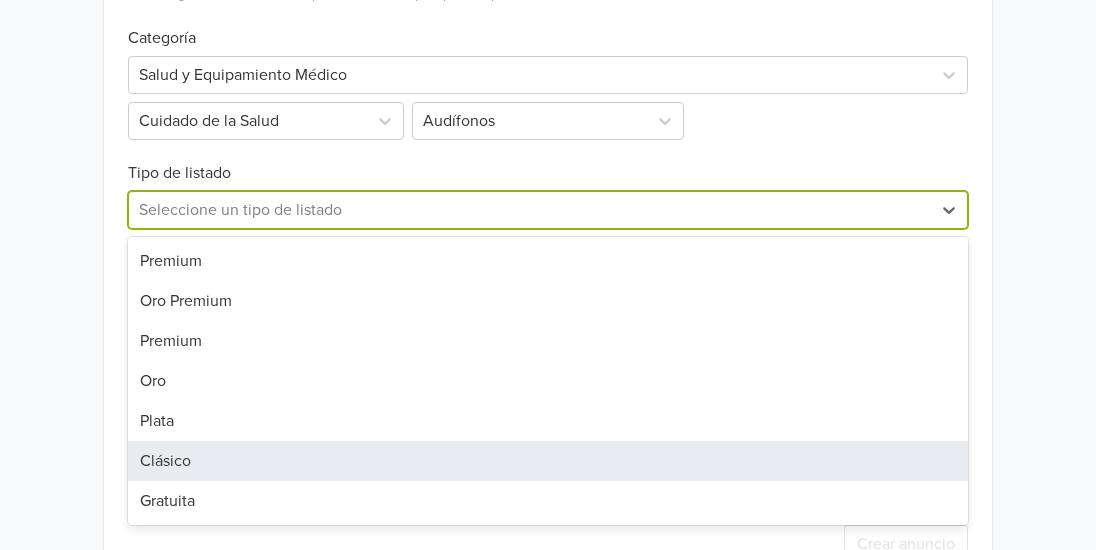 click on "Clásico" at bounding box center (548, 461) 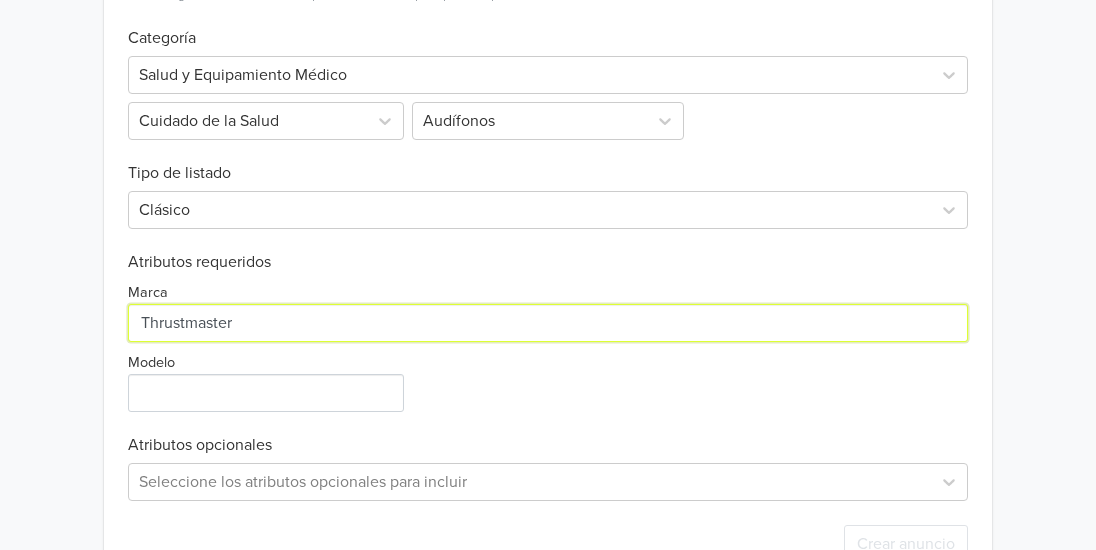 click on "Marca" at bounding box center [548, 323] 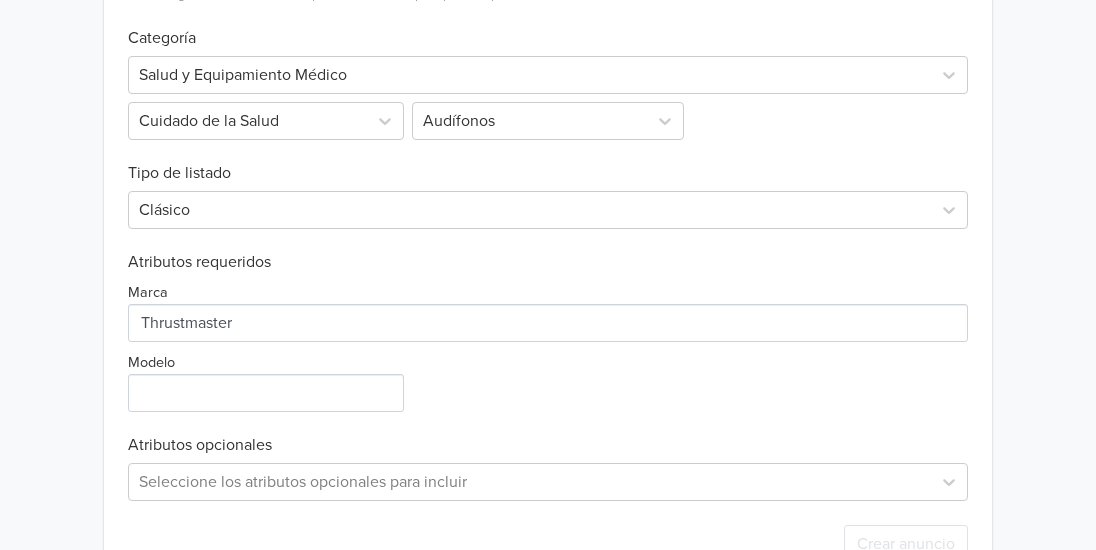 click on "Exportar producto * Las imágenes deben tener 500 píxeles en un lado para poder exportarlas. Crear anuncio Categoría Salud y Equipamiento Médico Cuidado de la Salud Audífonos Tipo de listado Clásico Atributos requeridos Marca Modelo Atributos opcionales Seleccione los atributos opcionales para incluir Crear anuncio" at bounding box center (548, 262) 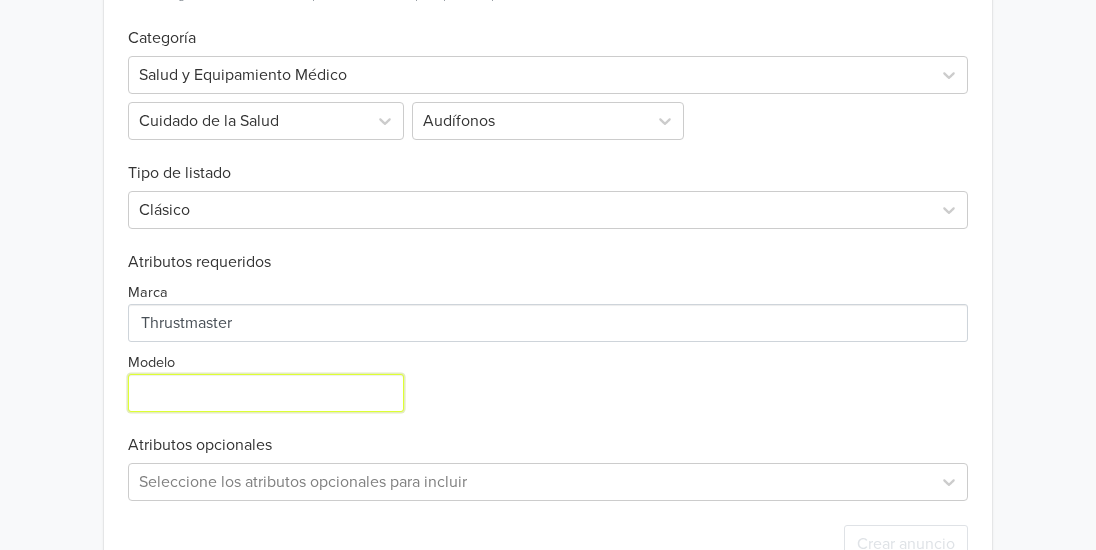 click on "Modelo" at bounding box center [266, 393] 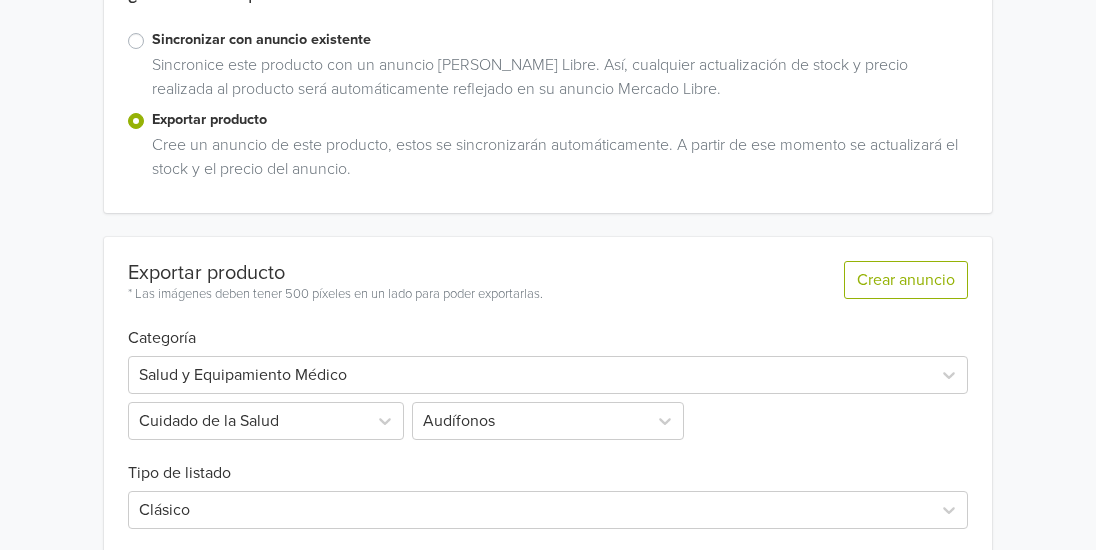 scroll, scrollTop: 554, scrollLeft: 0, axis: vertical 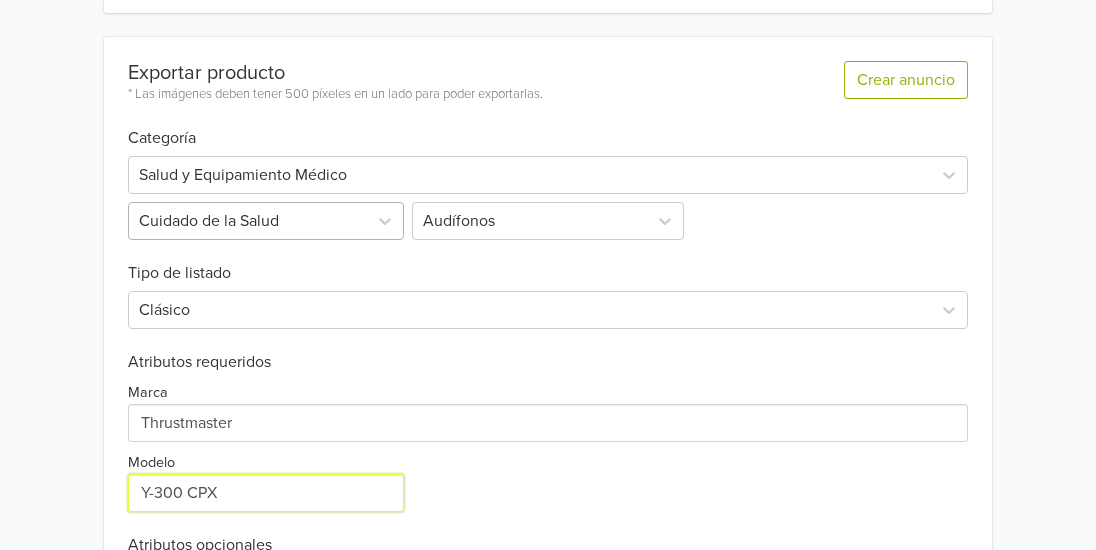 type on "Y-300 CPX" 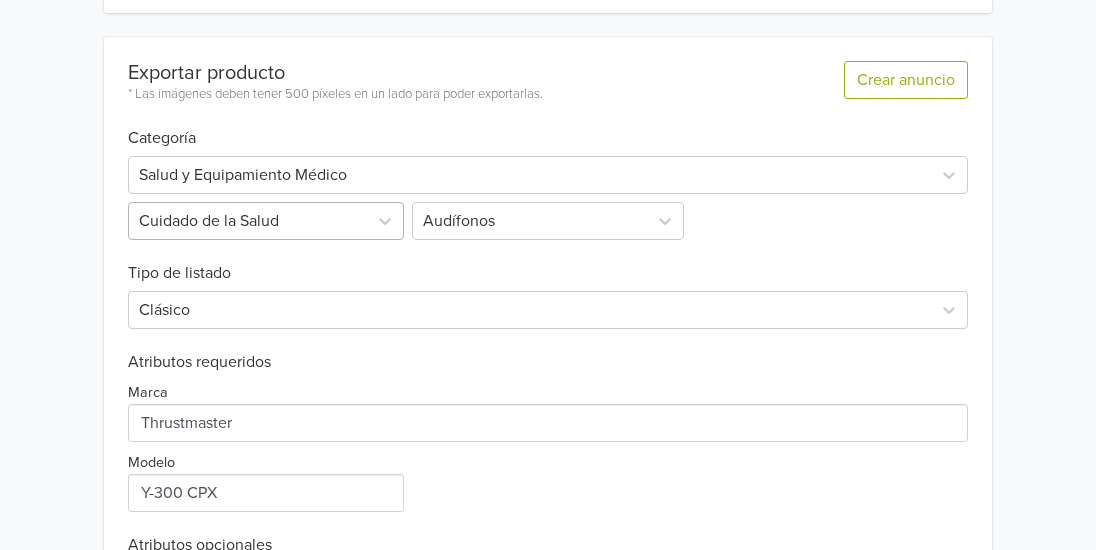click on "Cuidado de la Salud" at bounding box center (248, 221) 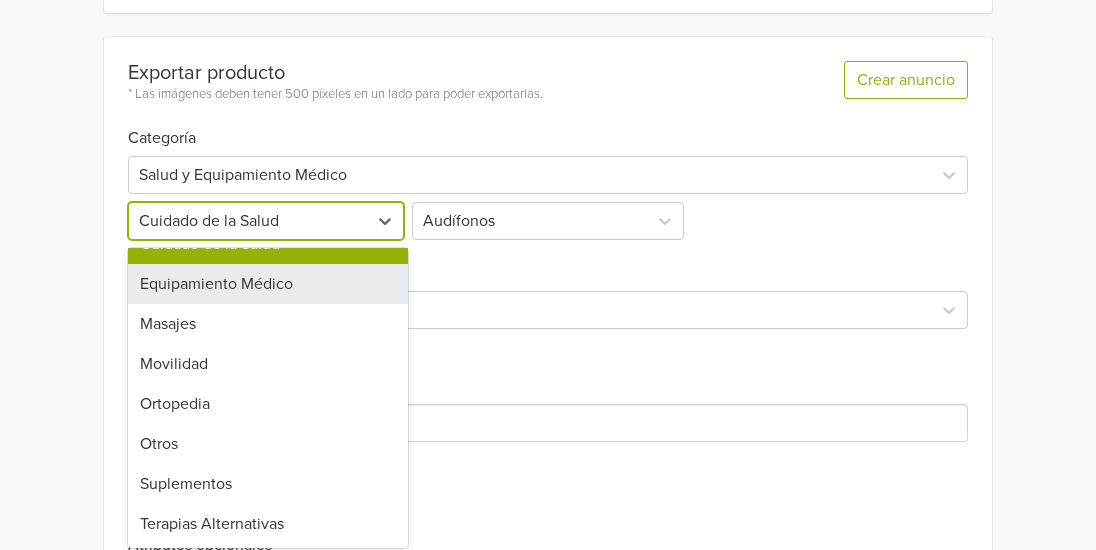 scroll, scrollTop: 0, scrollLeft: 0, axis: both 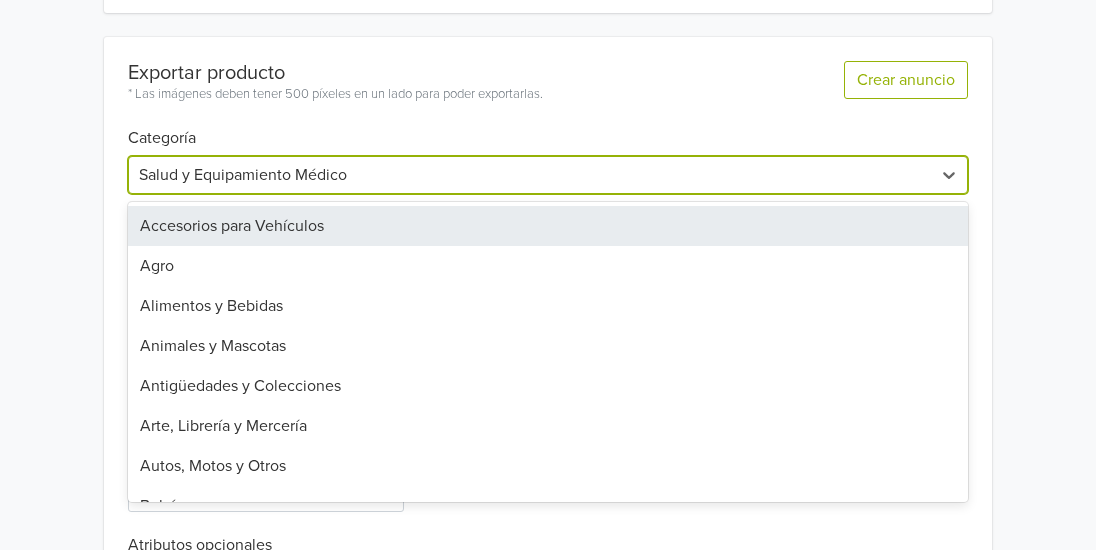click at bounding box center [530, 175] 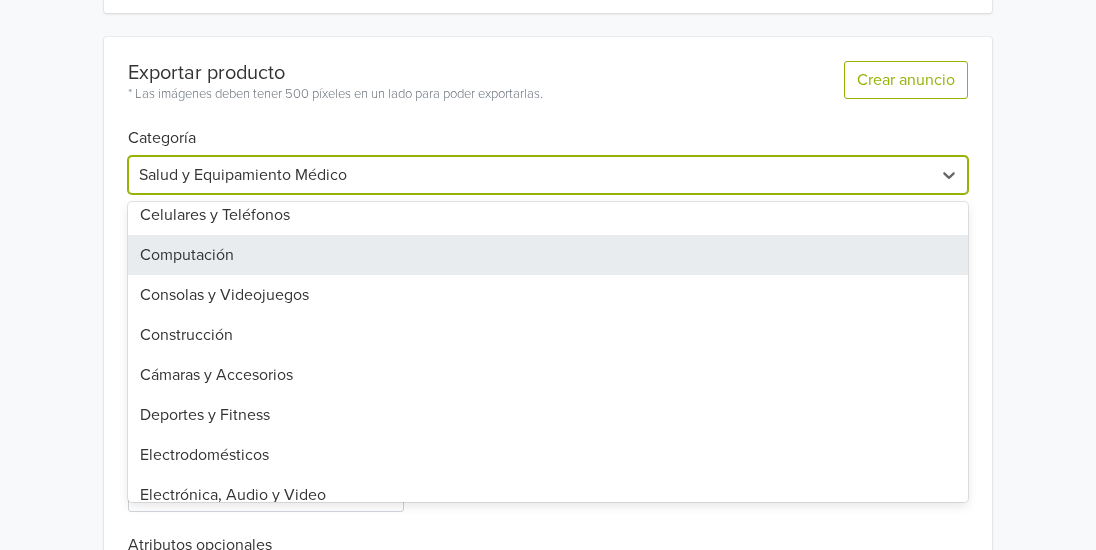 scroll, scrollTop: 400, scrollLeft: 0, axis: vertical 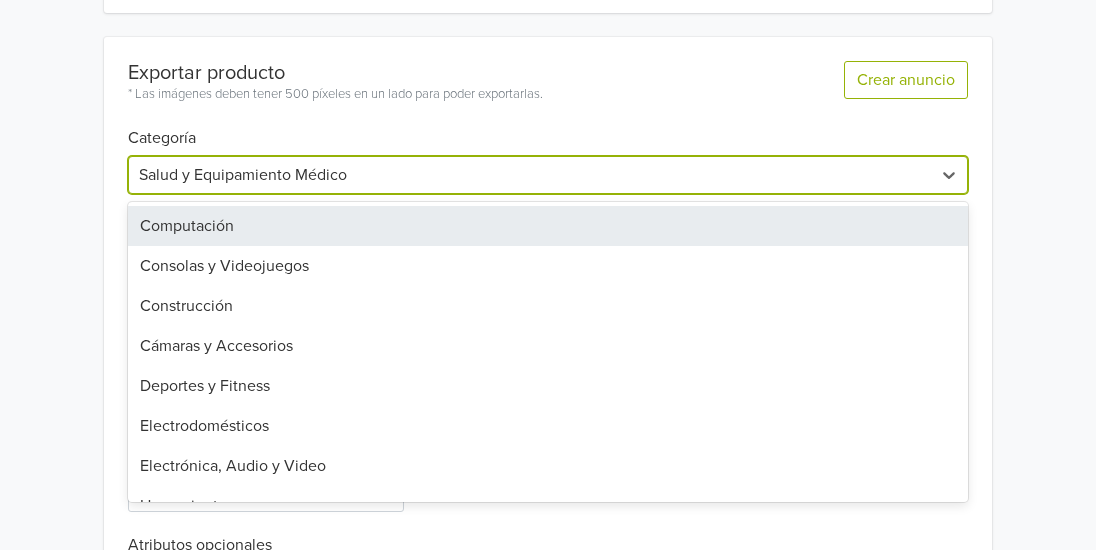 click on "Computación" at bounding box center (548, 226) 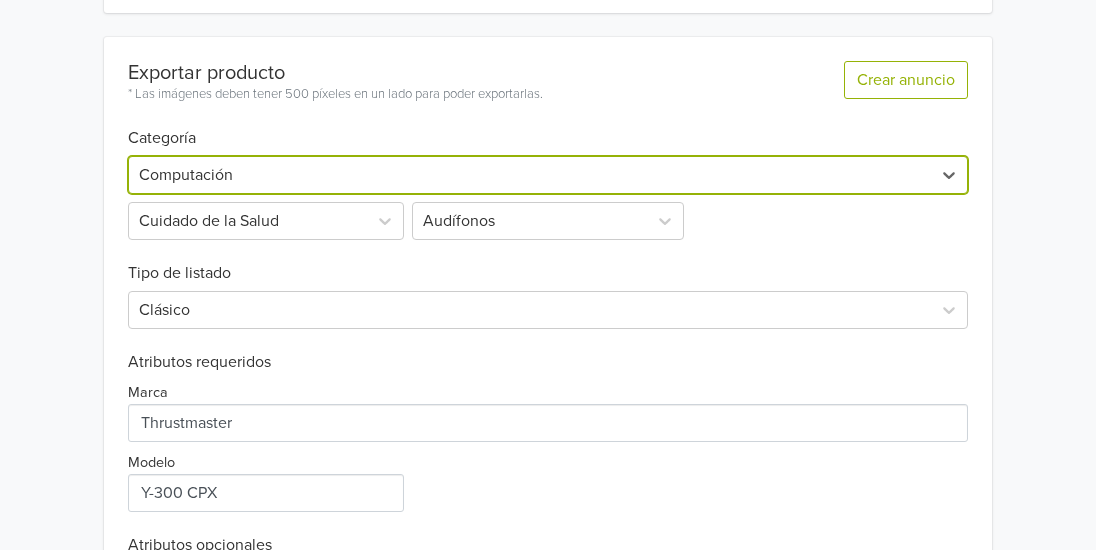 scroll, scrollTop: 354, scrollLeft: 0, axis: vertical 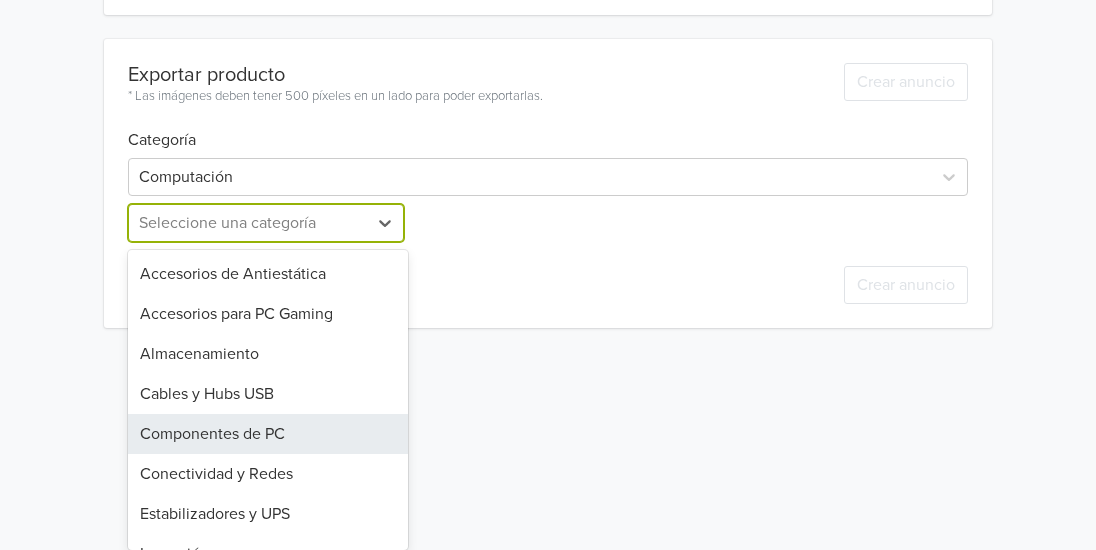 click on "19 results available. Use Up and Down to choose options, press Enter to select the currently focused option, press Escape to exit the menu, press Tab to select the option and exit the menu. Seleccione una categoría Accesorios de Antiestática Accesorios para PC Gaming Almacenamiento Cables y Hubs USB Componentes de PC Conectividad y Redes Estabilizadores y UPS Impresión Laptops y Accesorios Lectores y Scanners Limpieza y Cuidado de PCs Monitores y Accesorios Otros PC de Escritorio Palms y Handhelds Periféricos de PC Proyectores y Pantallas Software Tablets y Accesorios" at bounding box center [268, 223] 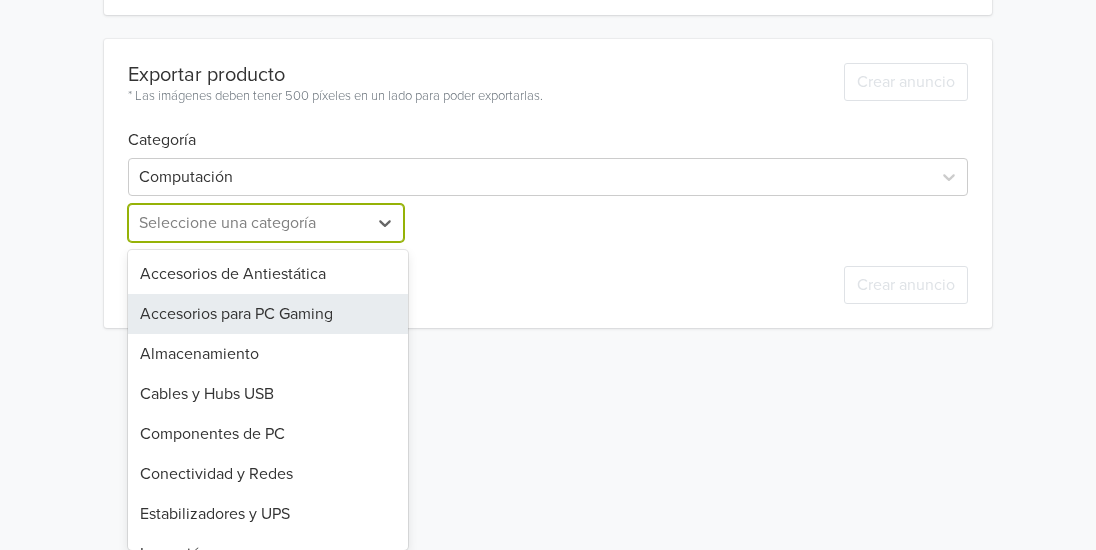 click on "Accesorios para PC Gaming" at bounding box center [268, 314] 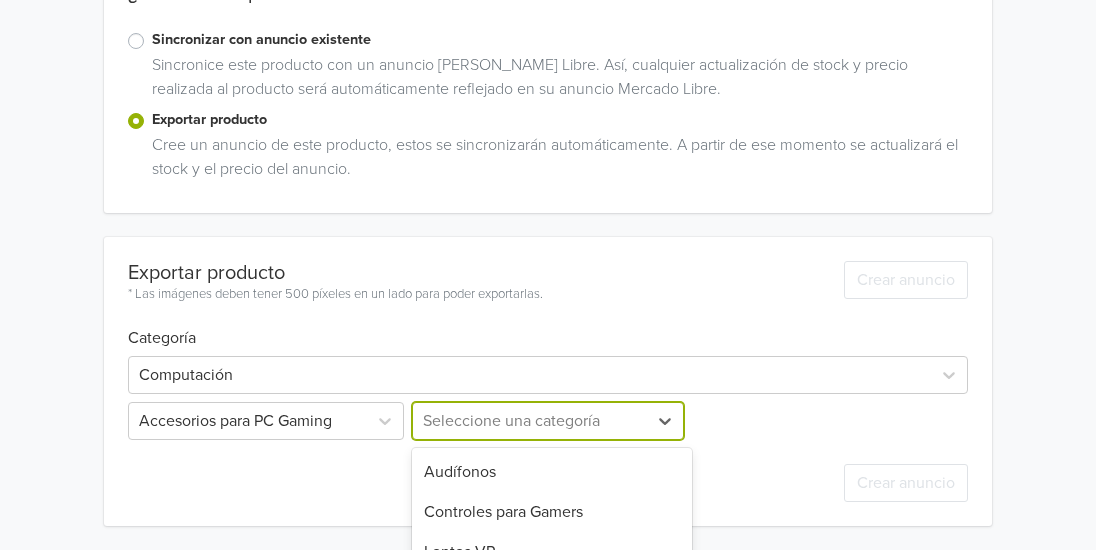 scroll, scrollTop: 552, scrollLeft: 0, axis: vertical 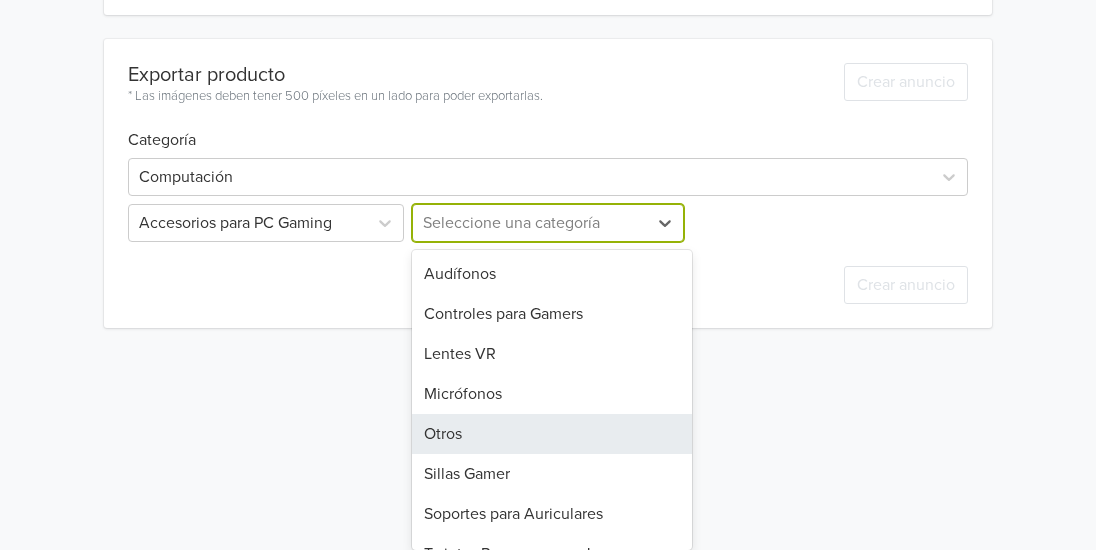 click on "8 results available. Use Up and Down to choose options, press Enter to select the currently focused option, press Escape to exit the menu, press Tab to select the option and exit the menu. Seleccione una categoría Audífonos Controles para Gamers Lentes VR Micrófonos Otros Sillas Gamer Soportes para Auriculares Tarjetas Prepagas para Juegos" at bounding box center (548, 223) 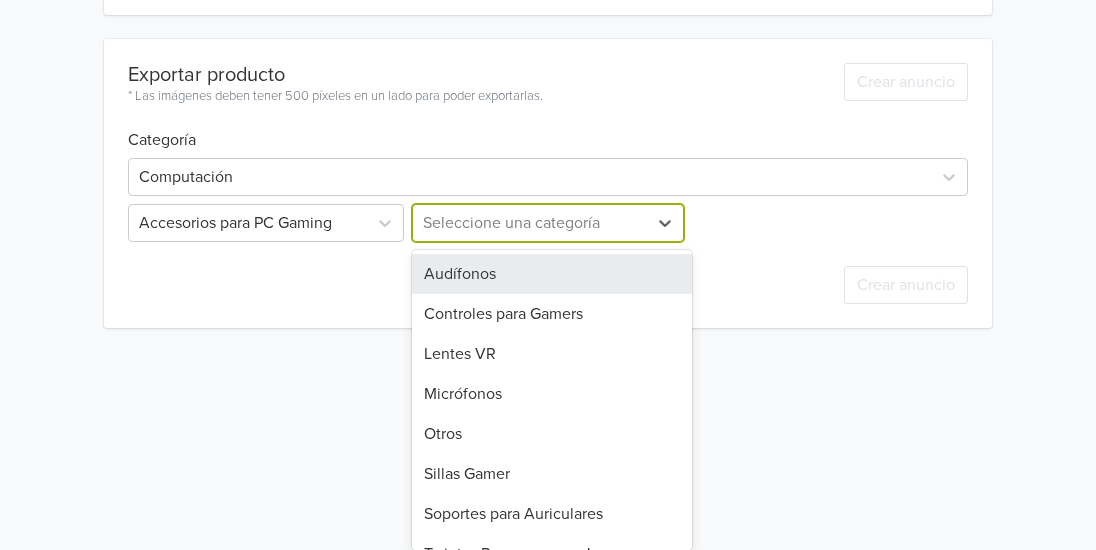 click on "Audífonos" at bounding box center (552, 274) 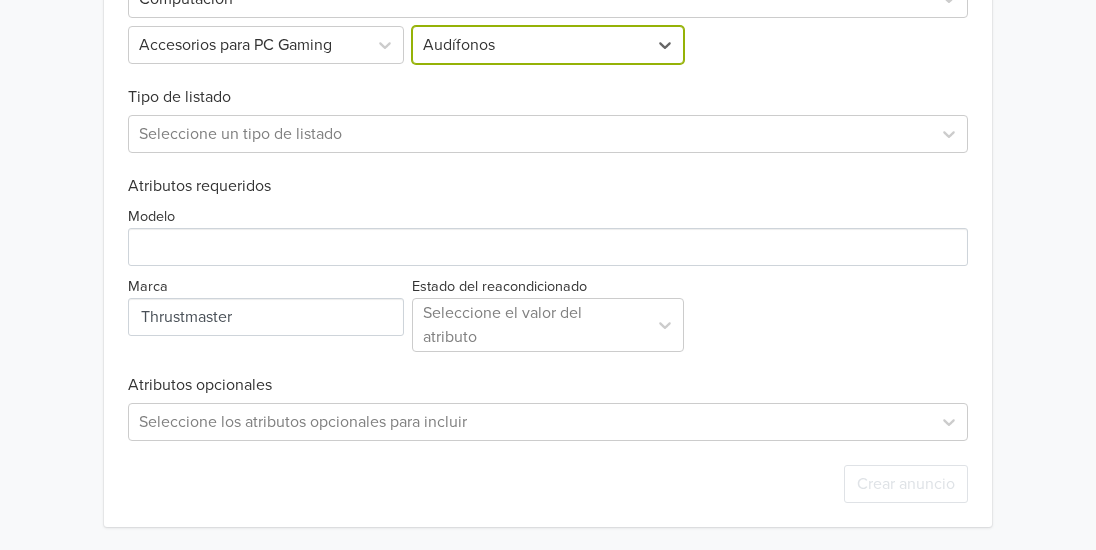 scroll, scrollTop: 731, scrollLeft: 0, axis: vertical 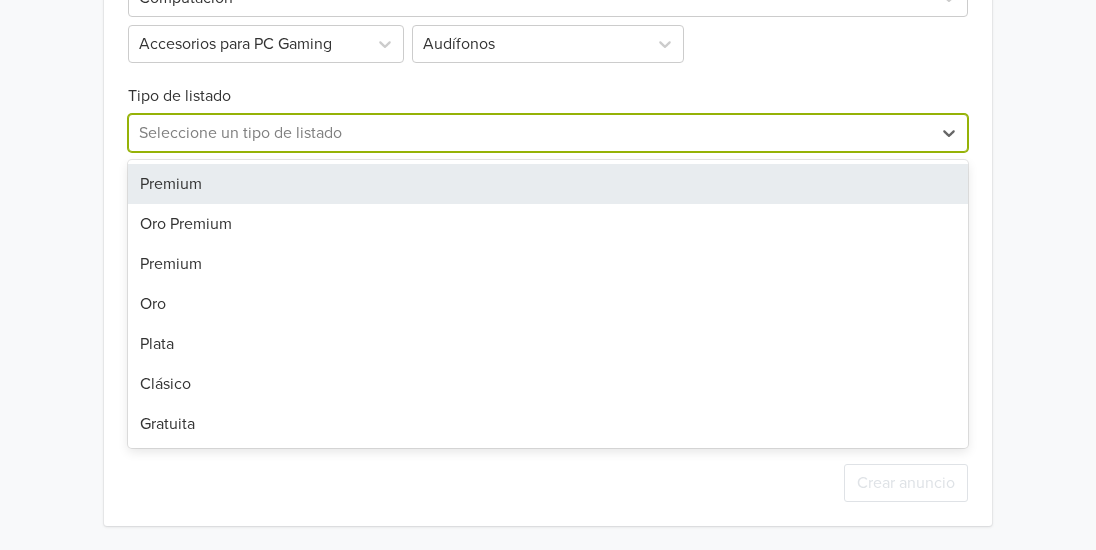 click at bounding box center (530, 133) 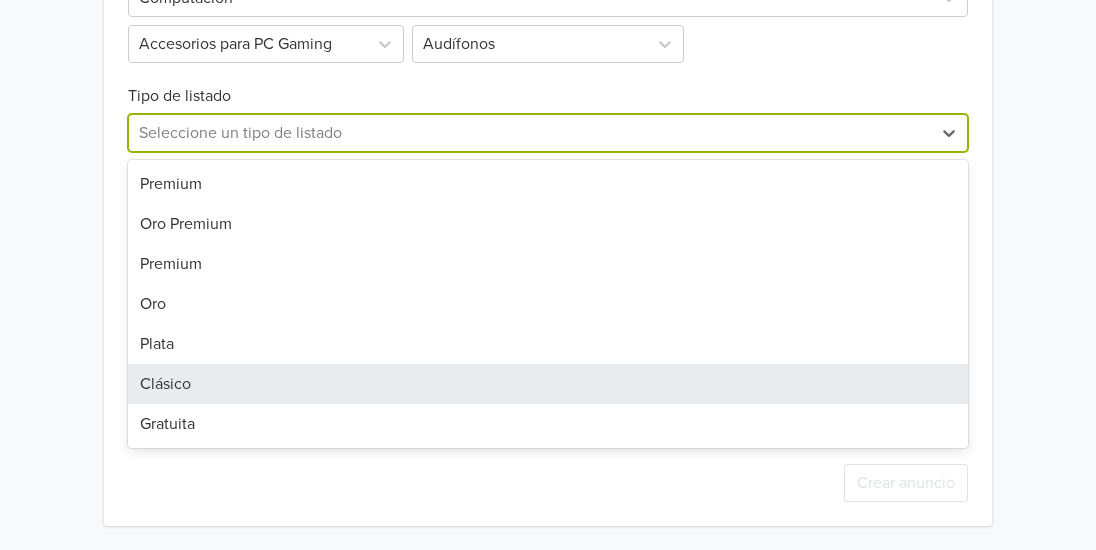 click on "Clásico" at bounding box center (548, 384) 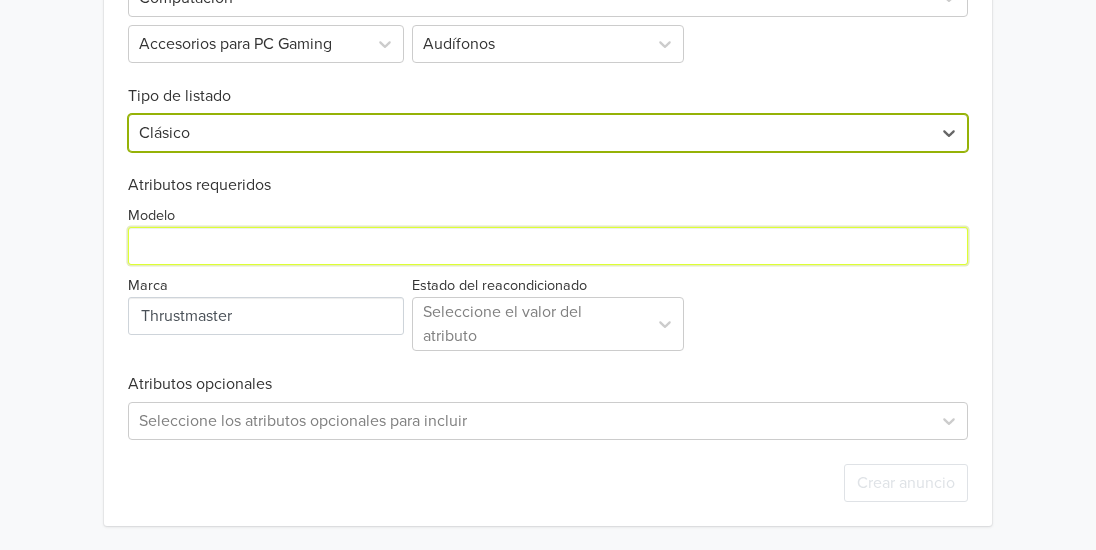click on "Modelo" at bounding box center (548, 246) 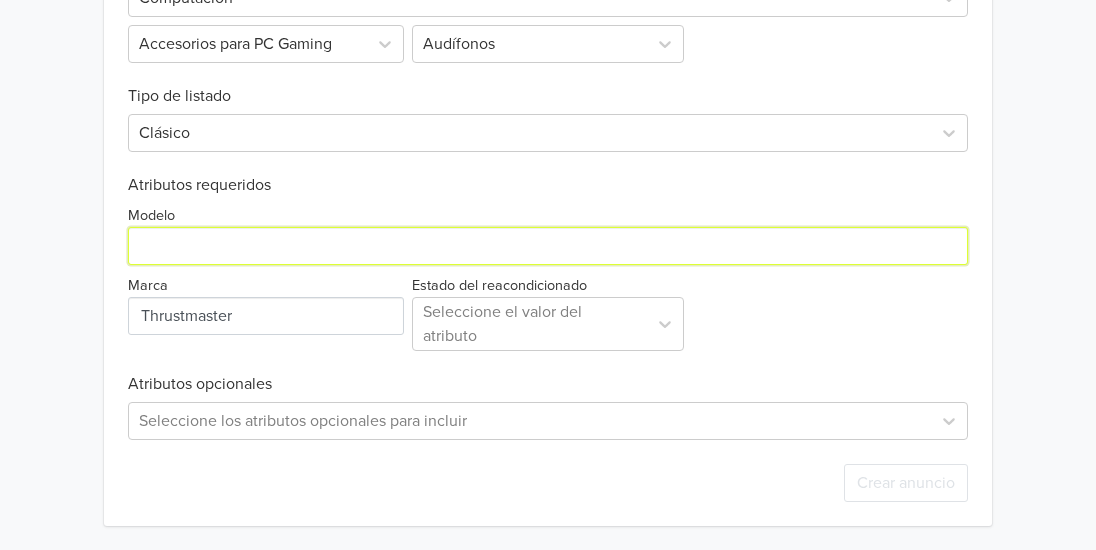 click on "Modelo" at bounding box center (548, 246) 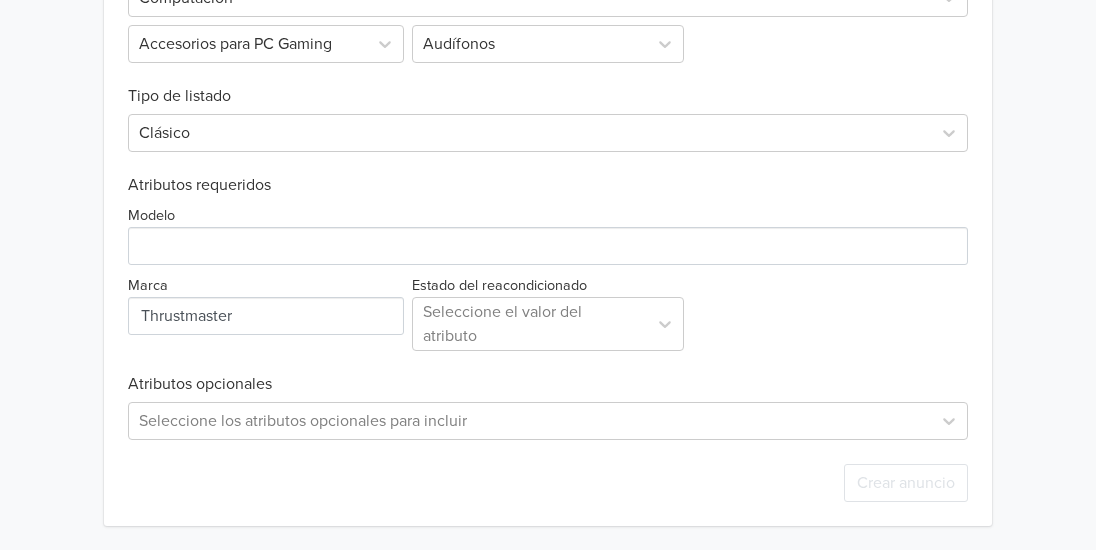 click on "Audífonos Thrustmaster Gaming Y-300 CPX   GTIN: 3362934001476   Precio: 225 PEN   Descripción   Auriculares universales para compatibilidad completa.
Los auriculares para juegos Y-300CPX ofrecen compatibilidad ampliada; el dispositivo puede conec (...) ¿Qué acción quieres tomar? Sincronizar con anuncio existente Sincronice este producto con un anuncio de Mercado Libre. Así, cualquier actualización de stock y precio realizada al producto será automáticamente reflejado en su anuncio Mercado Libre. Exportar producto Cree un anuncio de este producto, estos se sincronizarán automáticamente. A partir de ese momento se actualizará el stock y el precio del anuncio. Exportar producto * Las imágenes deben tener 500 píxeles en un lado para poder exportarlas. Crear anuncio Categoría Computación Accesorios para PC Gaming Audífonos Tipo de listado Clásico Atributos requeridos Modelo Marca Estado del reacondicionado Seleccione el valor del atributo Atributos opcionales Crear anuncio" at bounding box center [548, -91] 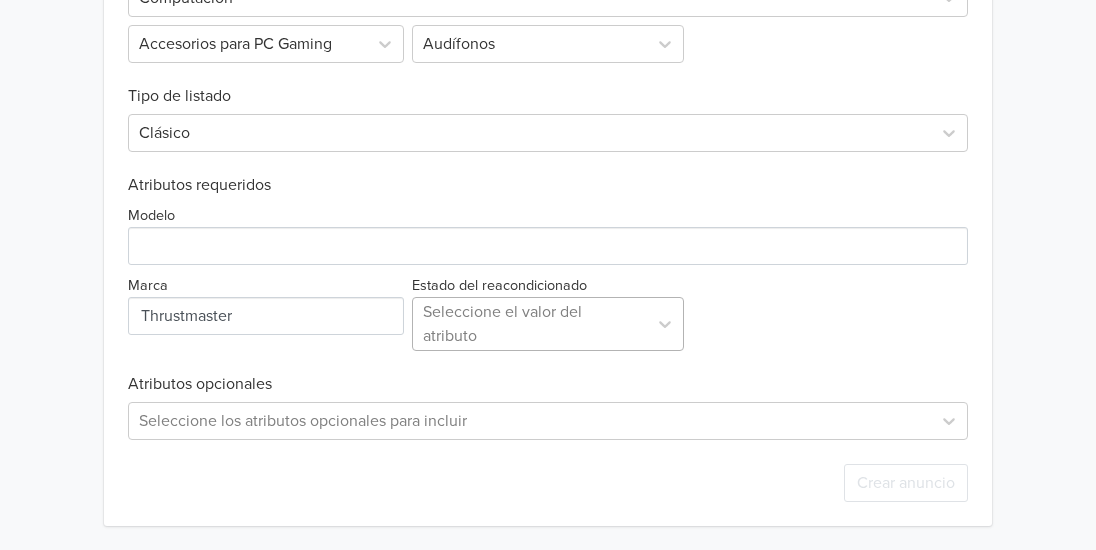 click on "Seleccione el valor del atributo" at bounding box center [530, 324] 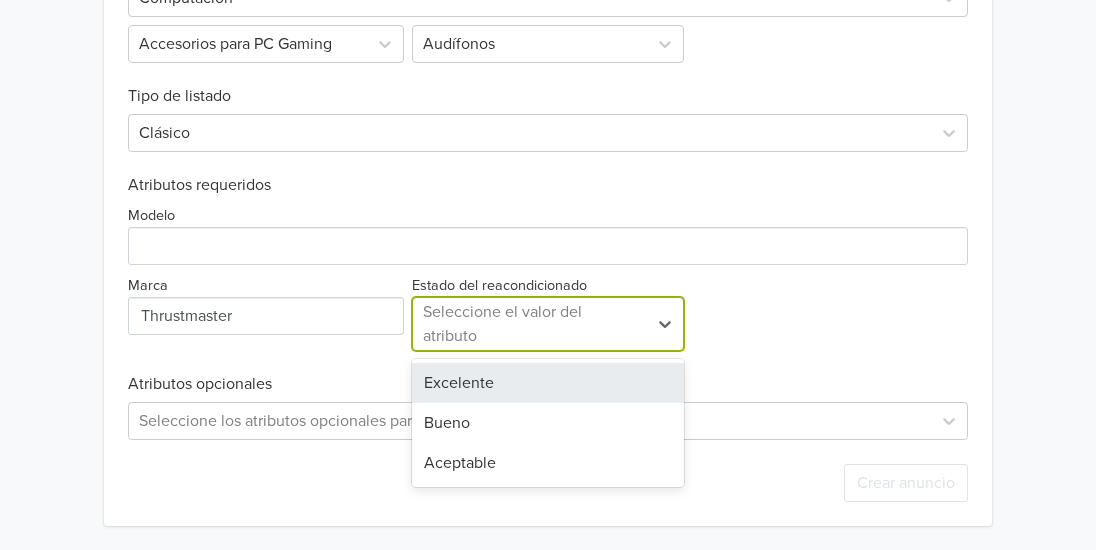 click on "Excelente" at bounding box center [548, 383] 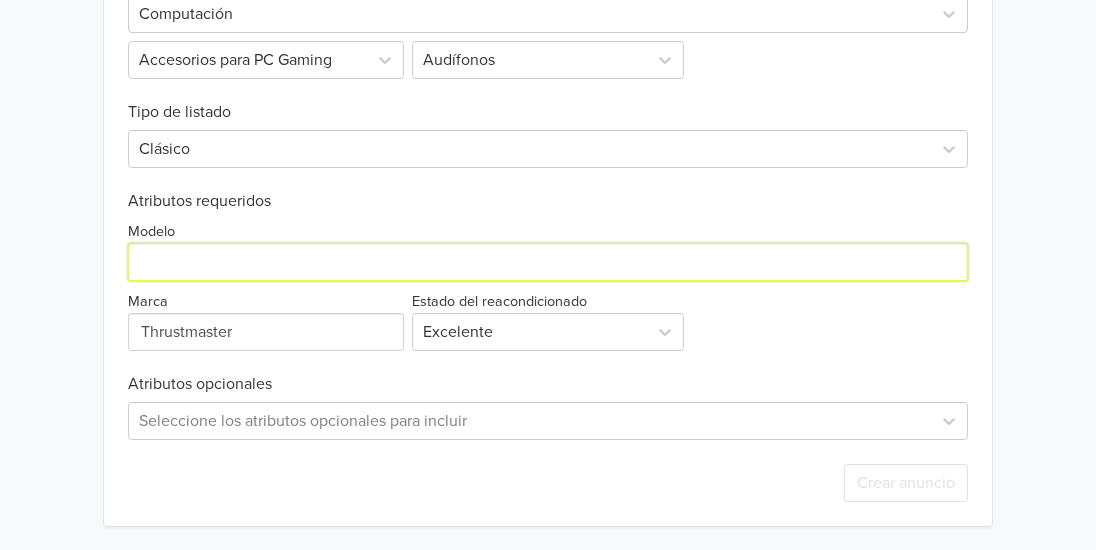 click on "Modelo" at bounding box center [548, 262] 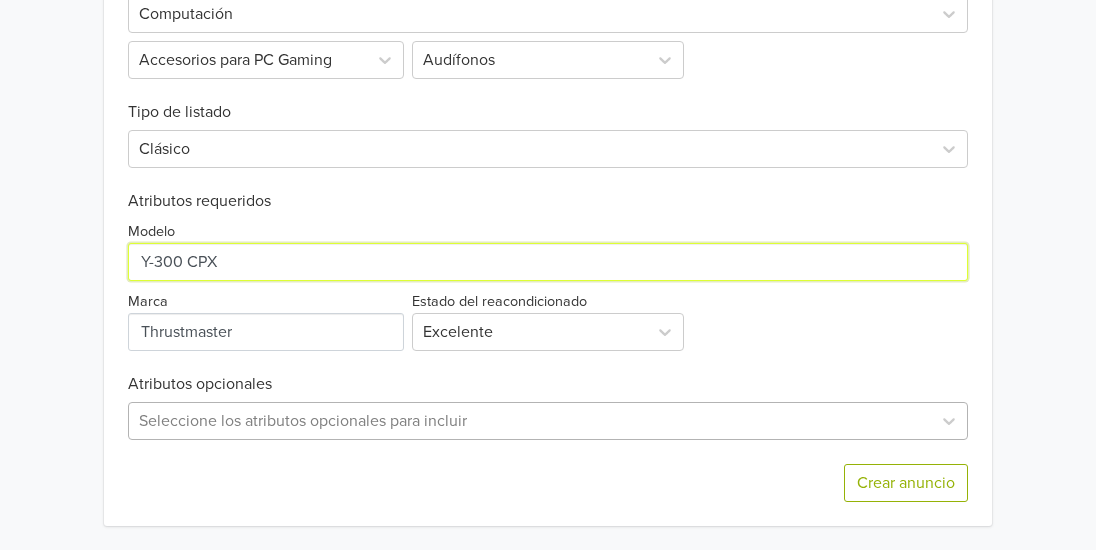 type on "Y-300 CPX" 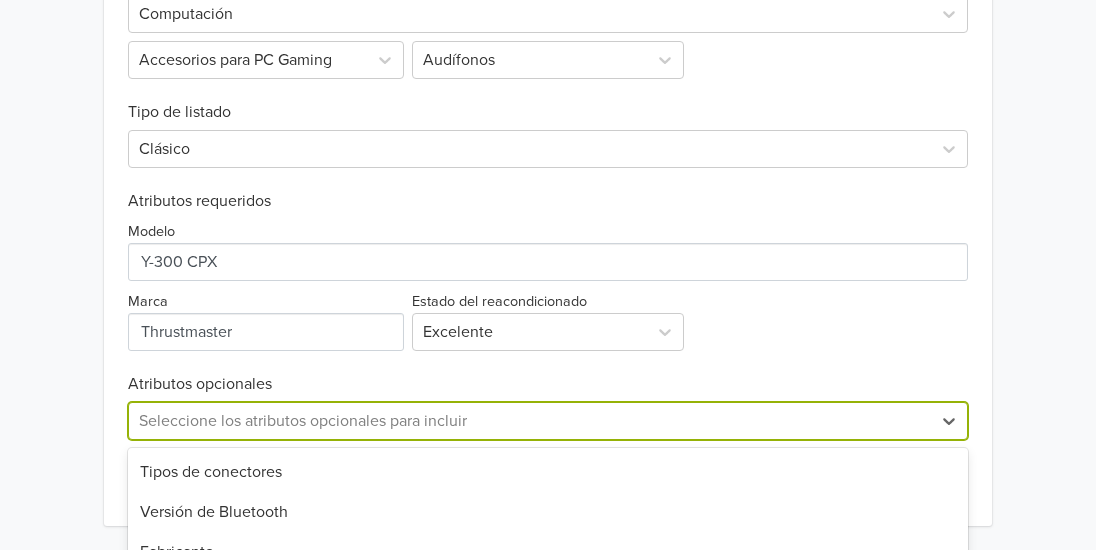 scroll, scrollTop: 913, scrollLeft: 0, axis: vertical 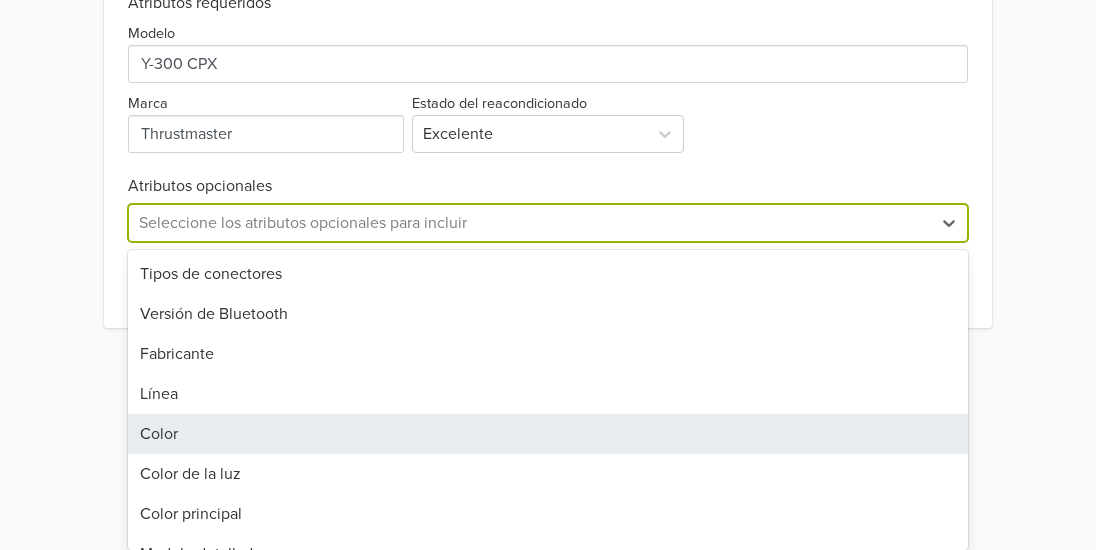 click on "62 results available. Use Up and Down to choose options, press Enter to select the currently focused option, press Escape to exit the menu, press Tab to select the option and exit the menu. Seleccione los atributos opcionales para incluir Tipos de conectores Versión de Bluetooth Fabricante Línea Color Color de la luz Color principal Modelo detallado Formato del auricular Es inalámbrico Con Bluetooth Con micrófono Con luz LED Tamaño de la memoria Alcance inalámbrico Unidad de diafragma Impedancia Respuesta en frecuencia Sensibilidad Capacidad de la batería del auricular Capacidad de la batería del estuche de carga Incluye estuche de carga Con carga inalámbrica Con tecnología TWS Con modo manos libres Con reproductor de MP3 Con radio FM Con cancelación de ruido Es resistente al agua Es a prueba de agua Es resistente al polvo Con cable desmontable Con micrófono desmontable Con micrófono flexible Con asistentes de voz integrados Clasificación IP Asistentes de voz integrados Funciones de control MPN" at bounding box center (548, 223) 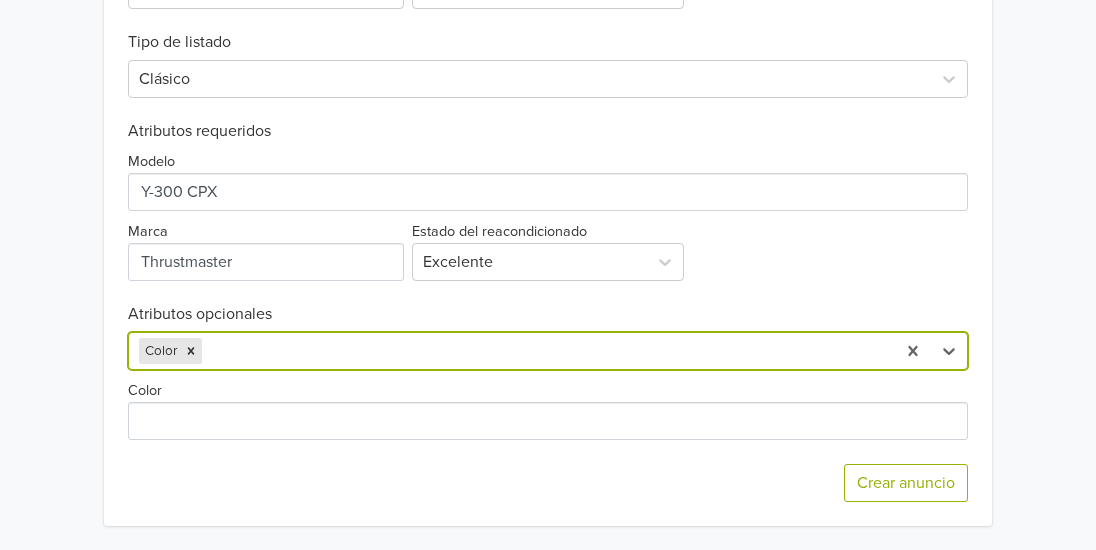 scroll, scrollTop: 785, scrollLeft: 0, axis: vertical 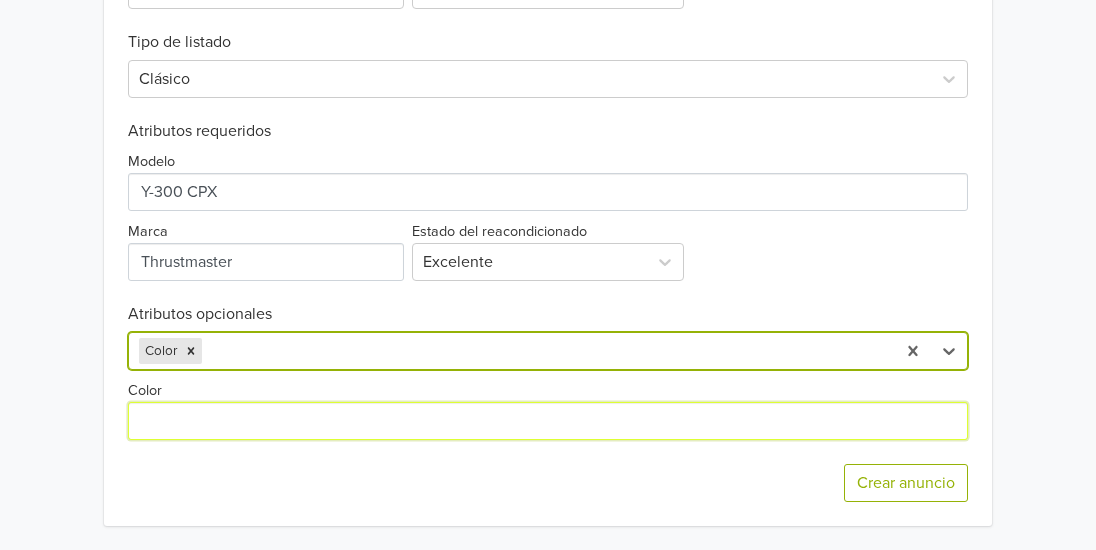 click on "Color" at bounding box center [548, 421] 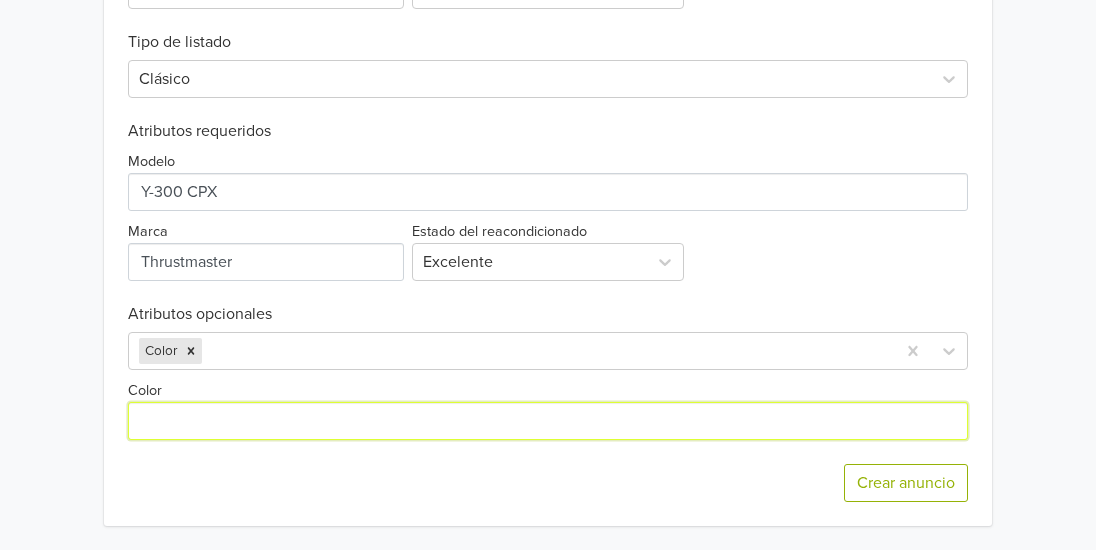 type on "Blanco" 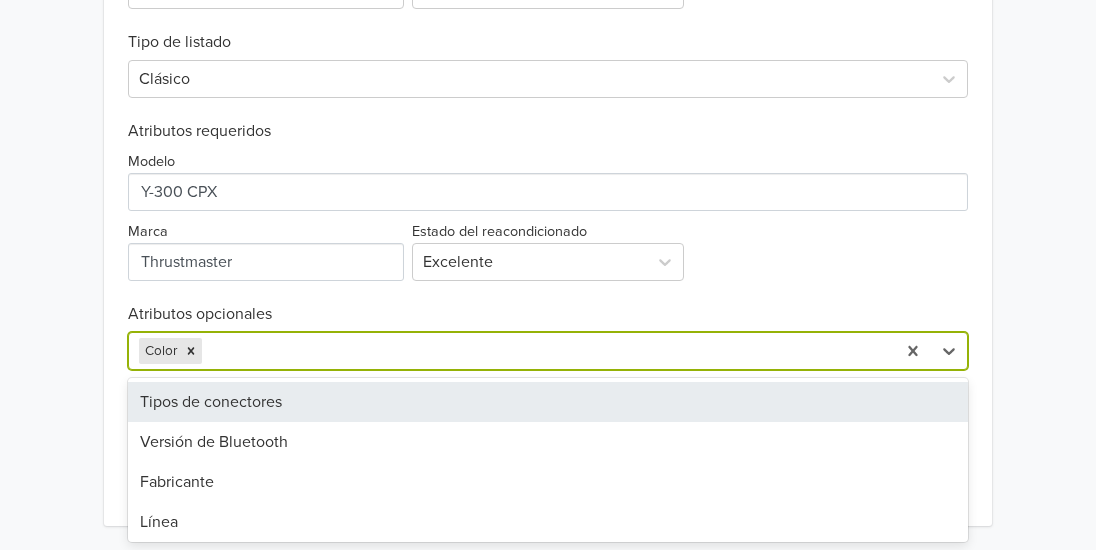 click at bounding box center [545, 351] 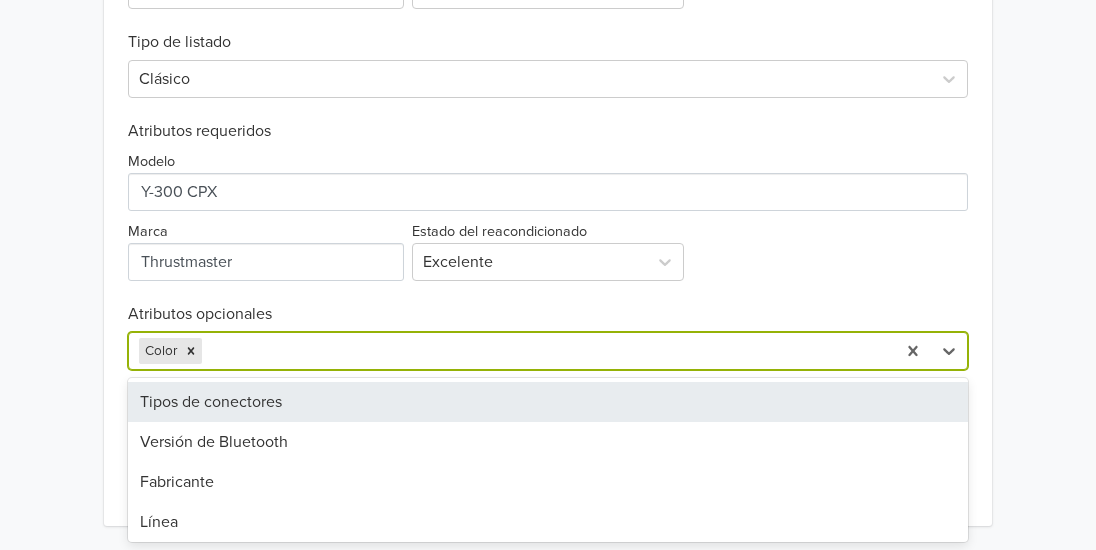 scroll, scrollTop: 809, scrollLeft: 0, axis: vertical 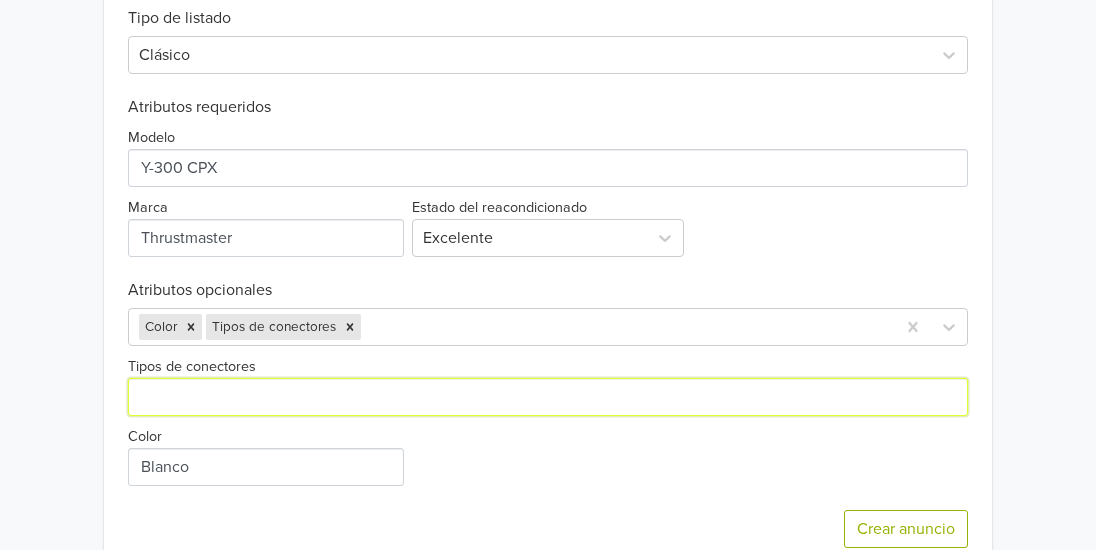 click on "Tipos de conectores" at bounding box center (548, 397) 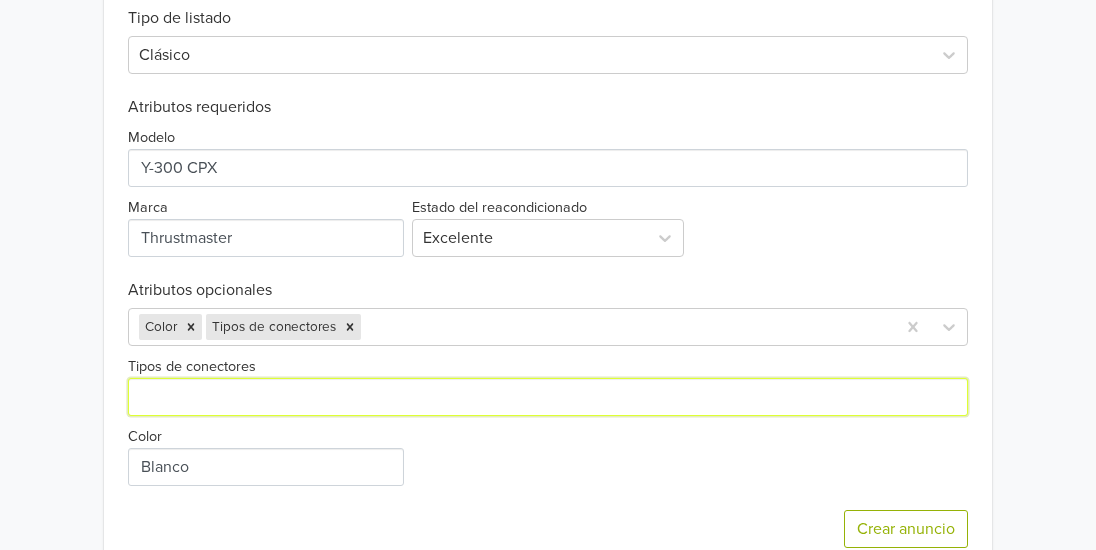 type on "USB , Jack" 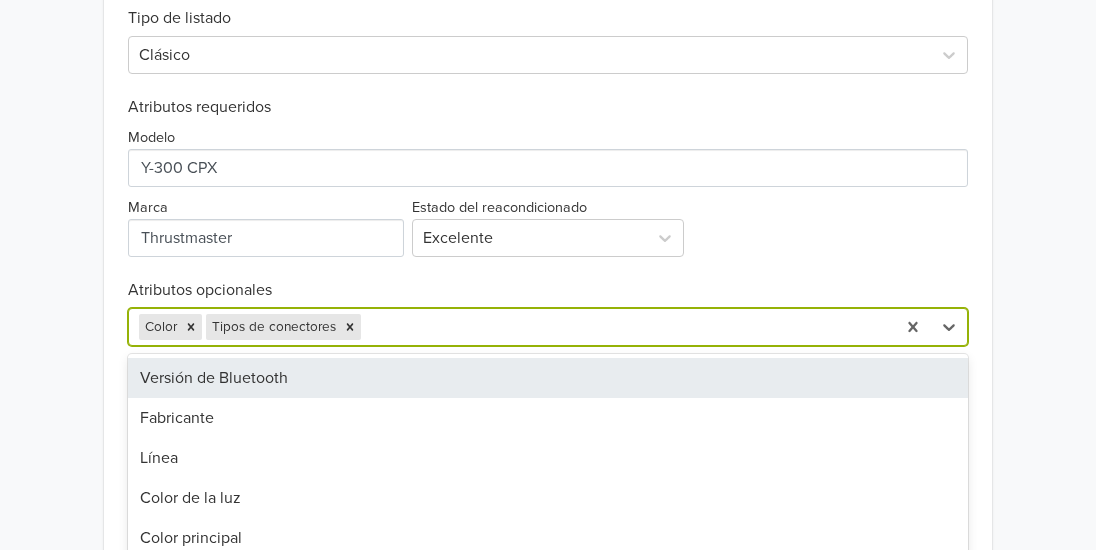 scroll, scrollTop: 855, scrollLeft: 0, axis: vertical 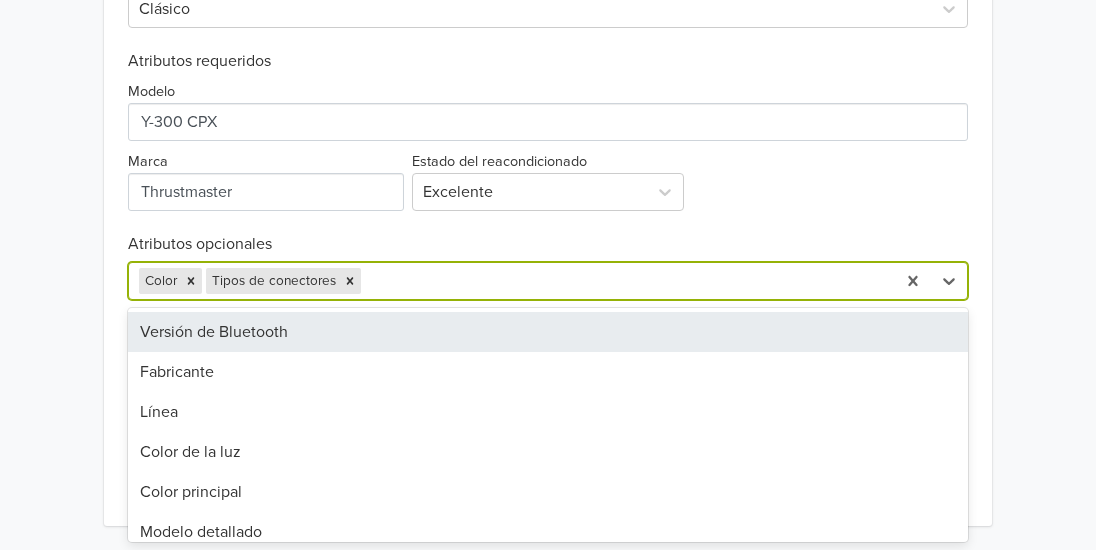 click on "60 results available. Use Up and Down to choose options, press Enter to select the currently focused option, press Escape to exit the menu, press Tab to select the option and exit the menu. Color Tipos de conectores Versión de Bluetooth Fabricante Línea Color de la luz Color principal Modelo detallado Formato del auricular Es inalámbrico Con Bluetooth Con micrófono Con luz LED Tamaño de la memoria Alcance inalámbrico Unidad de diafragma Impedancia Respuesta en frecuencia Sensibilidad Capacidad de la batería del auricular Capacidad de la batería del estuche de carga Incluye estuche de carga Con carga inalámbrica Con tecnología TWS Con modo manos libres Con reproductor de MP3 Con radio FM Con cancelación de ruido Es resistente al agua Es a prueba de agua Es resistente al polvo Con cable desmontable Con micrófono desmontable Con micrófono flexible Con asistentes de voz integrados Clasificación IP Asistentes de voz integrados Orientaciones del micrófono Funciones de control MPN Es kit Es monoaural" at bounding box center [548, 281] 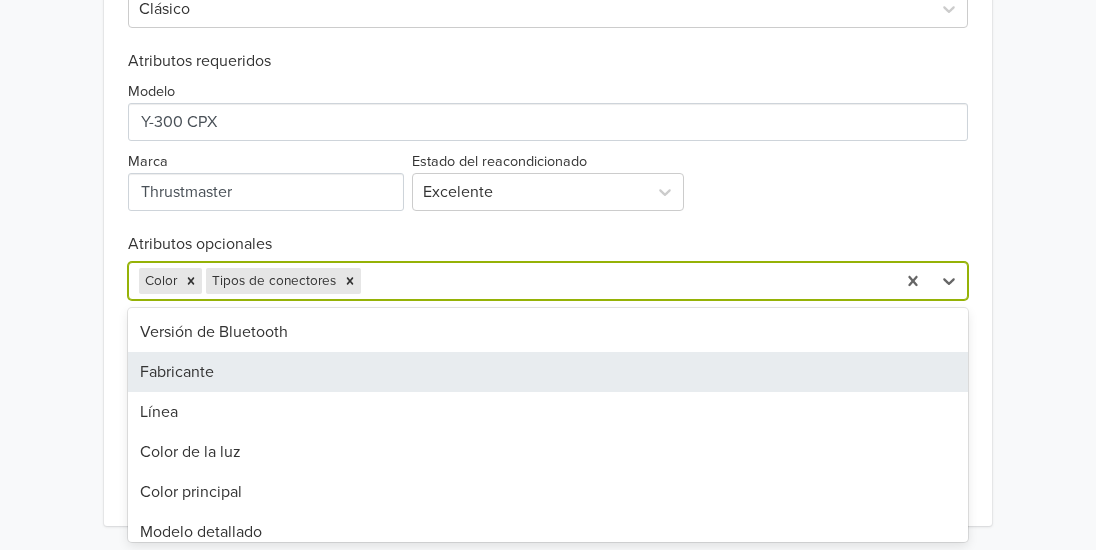 click on "Fabricante" at bounding box center [548, 372] 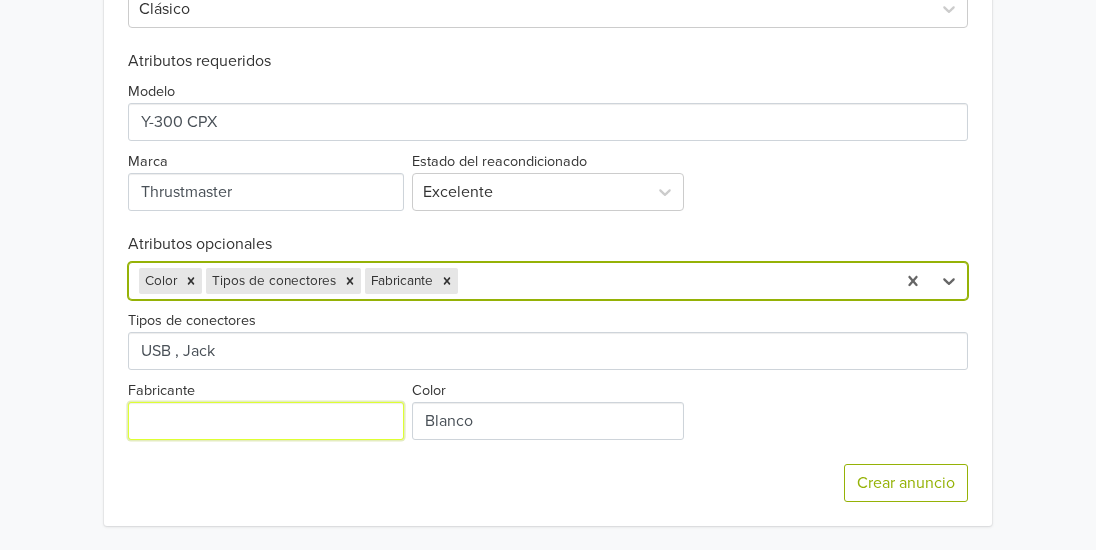 click on "Fabricante" at bounding box center [266, 421] 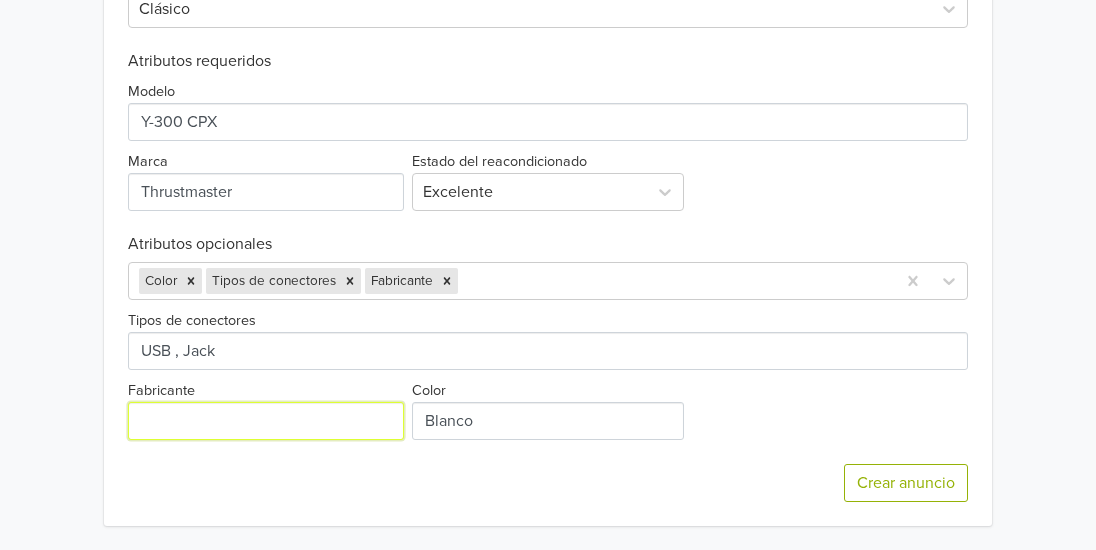 type on "Thrustmaster" 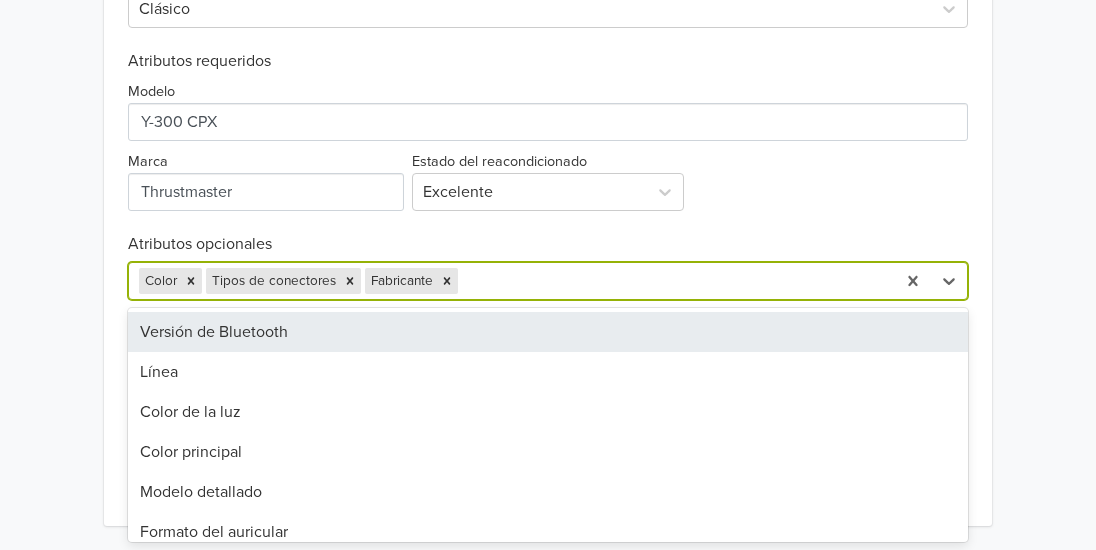 click at bounding box center [673, 281] 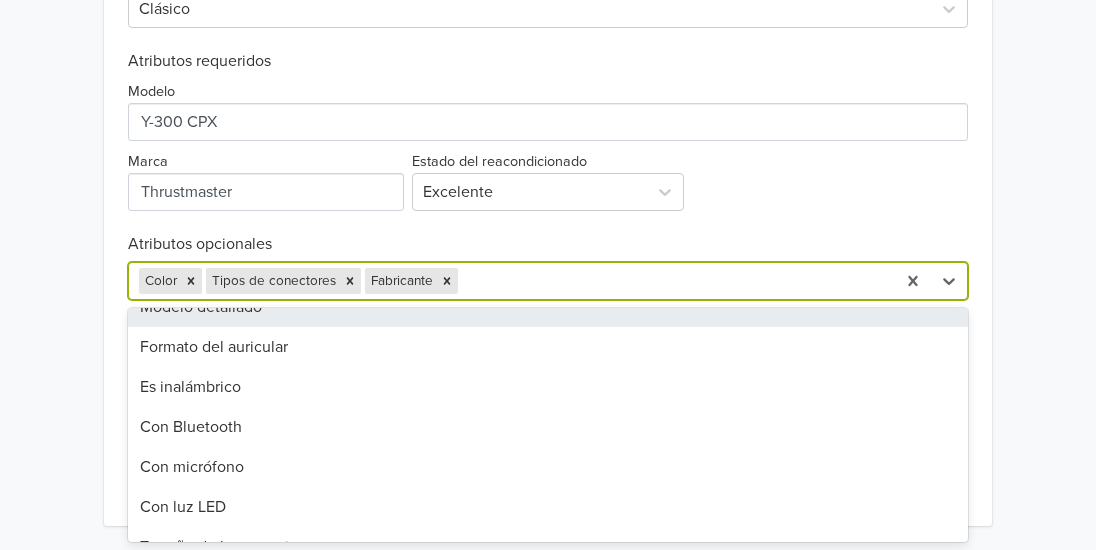 scroll, scrollTop: 200, scrollLeft: 0, axis: vertical 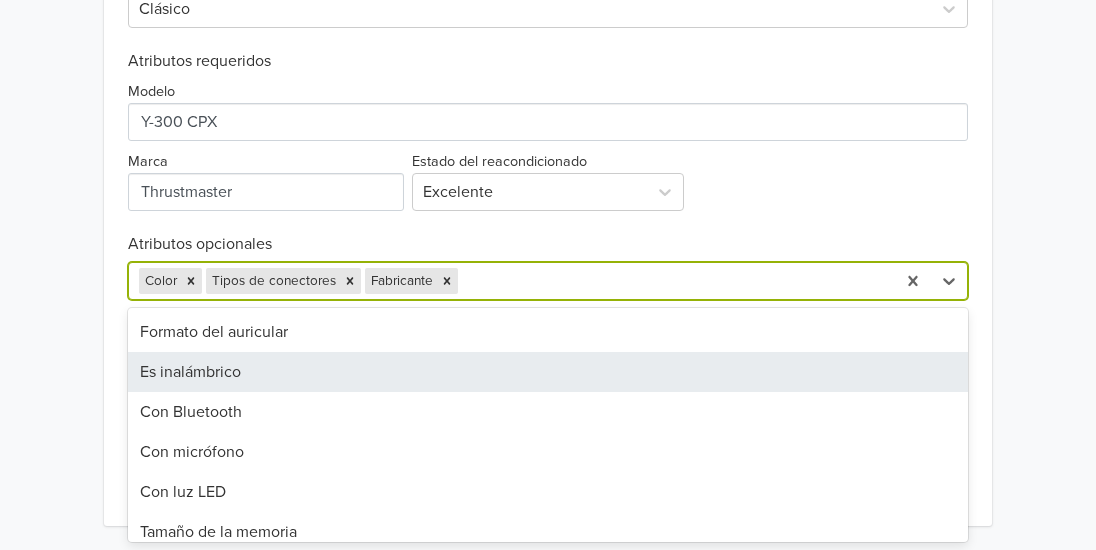 click on "Es inalámbrico" at bounding box center [548, 372] 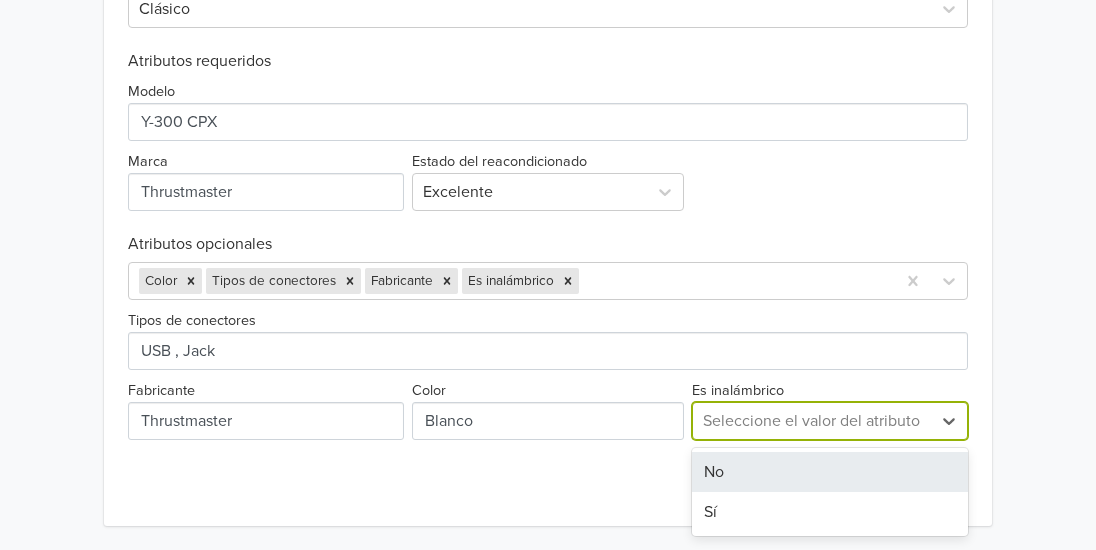 click at bounding box center [812, 421] 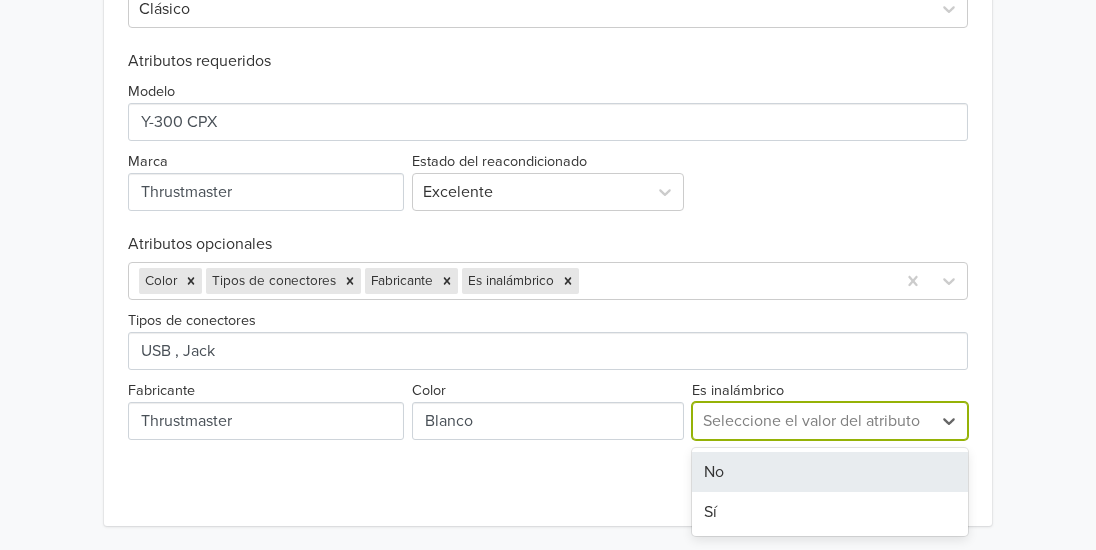 click on "No" at bounding box center [830, 472] 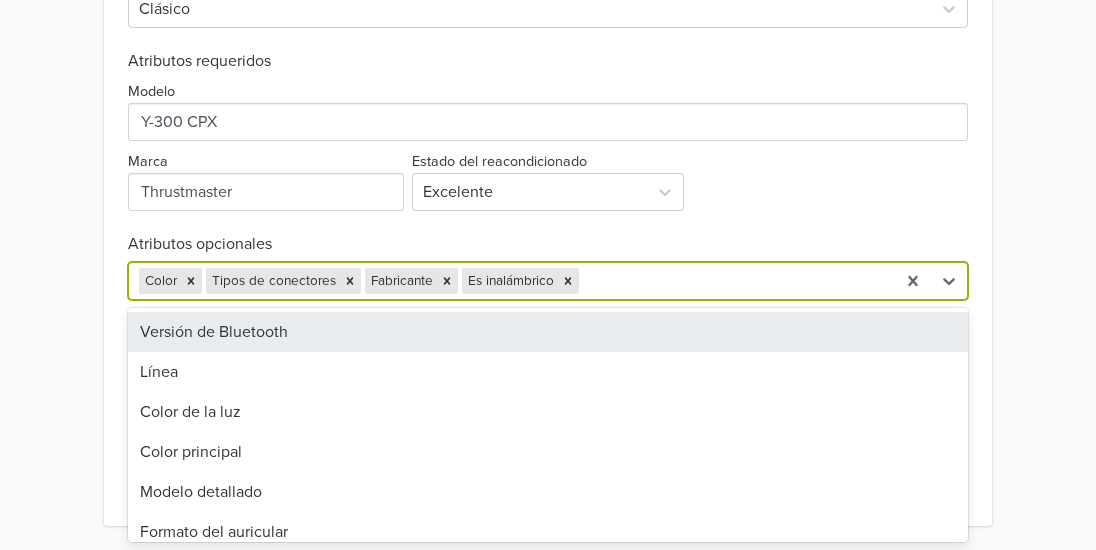 drag, startPoint x: 662, startPoint y: 277, endPoint x: 640, endPoint y: 292, distance: 26.627054 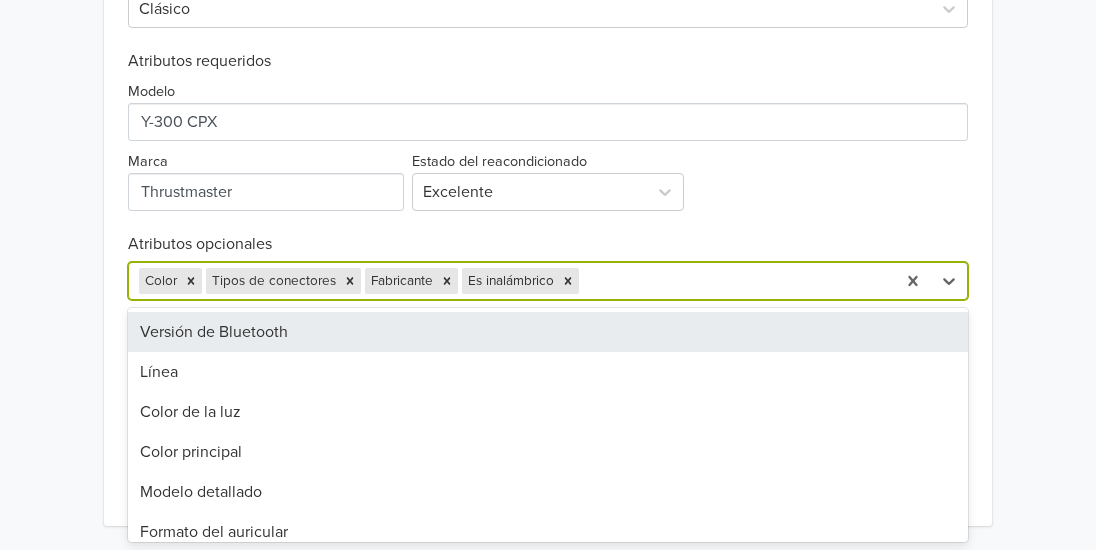 click at bounding box center (734, 281) 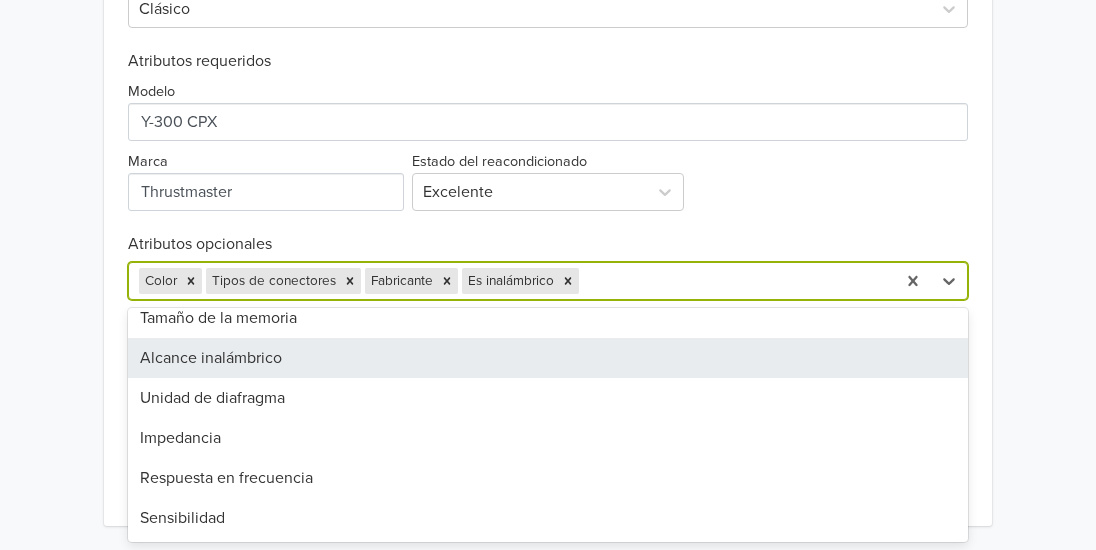 scroll, scrollTop: 400, scrollLeft: 0, axis: vertical 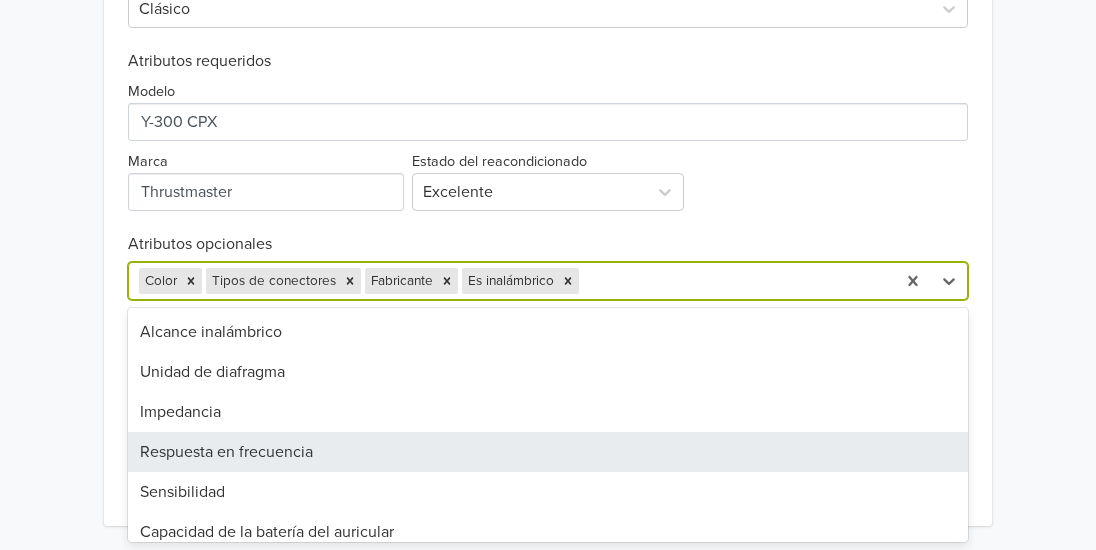click on "Respuesta en frecuencia" at bounding box center (548, 452) 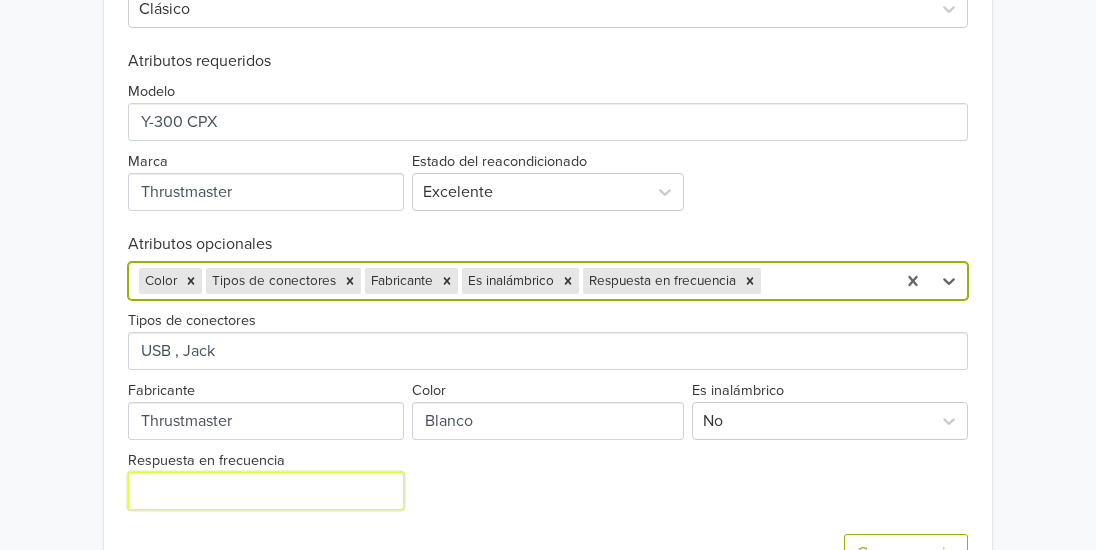 click on "Respuesta en frecuencia" at bounding box center [266, 491] 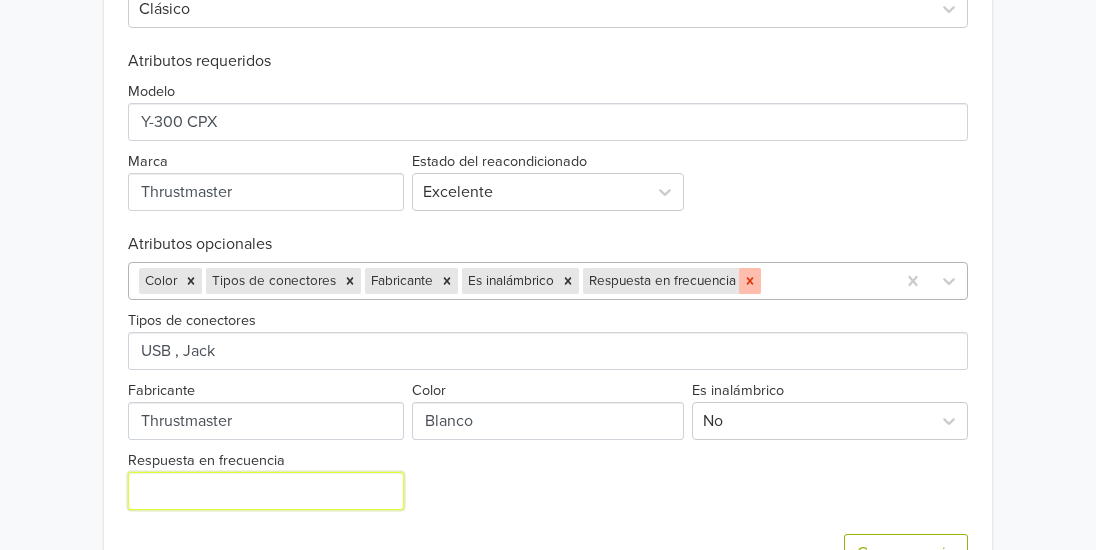 click 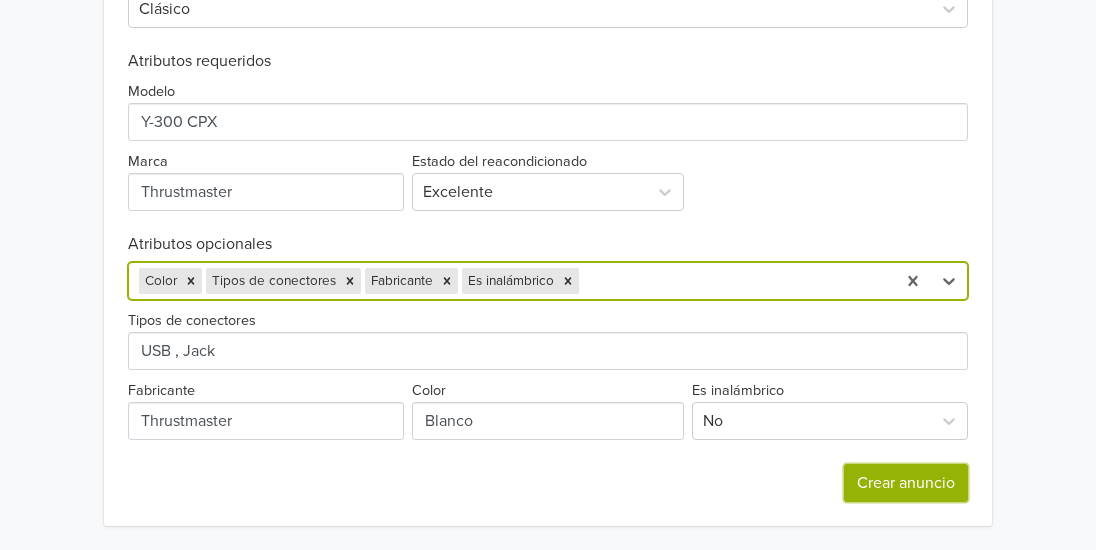 click on "Crear anuncio" at bounding box center [906, 483] 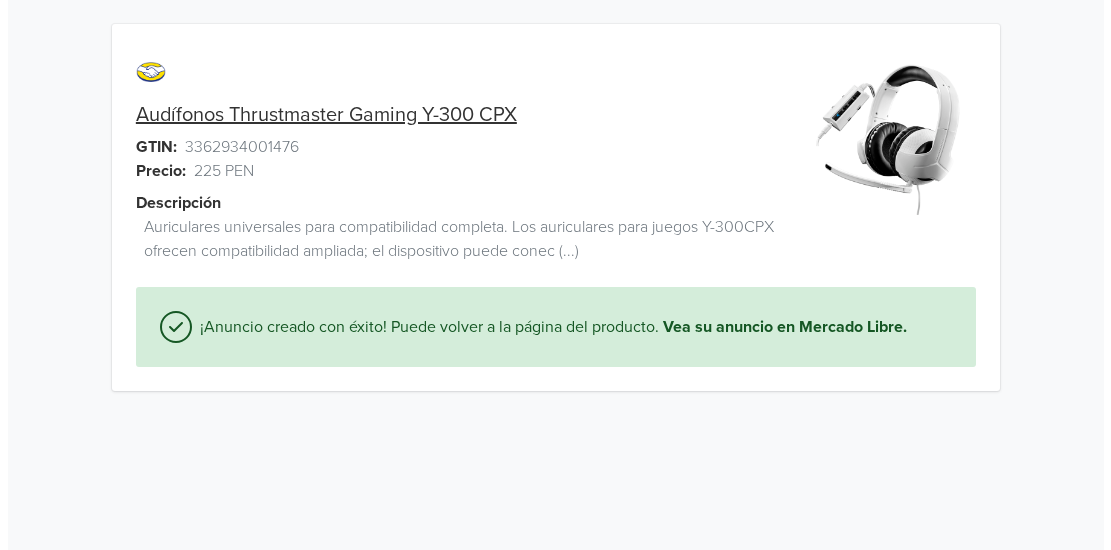 scroll, scrollTop: 0, scrollLeft: 0, axis: both 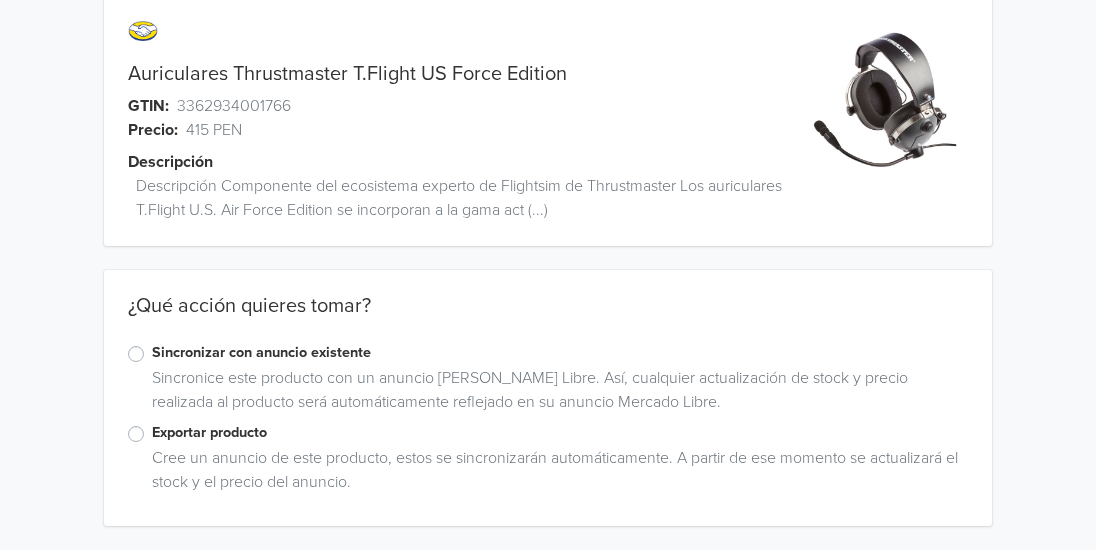 click on "Exportar producto" at bounding box center (560, 433) 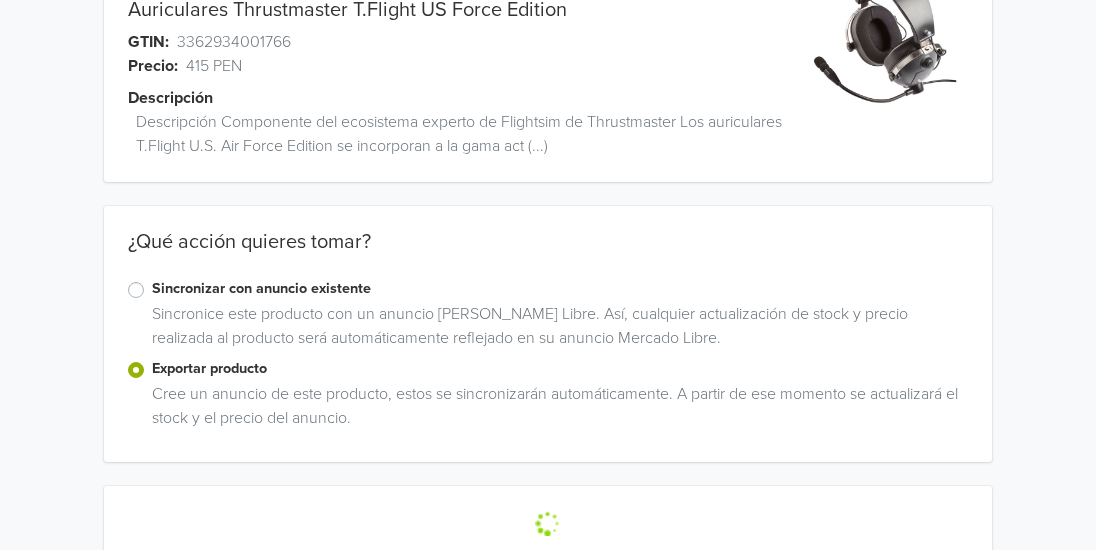 scroll, scrollTop: 139, scrollLeft: 0, axis: vertical 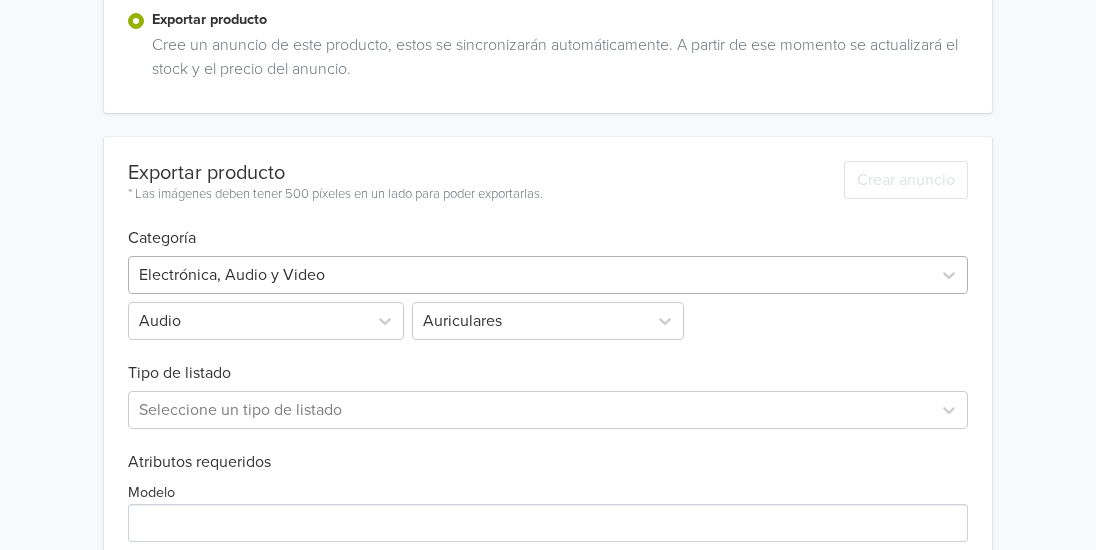 click on "Electrónica, Audio y Video" at bounding box center (548, 275) 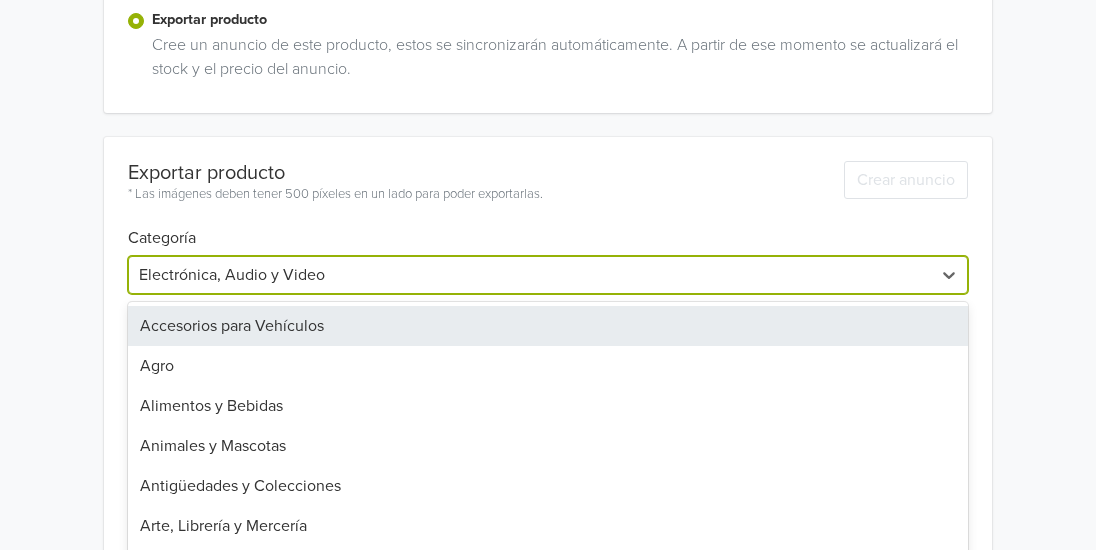 scroll, scrollTop: 514, scrollLeft: 0, axis: vertical 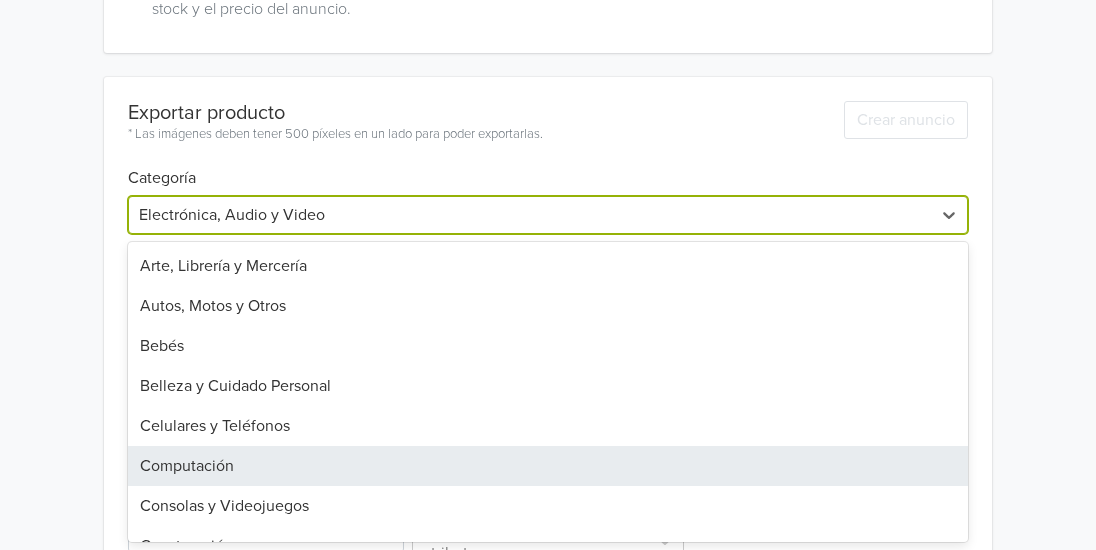 click on "Computación" at bounding box center [548, 466] 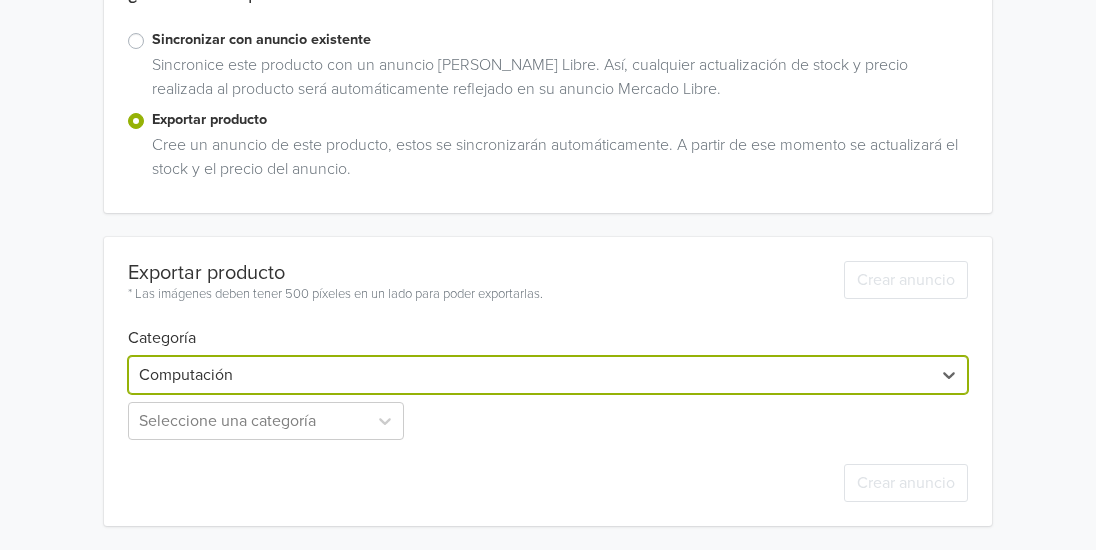 scroll, scrollTop: 354, scrollLeft: 0, axis: vertical 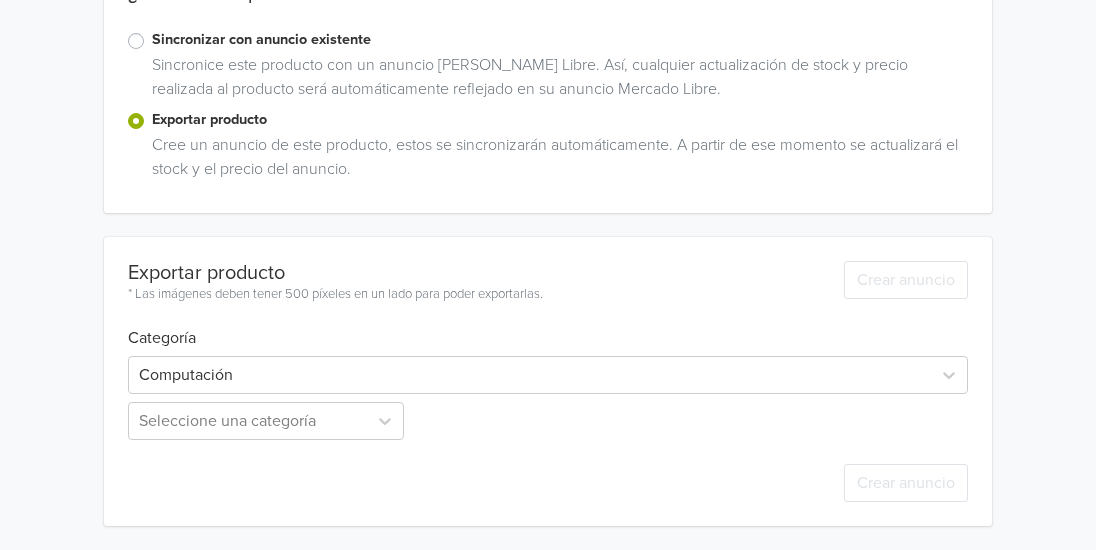 click on "Crear anuncio" at bounding box center [548, 483] 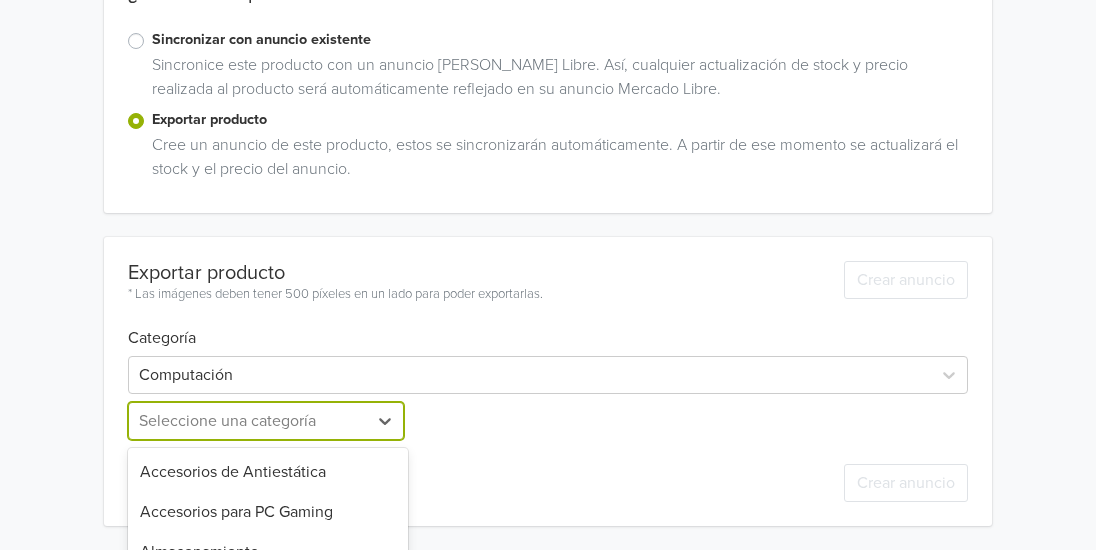 scroll, scrollTop: 552, scrollLeft: 0, axis: vertical 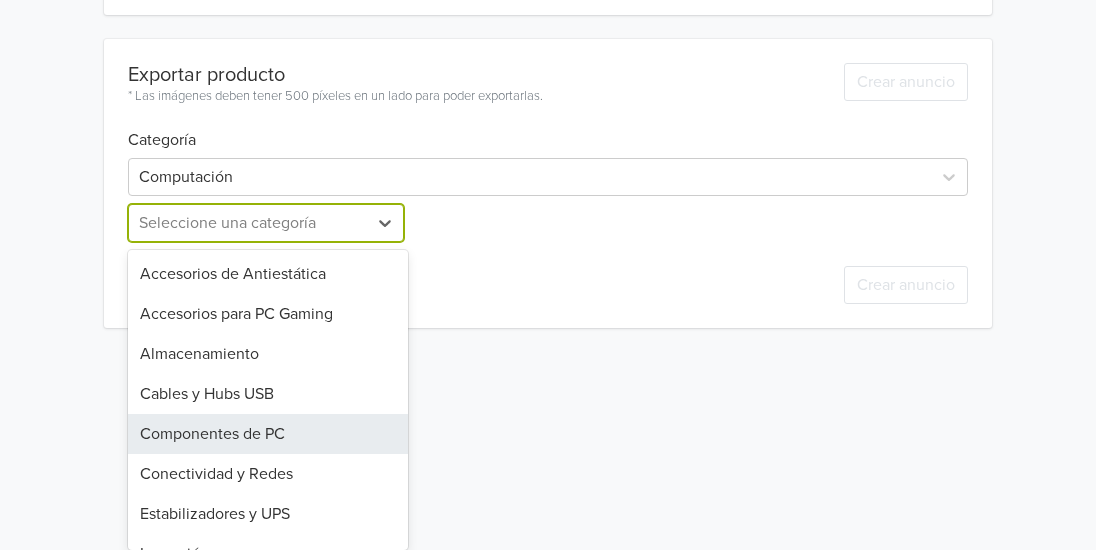 click on "19 results available. Use Up and Down to choose options, press Enter to select the currently focused option, press Escape to exit the menu, press Tab to select the option and exit the menu. Seleccione una categoría Accesorios de Antiestática Accesorios para PC Gaming Almacenamiento Cables y Hubs USB Componentes de PC Conectividad y Redes Estabilizadores y UPS Impresión Laptops y Accesorios Lectores y Scanners Limpieza y Cuidado de PCs Monitores y Accesorios Otros PC de Escritorio Palms y Handhelds Periféricos de PC Proyectores y Pantallas Software Tablets y Accesorios" at bounding box center (268, 223) 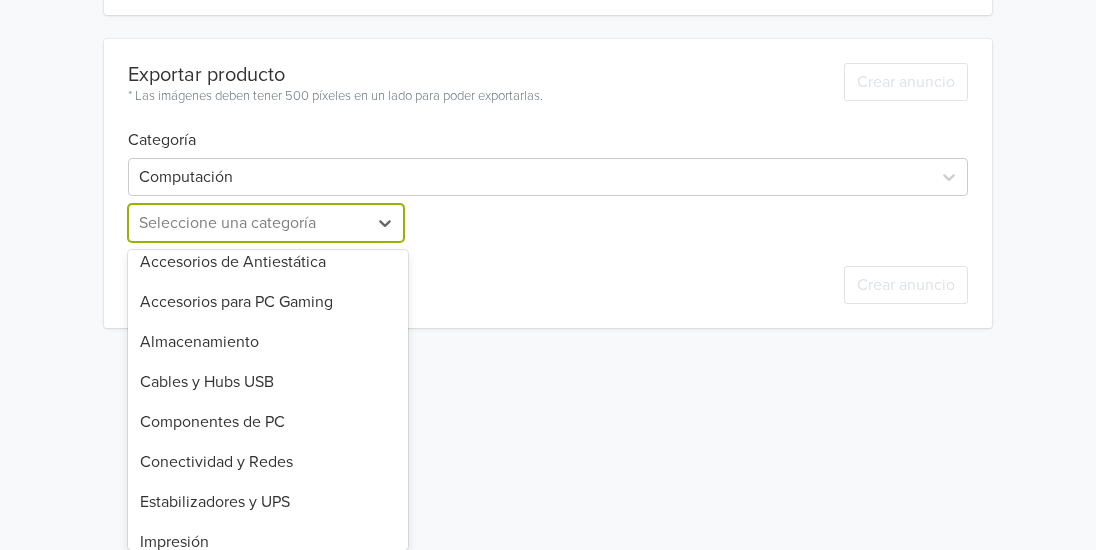scroll, scrollTop: 0, scrollLeft: 0, axis: both 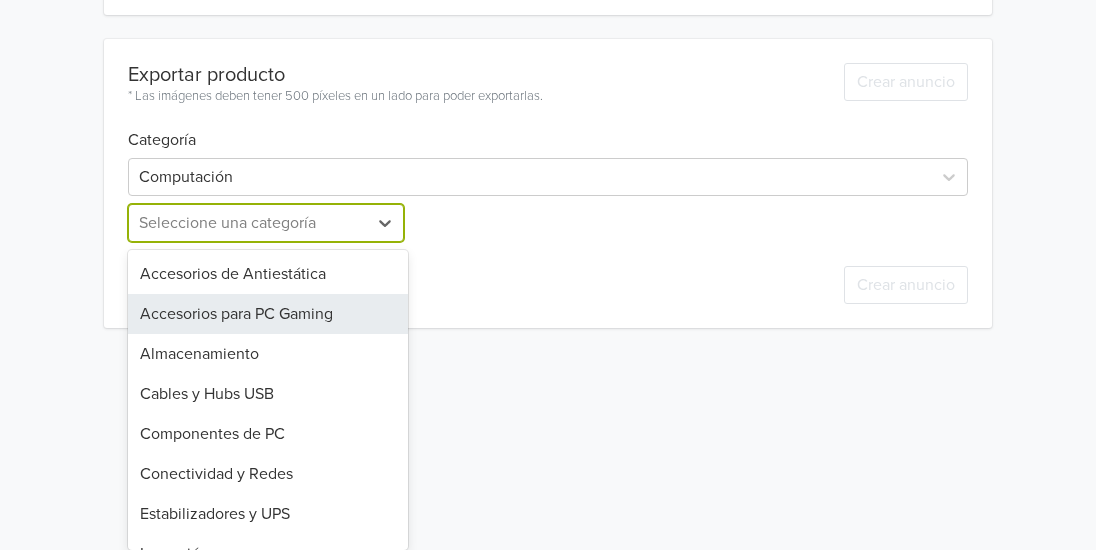 click on "Accesorios para PC Gaming" at bounding box center [268, 314] 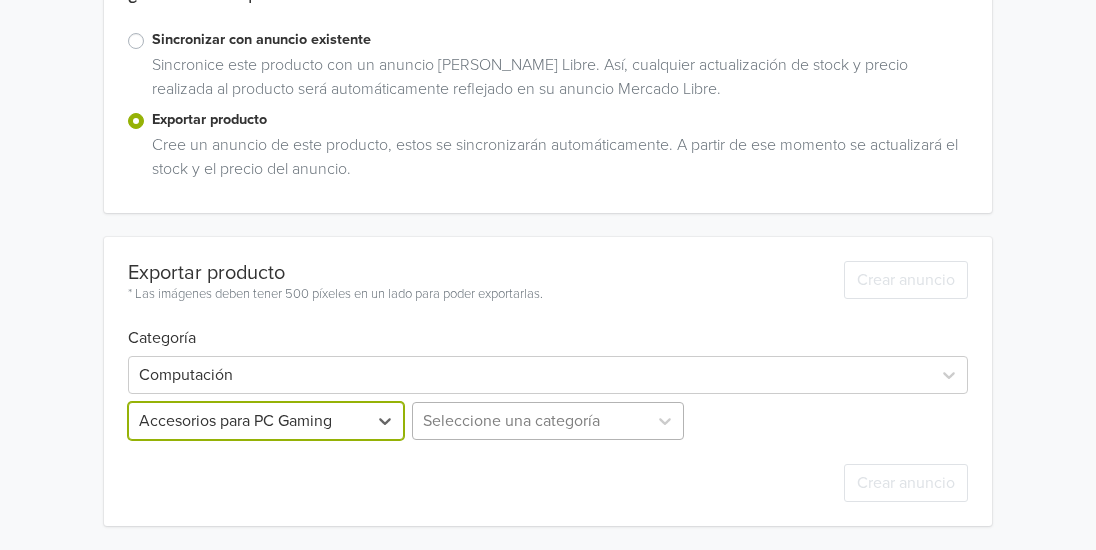 scroll, scrollTop: 552, scrollLeft: 0, axis: vertical 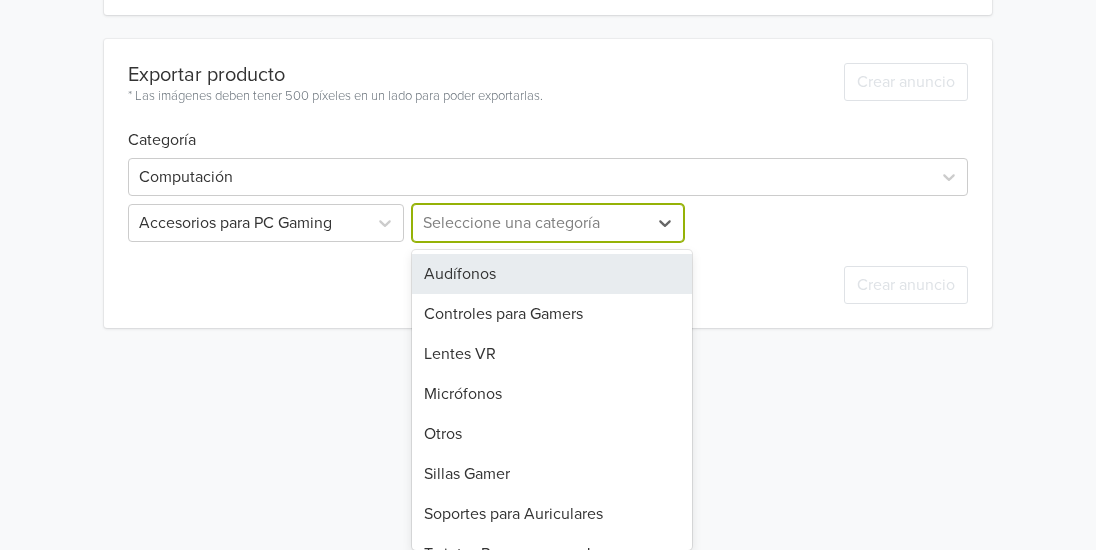 click on "Audífonos" at bounding box center [552, 274] 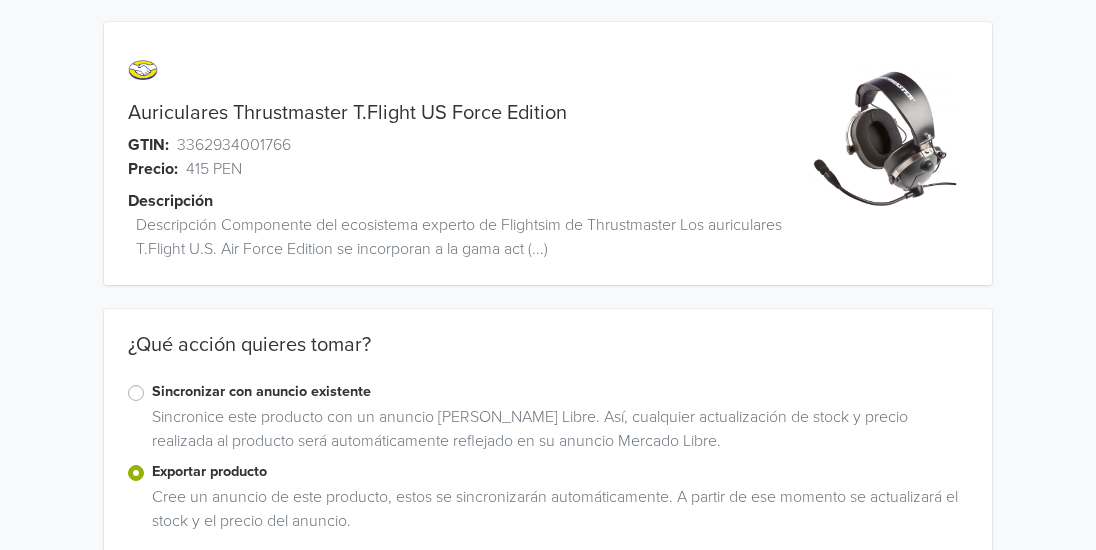 scroll, scrollTop: 0, scrollLeft: 0, axis: both 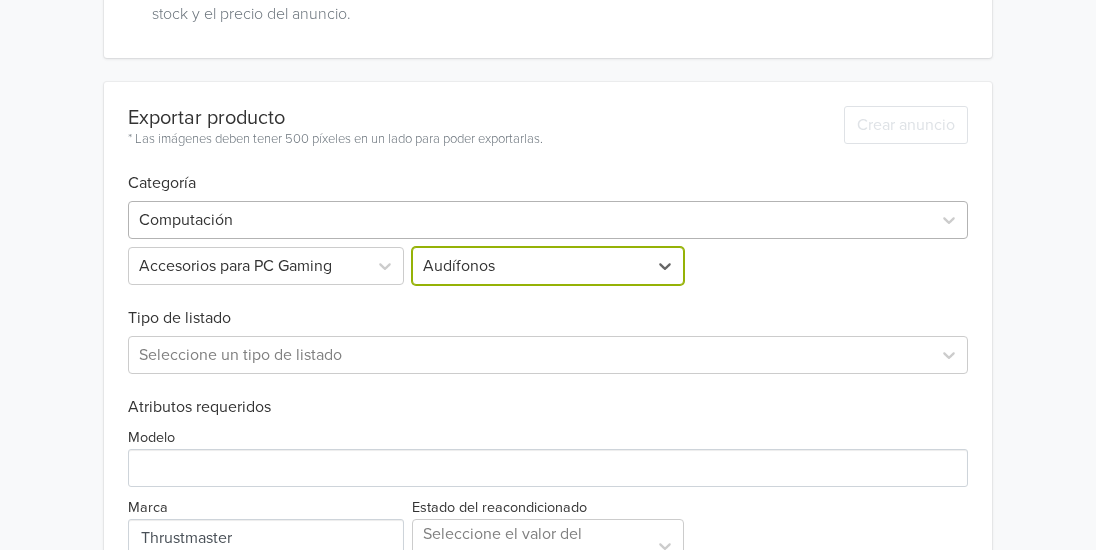 click at bounding box center [530, 220] 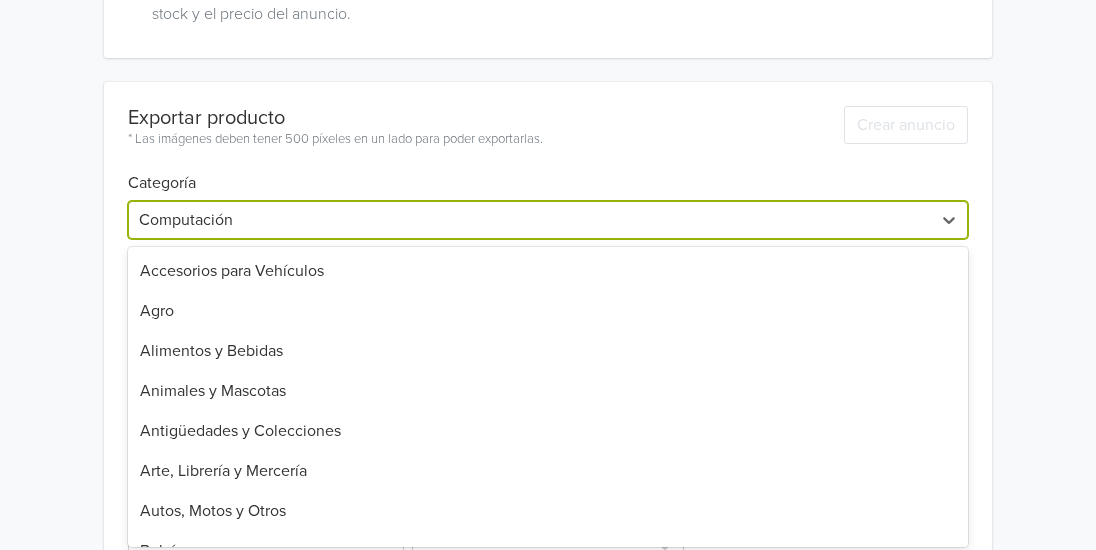 scroll, scrollTop: 513, scrollLeft: 0, axis: vertical 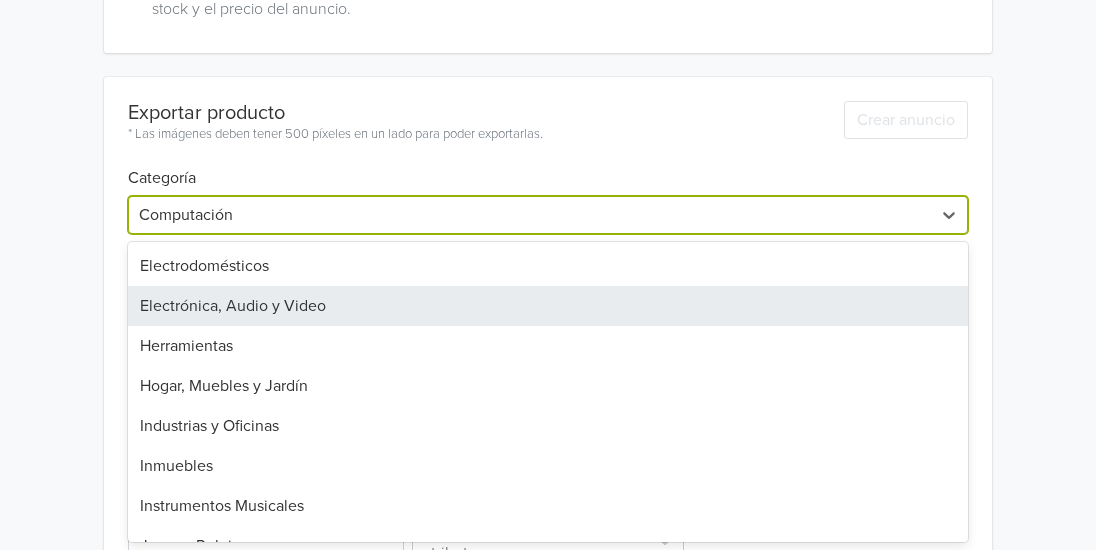 click on "Electrónica, Audio y Video" at bounding box center [548, 306] 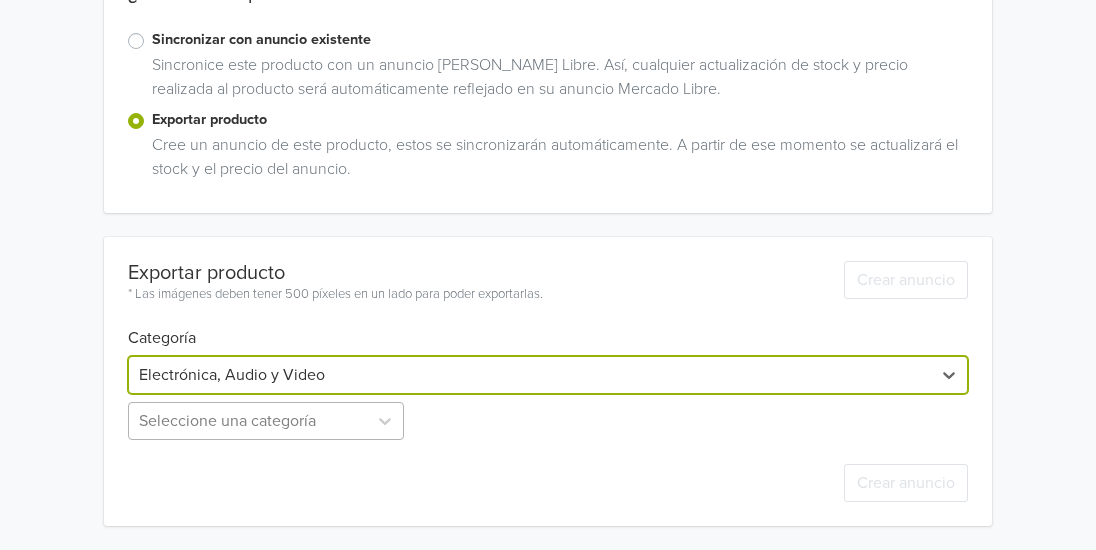 scroll, scrollTop: 552, scrollLeft: 0, axis: vertical 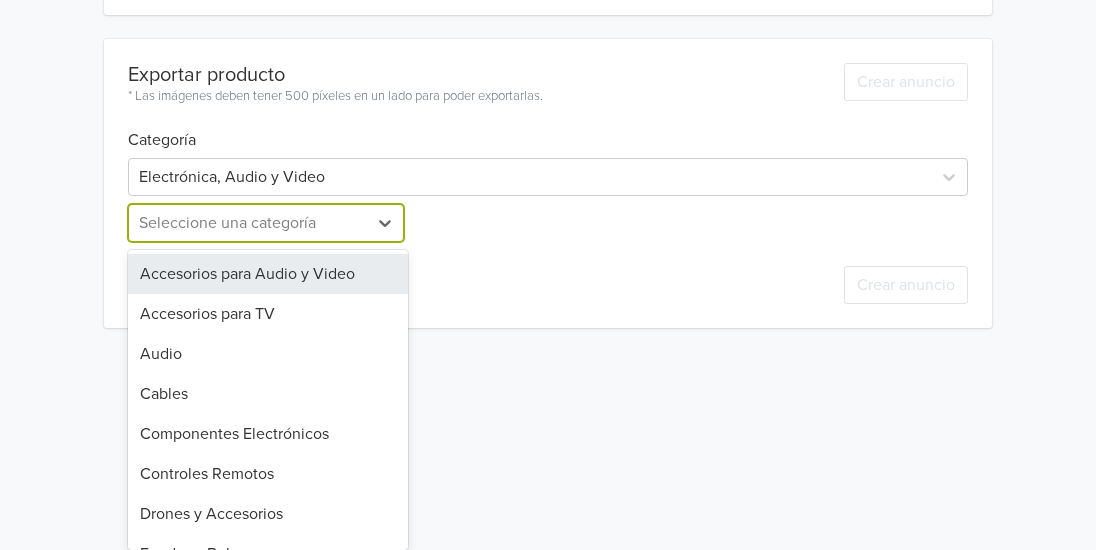 click on "Accesorios para Audio y Video" at bounding box center (268, 274) 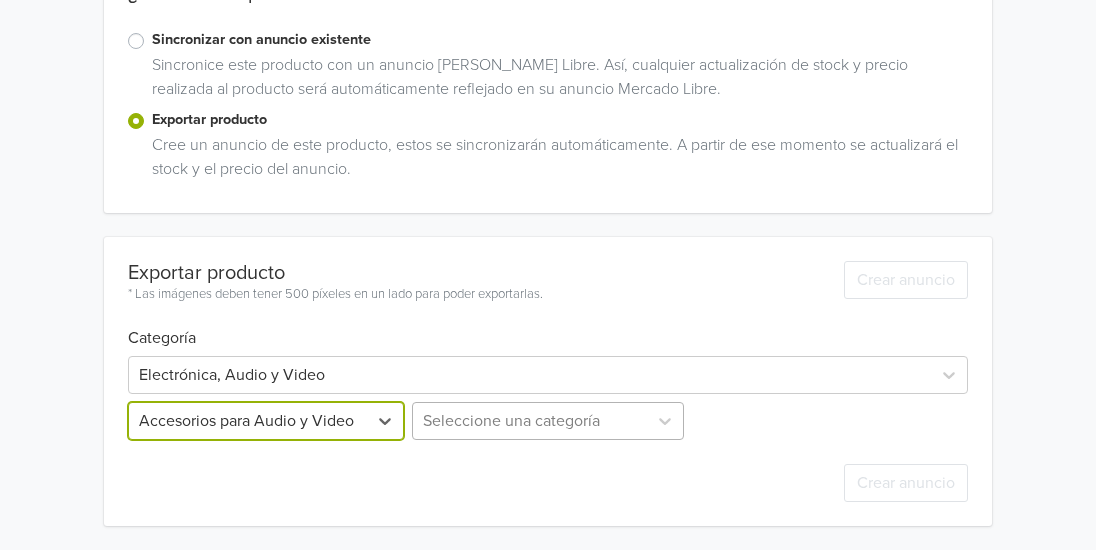 scroll, scrollTop: 540, scrollLeft: 0, axis: vertical 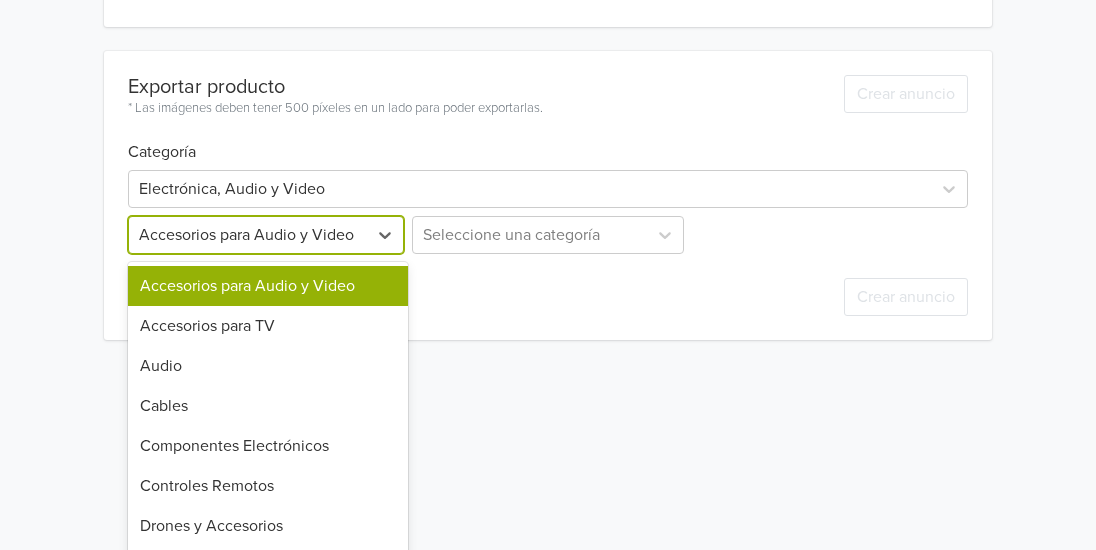 click at bounding box center [248, 235] 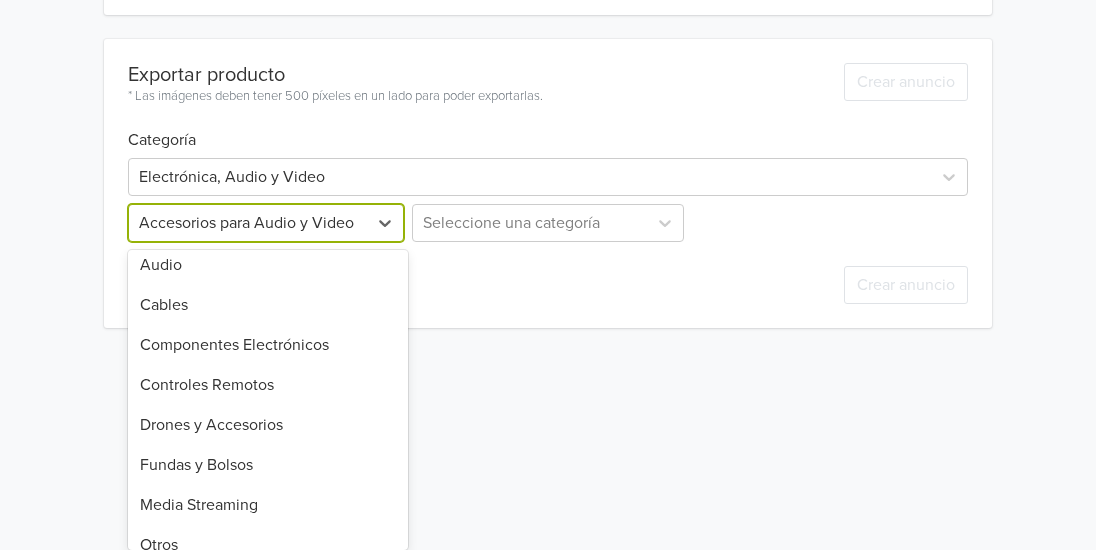scroll, scrollTop: 0, scrollLeft: 0, axis: both 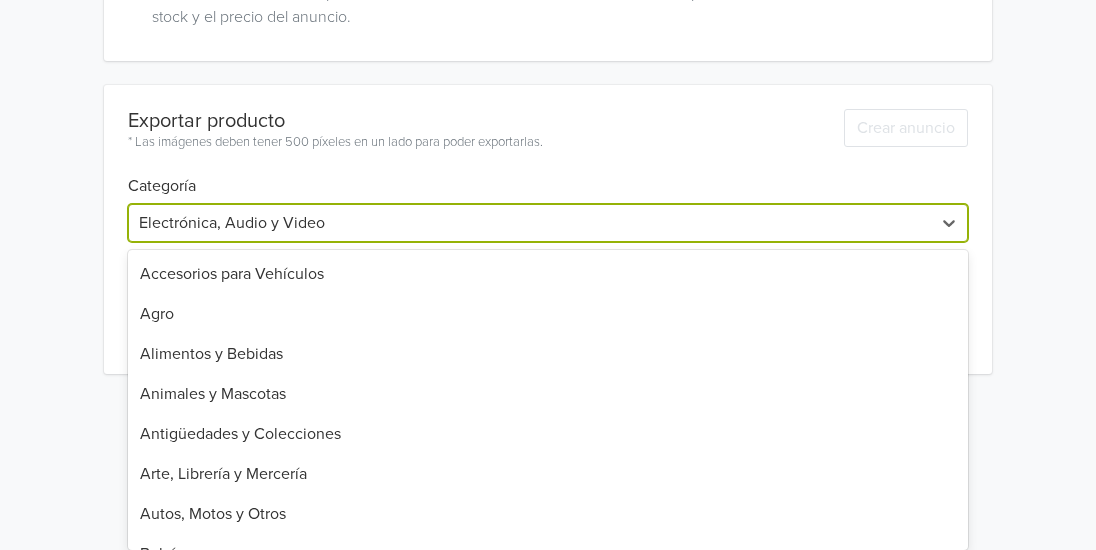 click on "Exportar producto * Las imágenes deben tener 500 píxeles en un lado para poder exportarlas. Crear anuncio Categoría 31 results available. Use Up and Down to choose options, press Enter to select the currently focused option, press Escape to exit the menu, press Tab to select the option and exit the menu. Electrónica, Audio y Video Accesorios para Vehículos Agro Alimentos y Bebidas Animales y Mascotas Antigüedades y Colecciones Arte, Librería y Mercería Autos, Motos y Otros Bebés Belleza y Cuidado Personal Celulares y Teléfonos Computación Consolas y Videojuegos  Construcción Cámaras y Accesorios Deportes y Fitness Electrodomésticos Electrónica, Audio y Video Herramientas Hogar, Muebles y Jardín Industrias y Oficinas Inmuebles Instrumentos Musicales Joyas y Relojes Juegos y Juguetes Libros, Revistas y Comics Música y Películas Otras categorías Recuerdos, Cotillón y Fiestas Ropa y Accesorios Salud y Equipamiento Médico Servicios Accesorios para Audio y Video Seleccione una categoría" at bounding box center [548, 229] 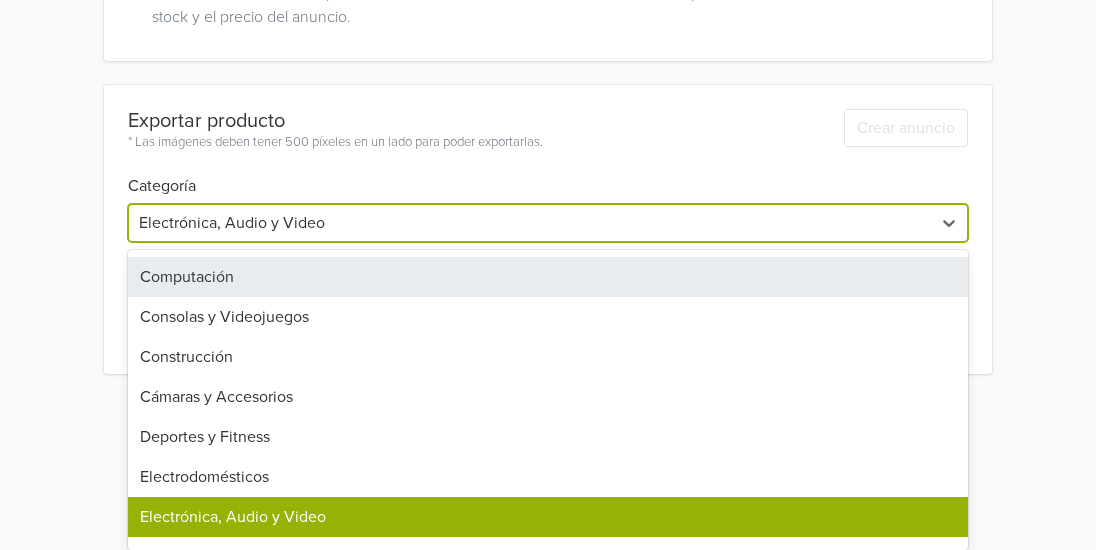 click on "Computación" at bounding box center (548, 277) 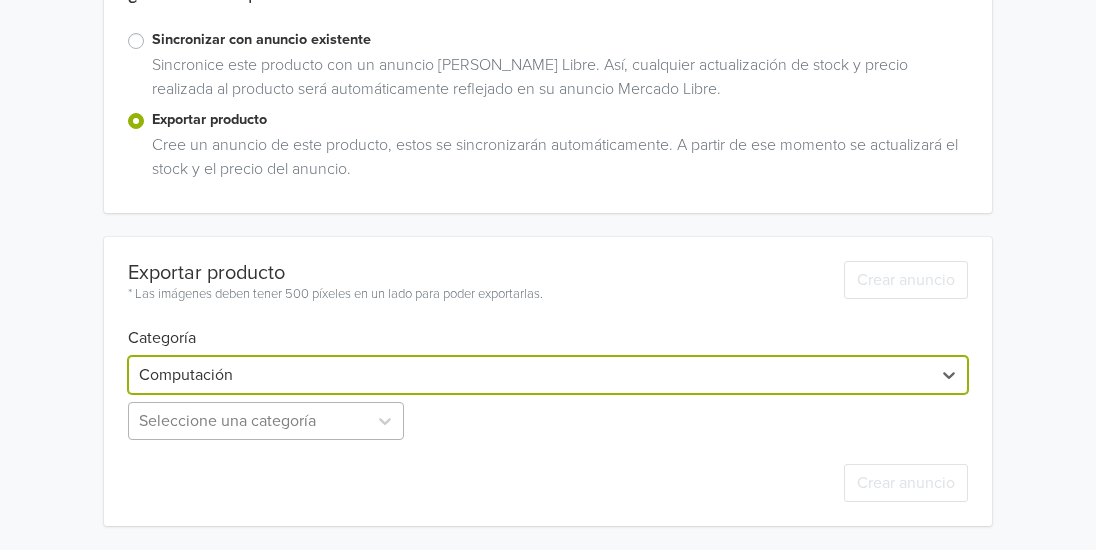 scroll, scrollTop: 552, scrollLeft: 0, axis: vertical 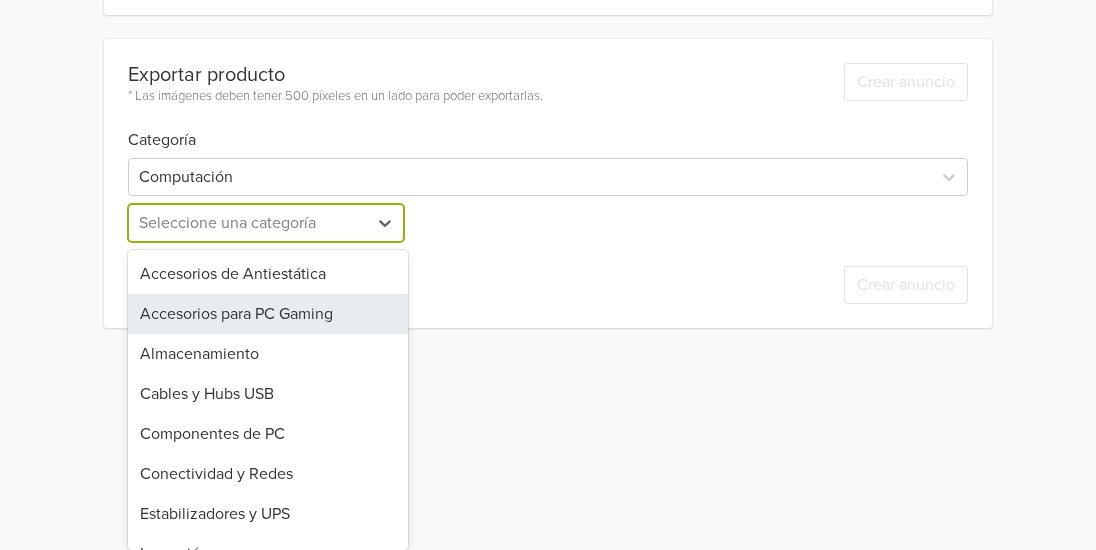 click on "Accesorios para PC Gaming" at bounding box center [268, 314] 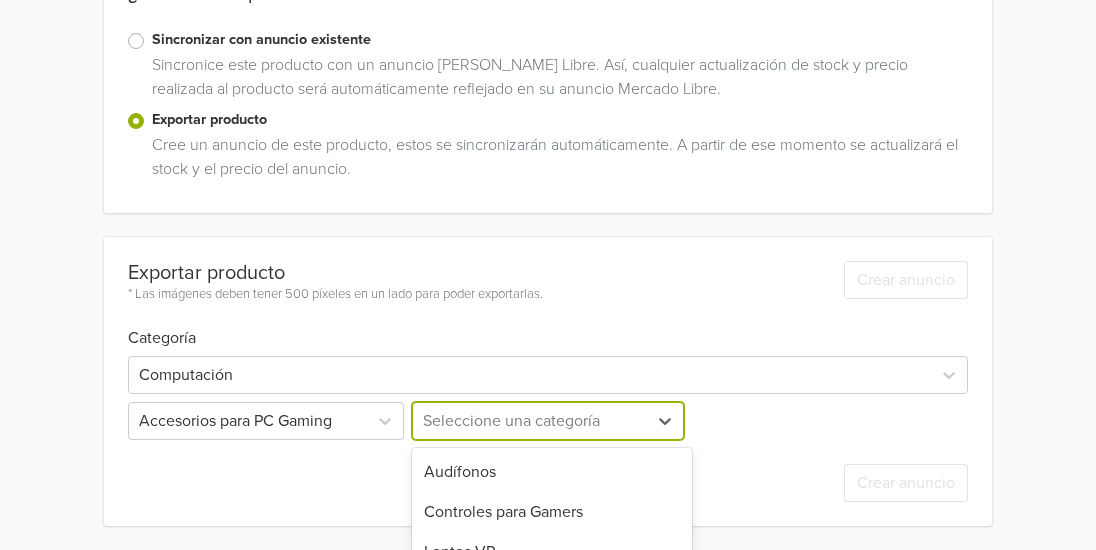 scroll, scrollTop: 552, scrollLeft: 0, axis: vertical 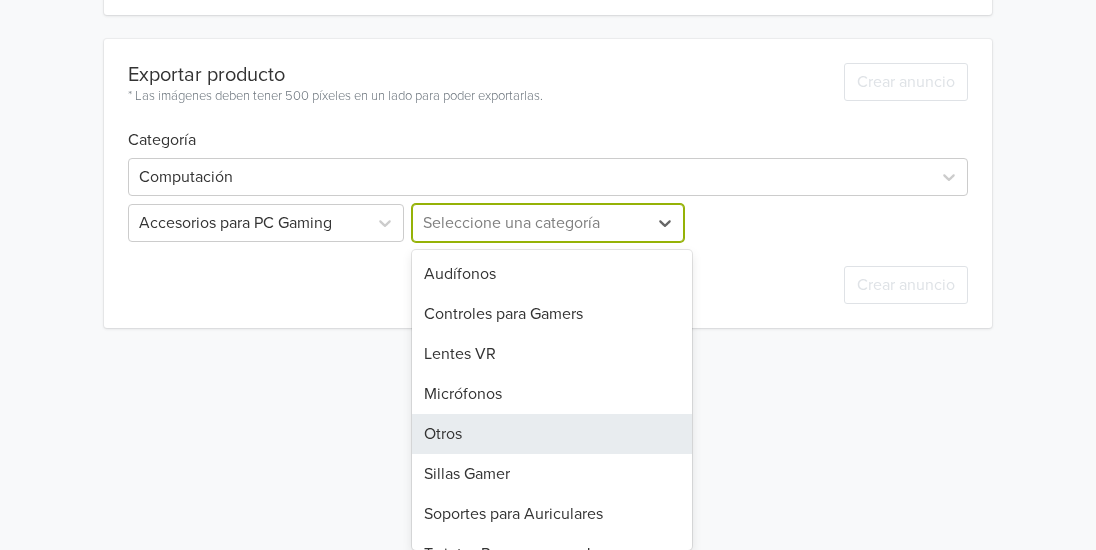 click on "8 results available. Use Up and Down to choose options, press Enter to select the currently focused option, press Escape to exit the menu, press Tab to select the option and exit the menu. Seleccione una categoría Audífonos Controles para Gamers Lentes VR Micrófonos Otros Sillas Gamer Soportes para Auriculares Tarjetas Prepagas para Juegos" at bounding box center (548, 223) 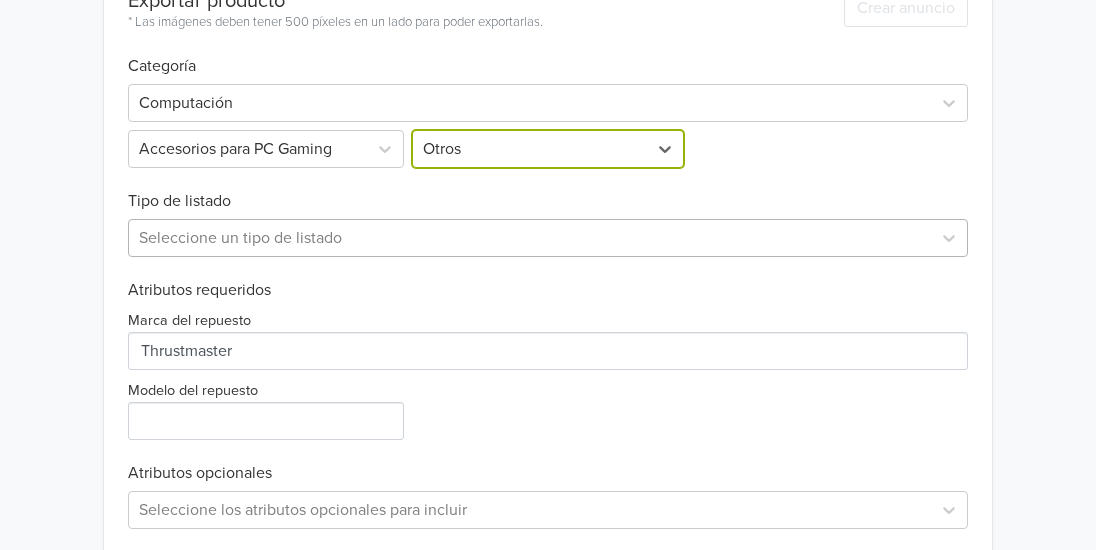 click on "Seleccione un tipo de listado" at bounding box center [548, 238] 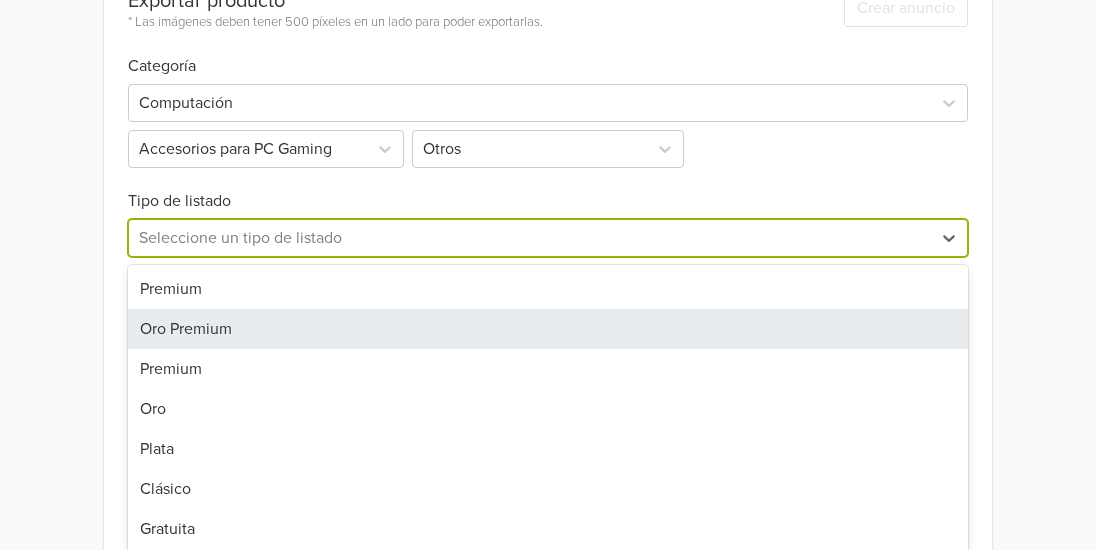 scroll, scrollTop: 637, scrollLeft: 0, axis: vertical 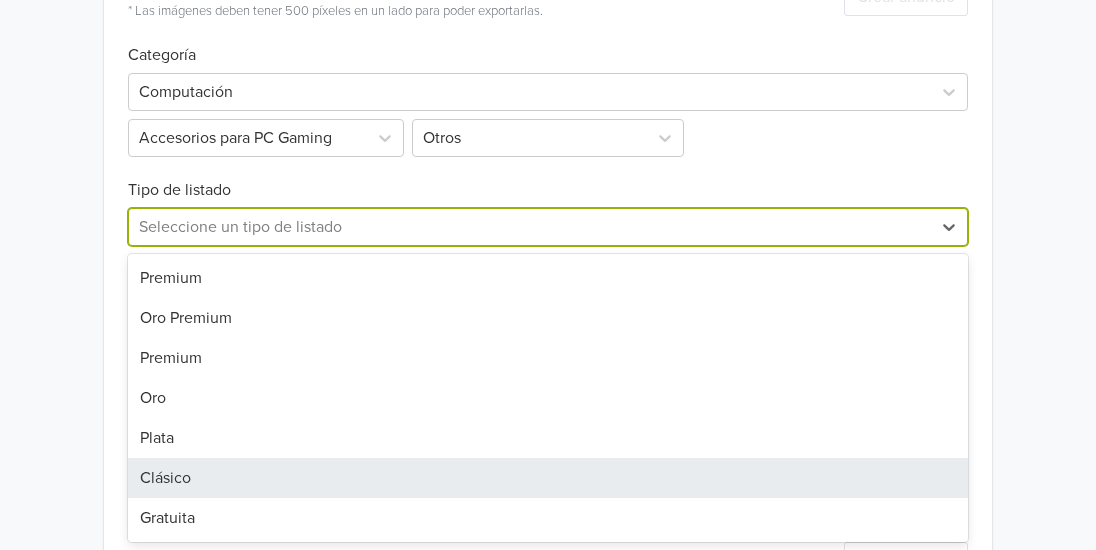 click on "Clásico" at bounding box center (548, 478) 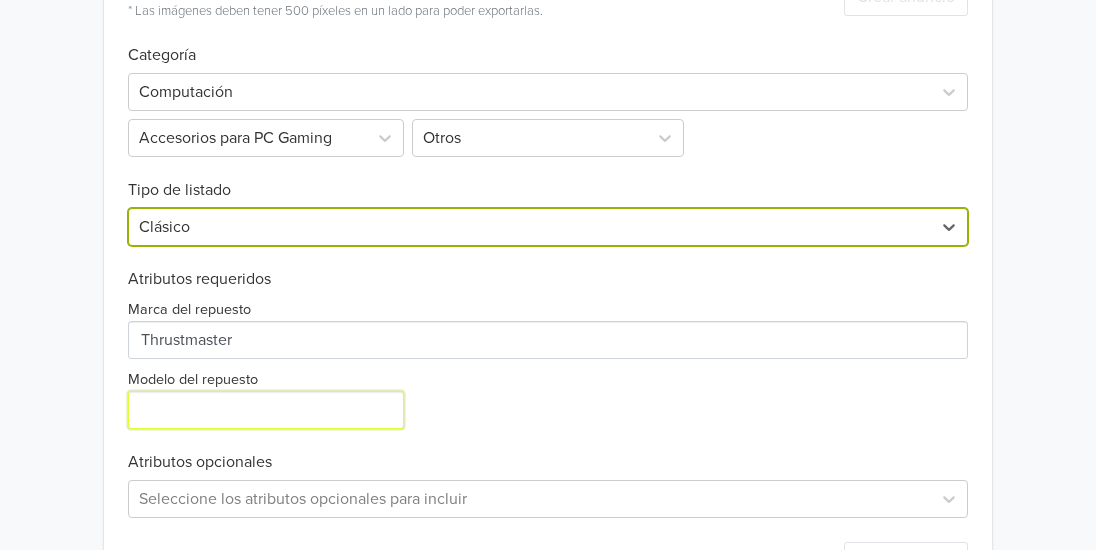 click on "Modelo del repuesto" at bounding box center [266, 410] 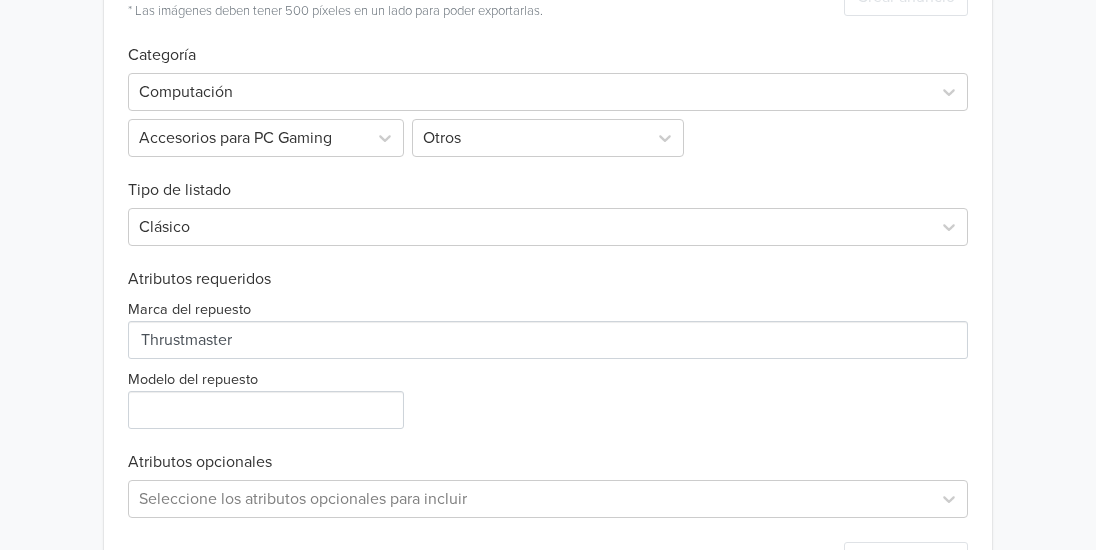 click on "Auriculares Thrustmaster T.Flight US Force Edition   GTIN: 3362934001766   Precio: 415 PEN   Descripción   Descripción
Componente del ecosistema experto de Flightsim de Thrustmaster
Los auriculares T.Flight U.S. Air Force Edition se incorporan a la gama act (...) ¿Qué acción quieres tomar? Sincronizar con anuncio existente Sincronice este producto con un anuncio [PERSON_NAME] Libre. Así, cualquier actualización de stock y precio realizada al producto será automáticamente reflejado en su anuncio Mercado Libre. Exportar producto Cree un anuncio de este producto, estos se sincronizarán automáticamente. A partir de ese momento se actualizará el stock y el precio del anuncio. Exportar producto * Las imágenes deben tener 500 píxeles en un lado para poder exportarlas. Crear anuncio Categoría Computación Accesorios para PC [PERSON_NAME] Otros Tipo de listado Clásico Atributos requeridos Marca del repuesto Modelo del repuesto Atributos opcionales Seleccione los atributos opcionales para incluir Crear anuncio" at bounding box center [548, -5] 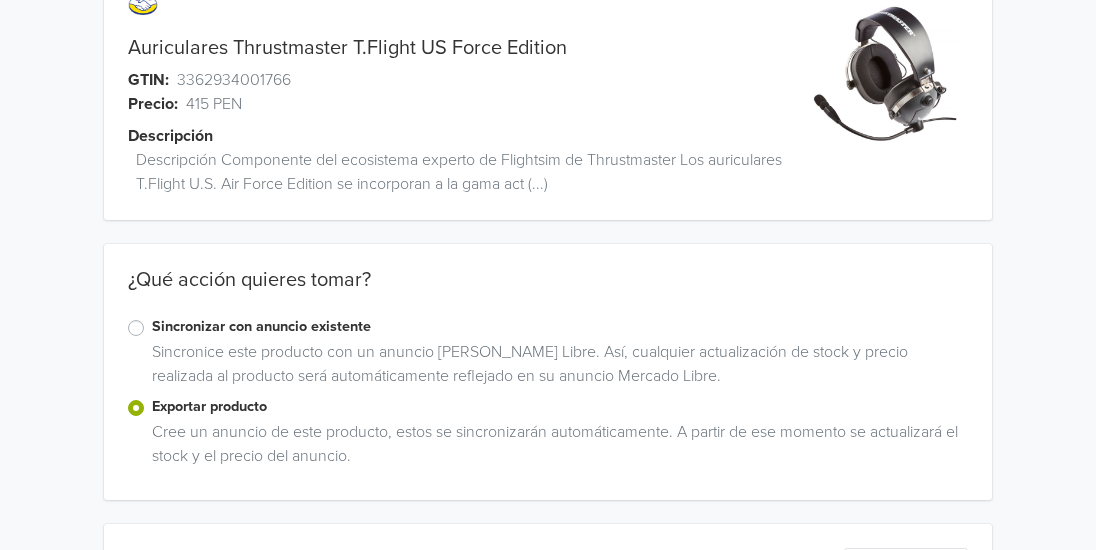 scroll, scrollTop: 0, scrollLeft: 0, axis: both 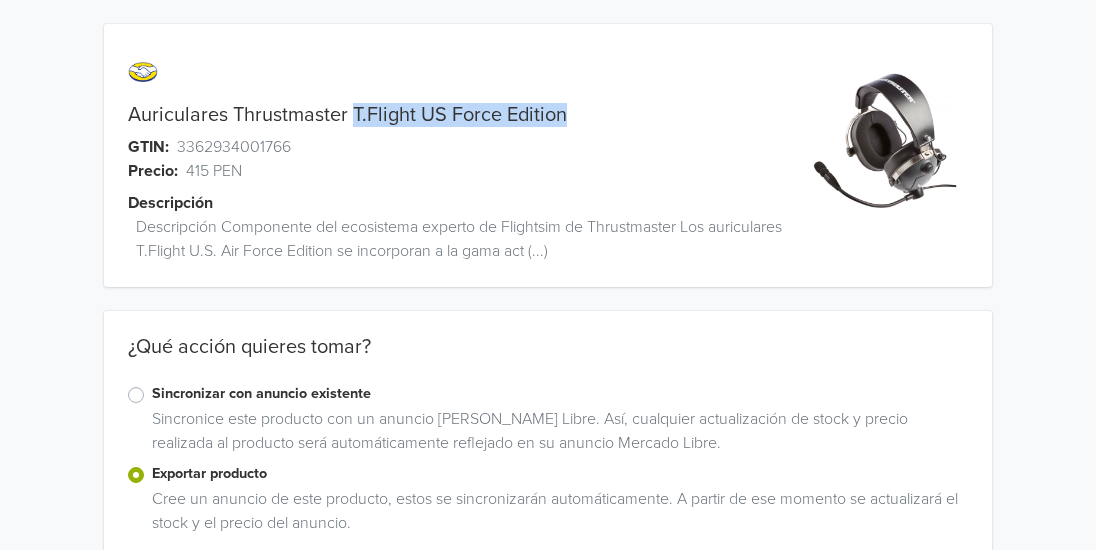 drag, startPoint x: 355, startPoint y: 110, endPoint x: 581, endPoint y: 106, distance: 226.0354 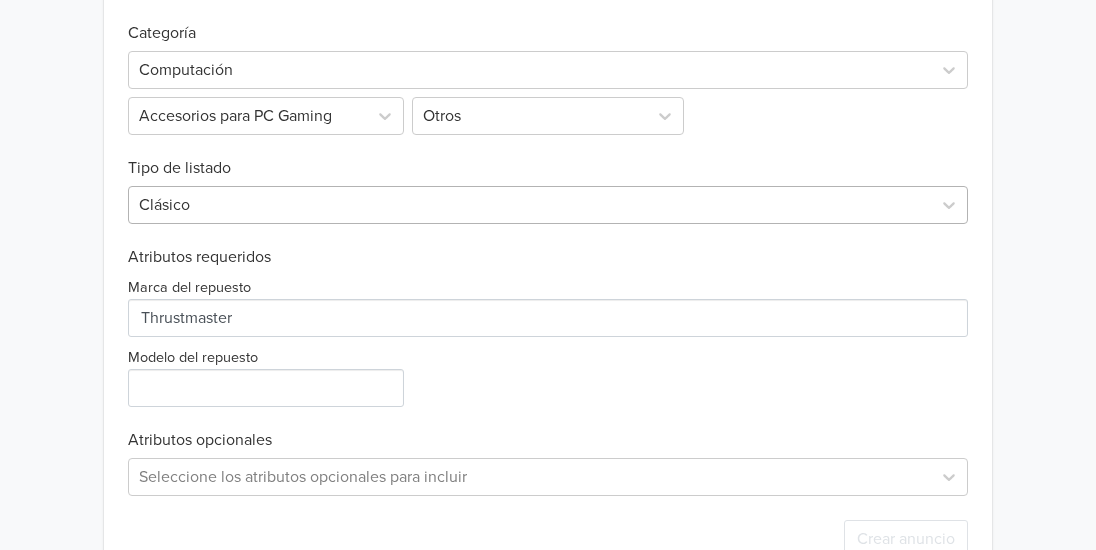scroll, scrollTop: 715, scrollLeft: 0, axis: vertical 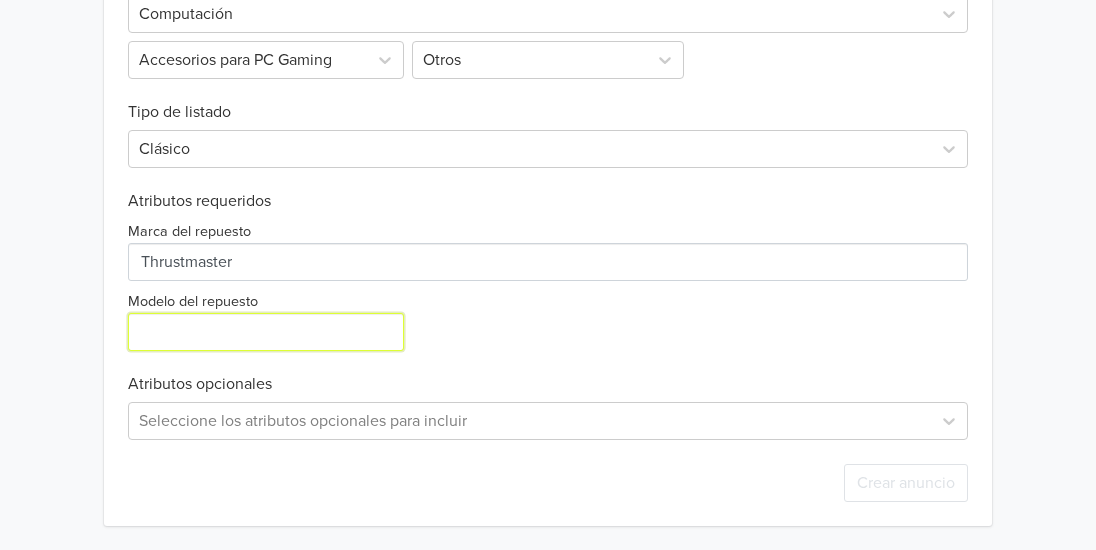 paste on "T.Flight US Force Edition" 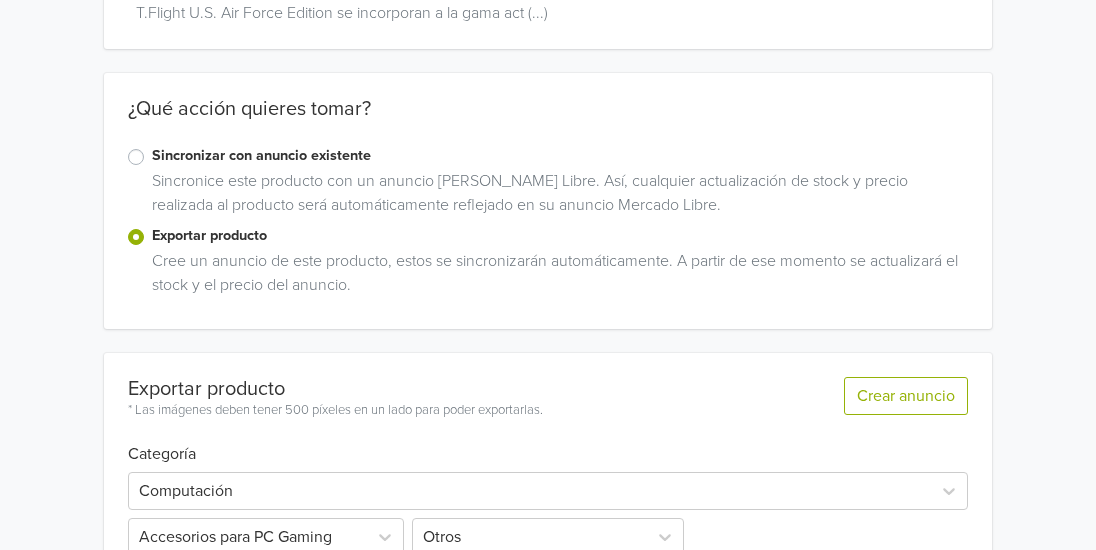 scroll, scrollTop: 115, scrollLeft: 0, axis: vertical 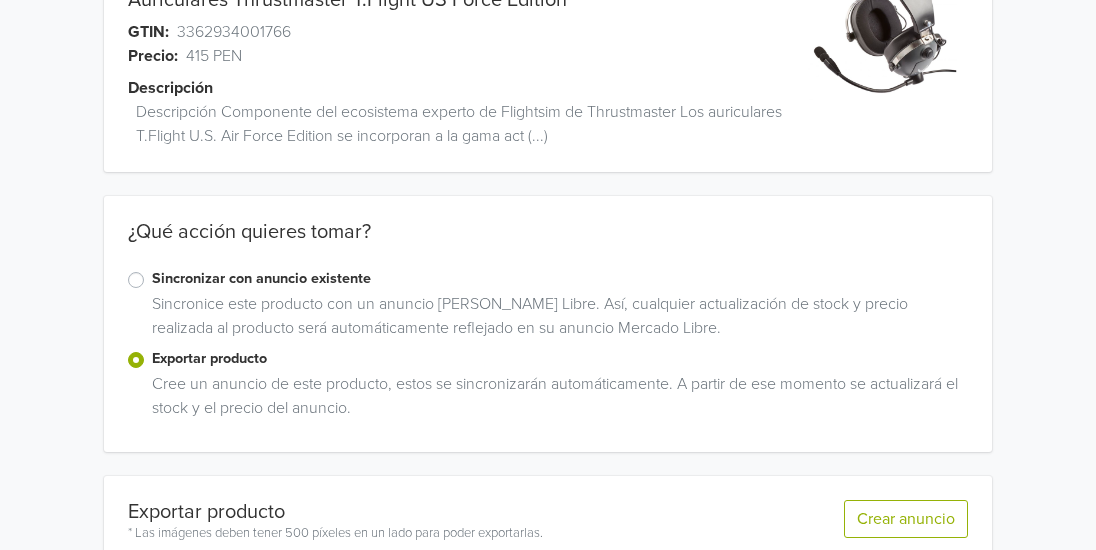 type on "T.Flight US Force Edition" 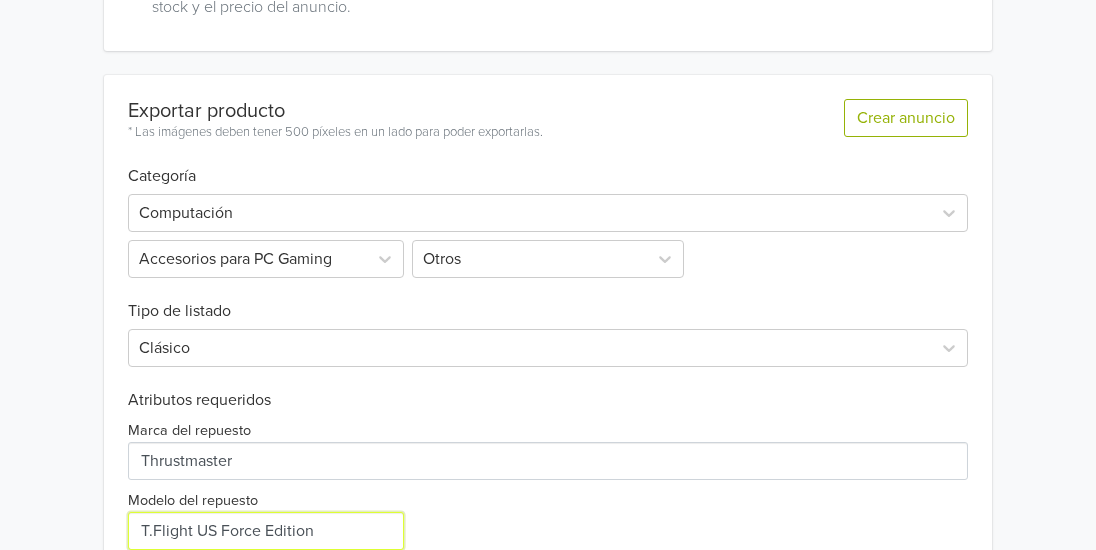 scroll, scrollTop: 515, scrollLeft: 0, axis: vertical 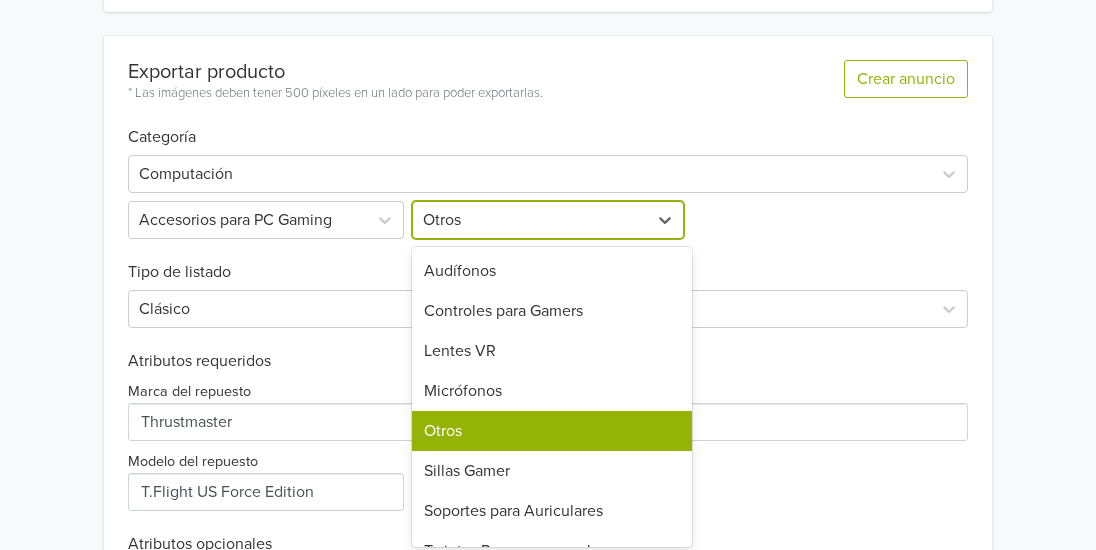 click on "8 results available. Use Up and Down to choose options, press Enter to select the currently focused option, press Escape to exit the menu, press Tab to select the option and exit the menu. Otros Audífonos Controles para Gamers Lentes VR Micrófonos Otros Sillas Gamer Soportes para Auriculares Tarjetas Prepagas para Juegos" at bounding box center [548, 220] 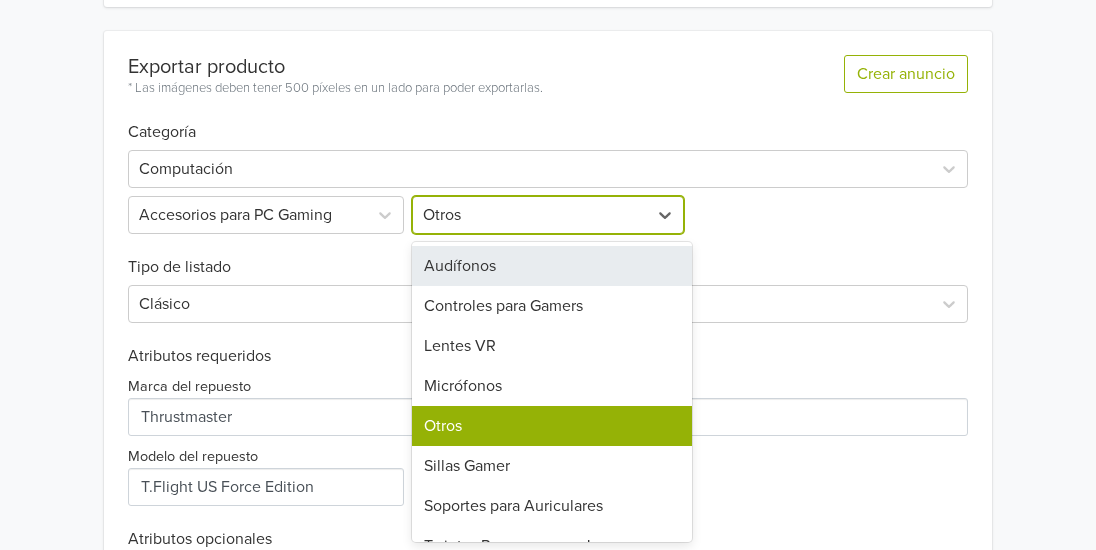 click on "Audífonos" at bounding box center [552, 266] 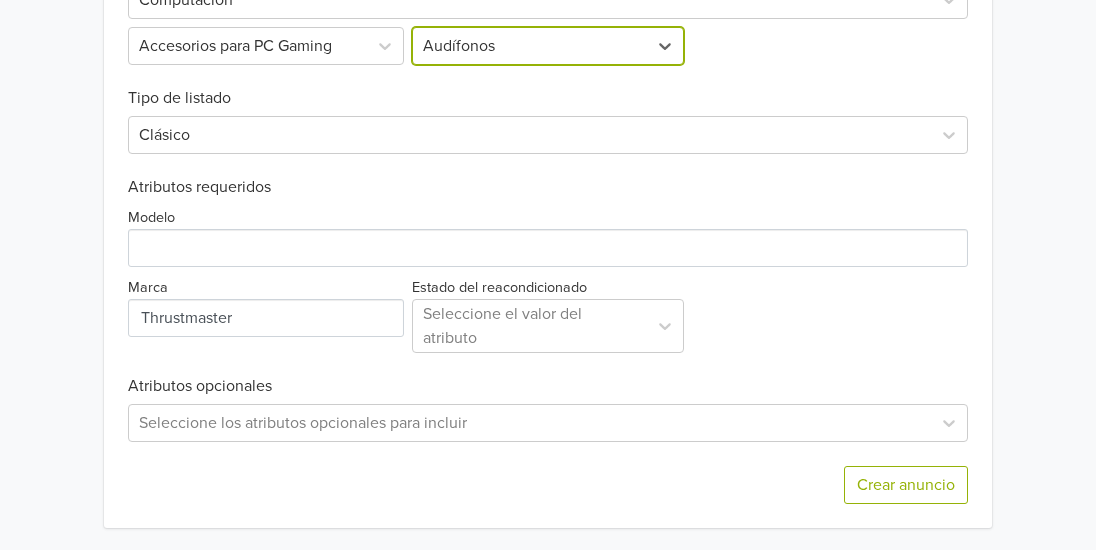 scroll, scrollTop: 731, scrollLeft: 0, axis: vertical 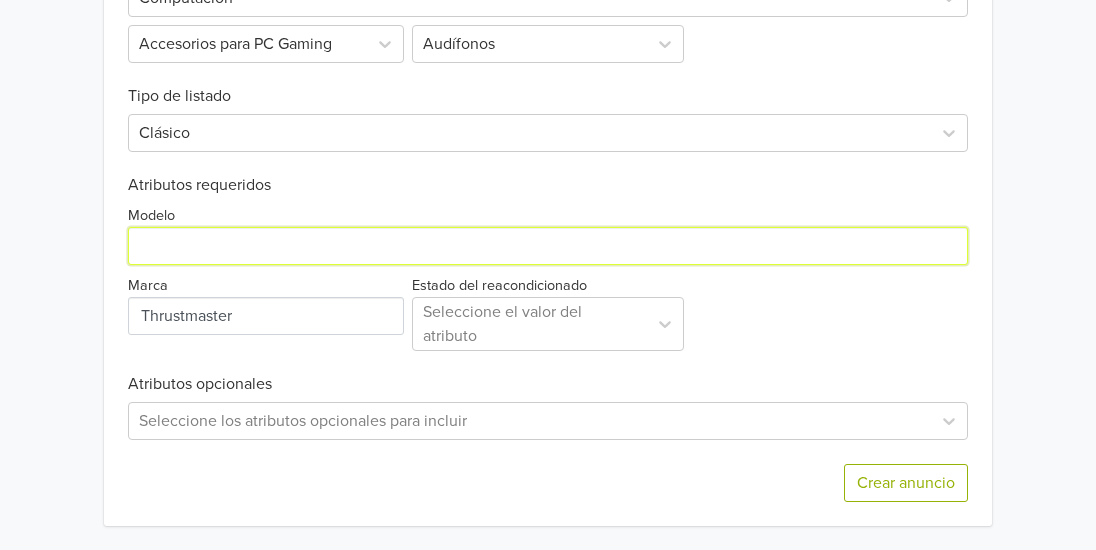 click on "Modelo" at bounding box center (548, 246) 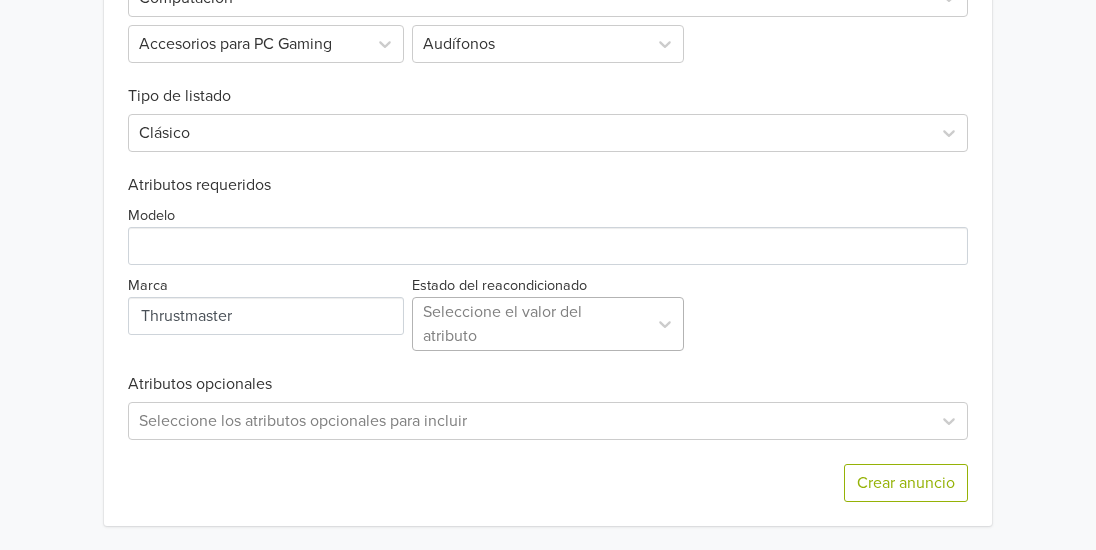 click at bounding box center [530, 324] 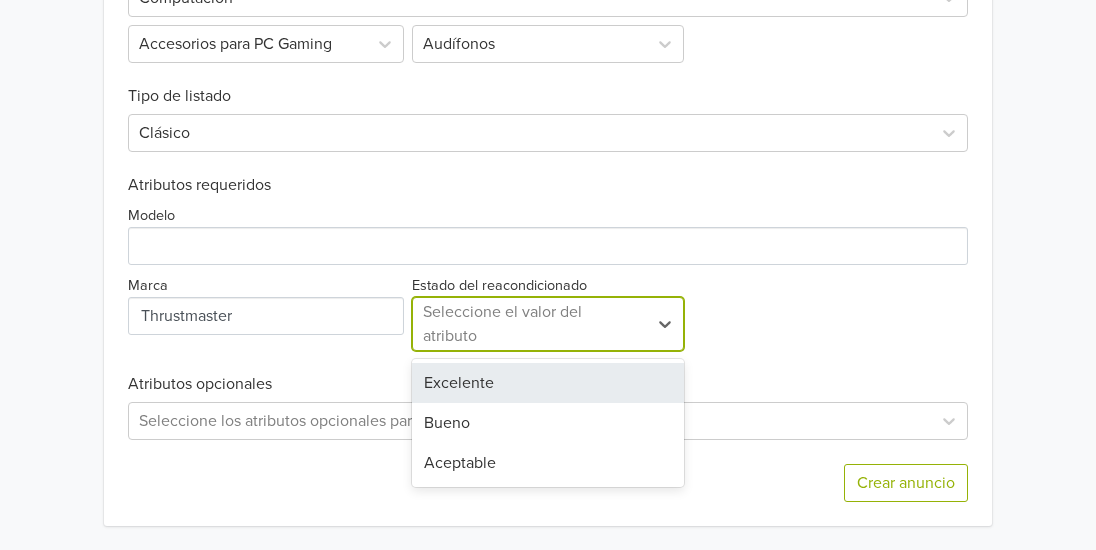 click on "Excelente" at bounding box center (548, 383) 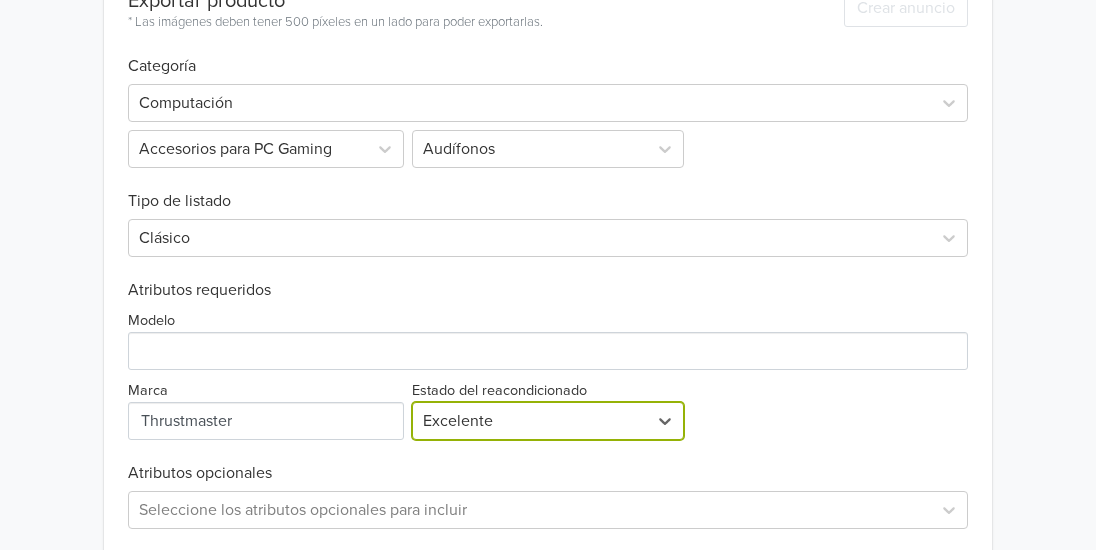 scroll, scrollTop: 715, scrollLeft: 0, axis: vertical 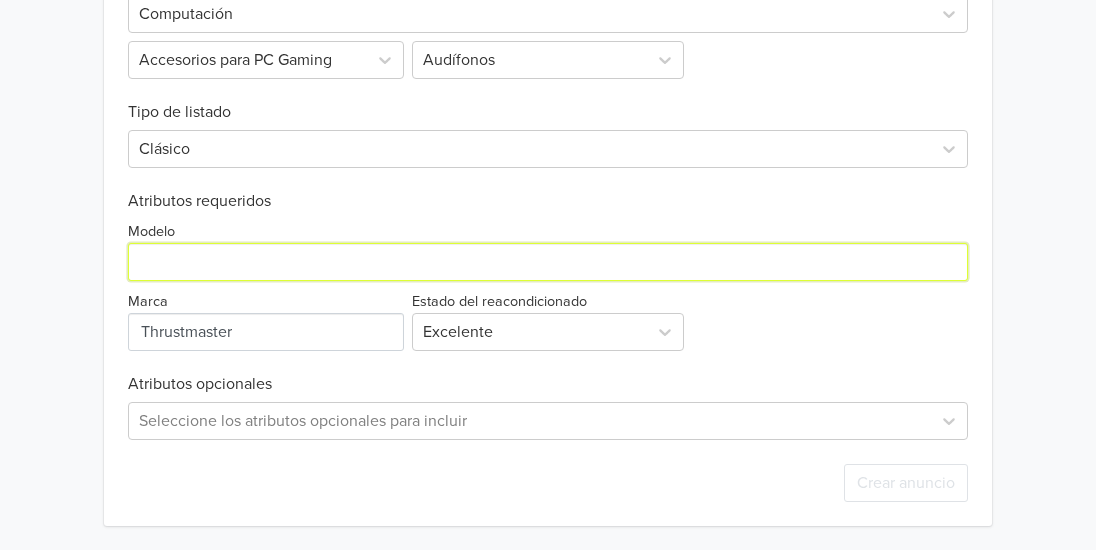 drag, startPoint x: 201, startPoint y: 249, endPoint x: 193, endPoint y: 259, distance: 12.806249 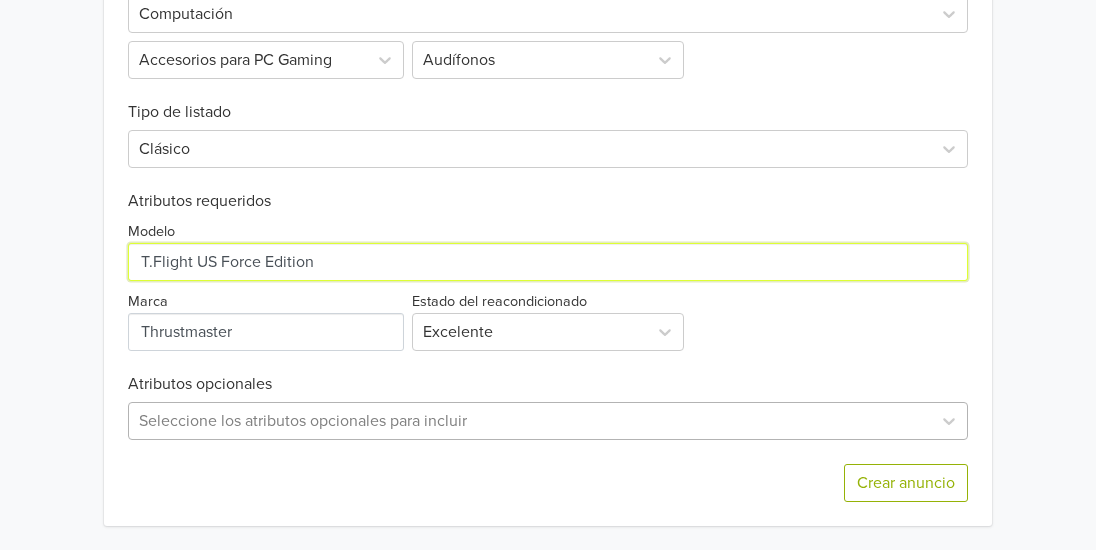type on "T.Flight US Force Edition" 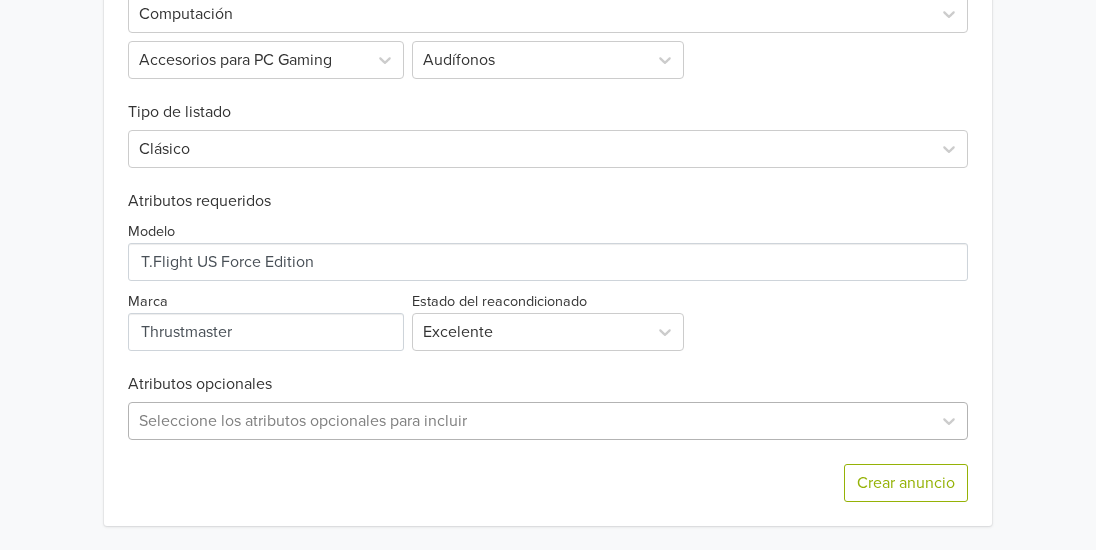 click on "Seleccione los atributos opcionales para incluir" at bounding box center [548, 421] 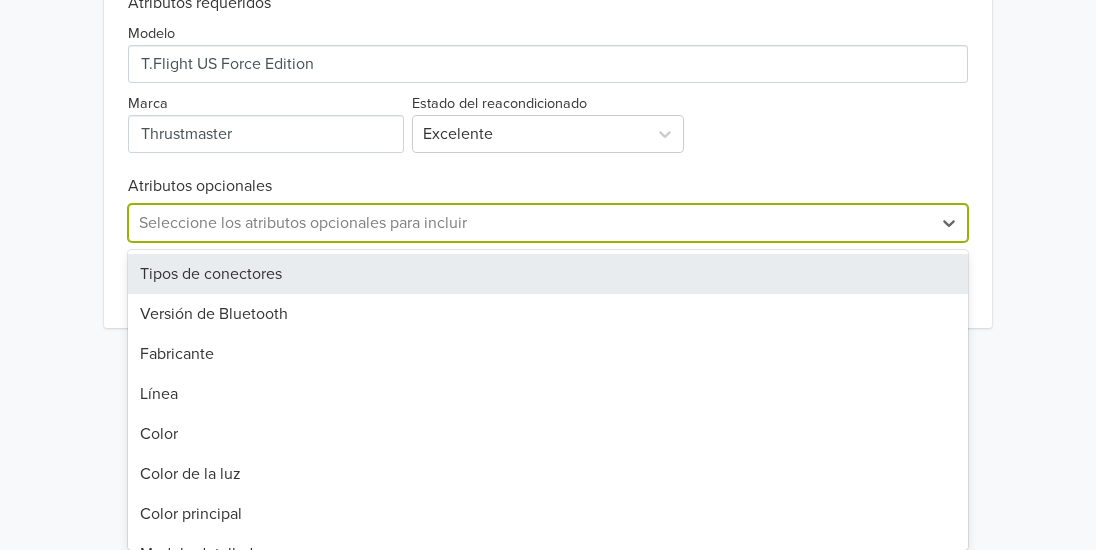 click on "Tipos de conectores" at bounding box center (548, 274) 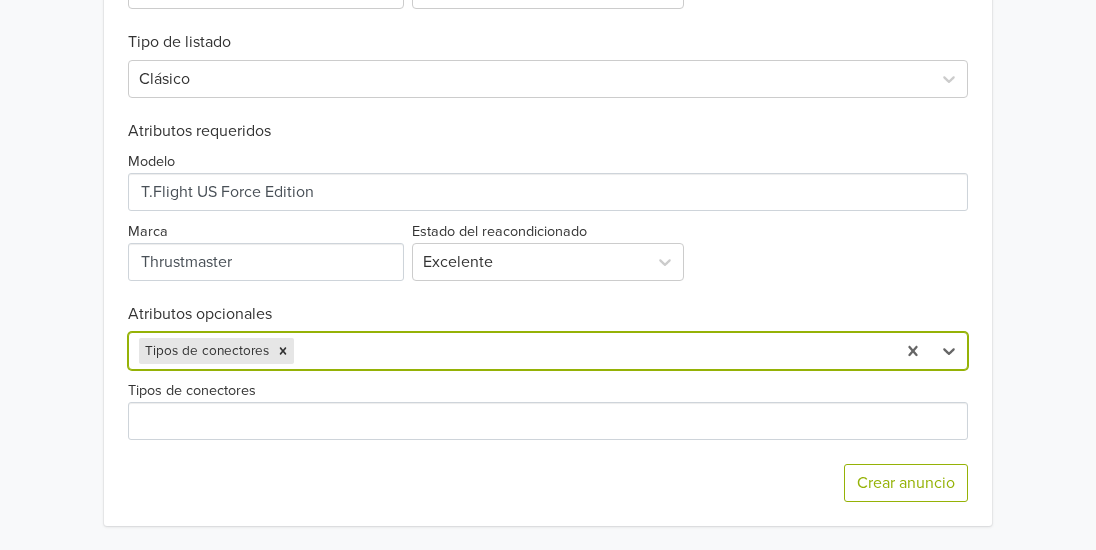 scroll, scrollTop: 785, scrollLeft: 0, axis: vertical 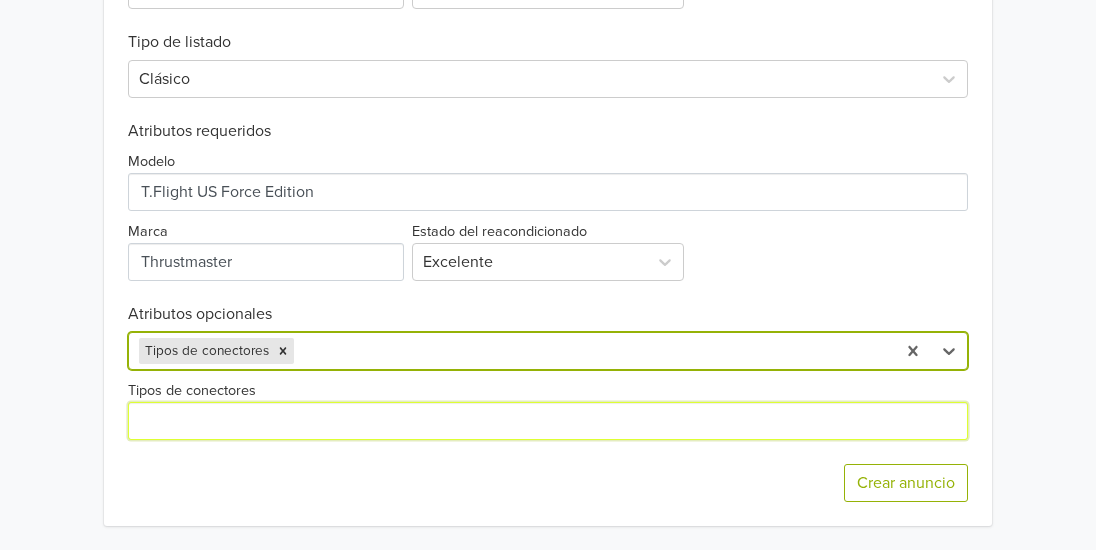 click on "Tipos de conectores" at bounding box center (548, 421) 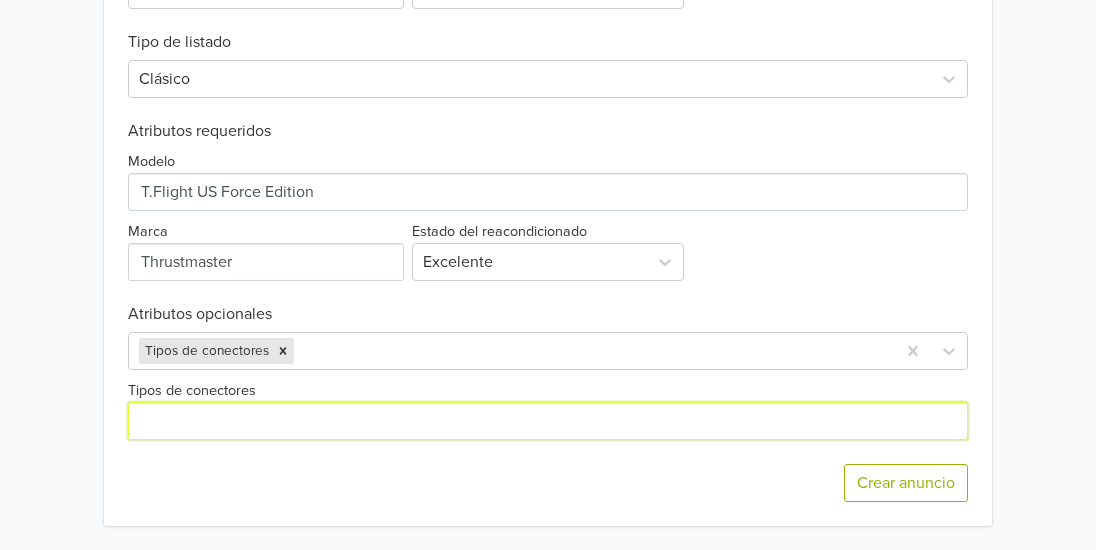 type on "USB , Jack" 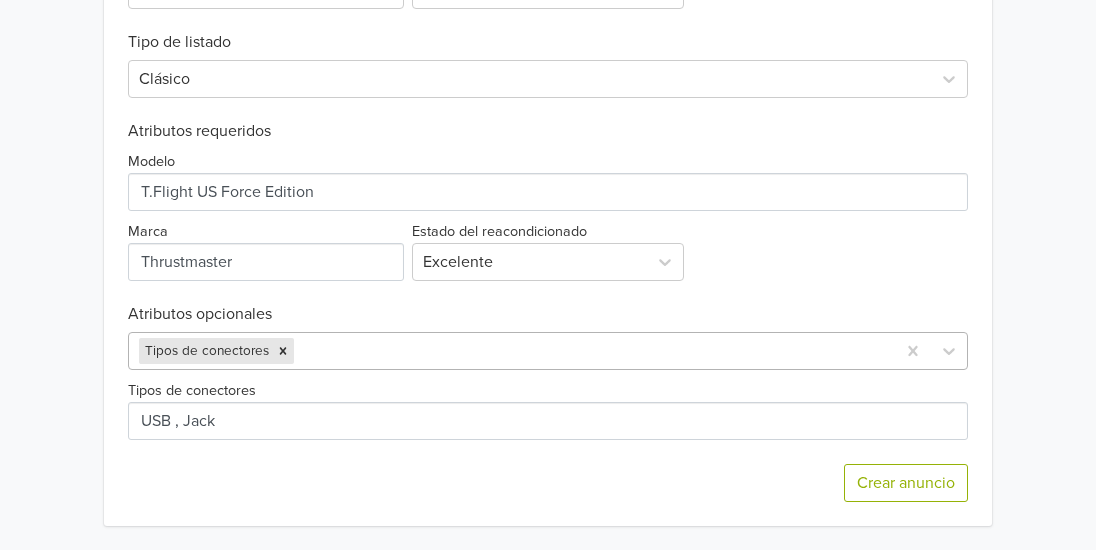 click at bounding box center (591, 351) 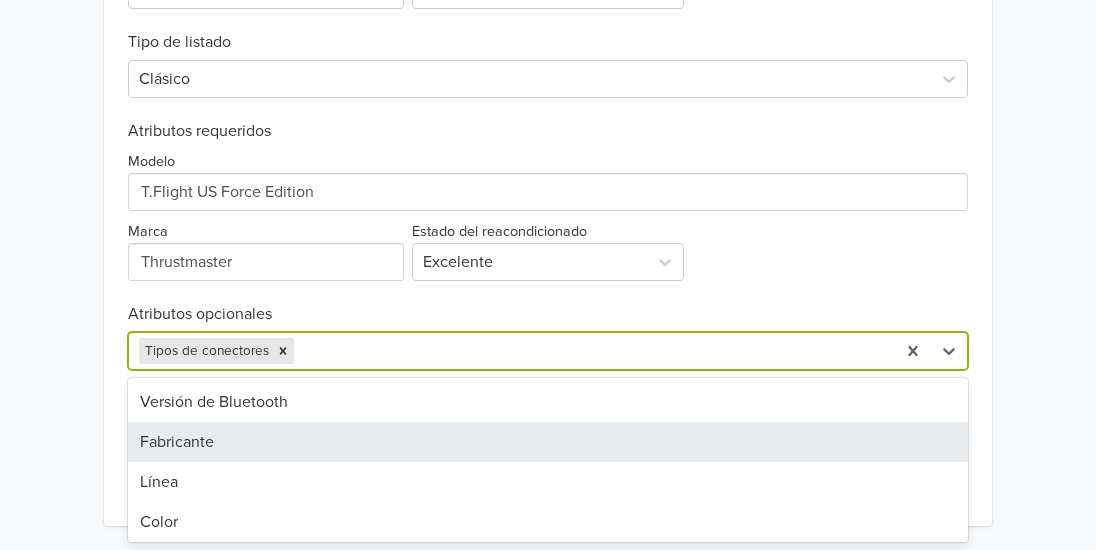 click on "Fabricante" at bounding box center [548, 442] 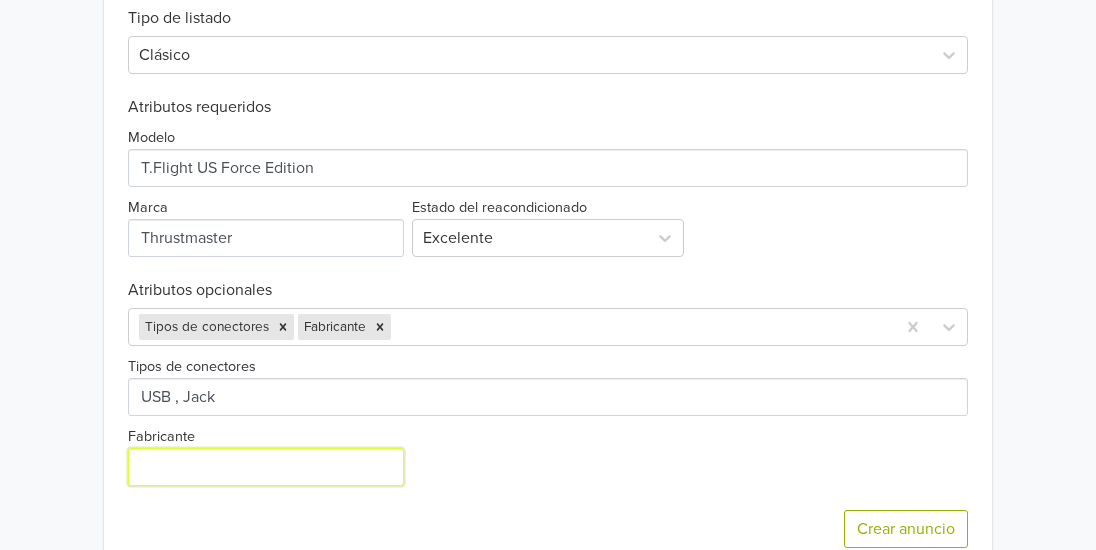 click on "Fabricante" at bounding box center [266, 467] 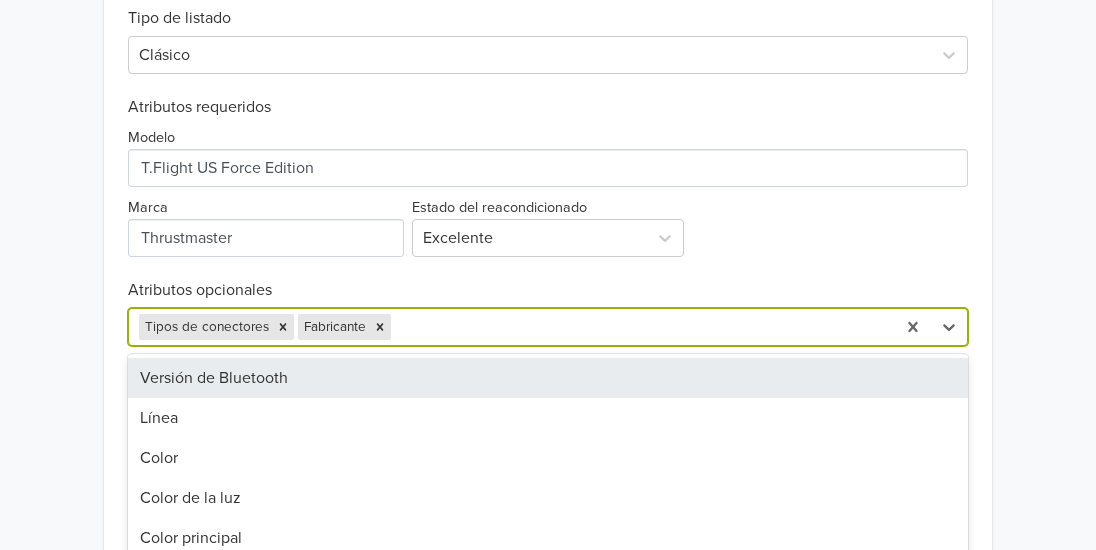 scroll, scrollTop: 855, scrollLeft: 0, axis: vertical 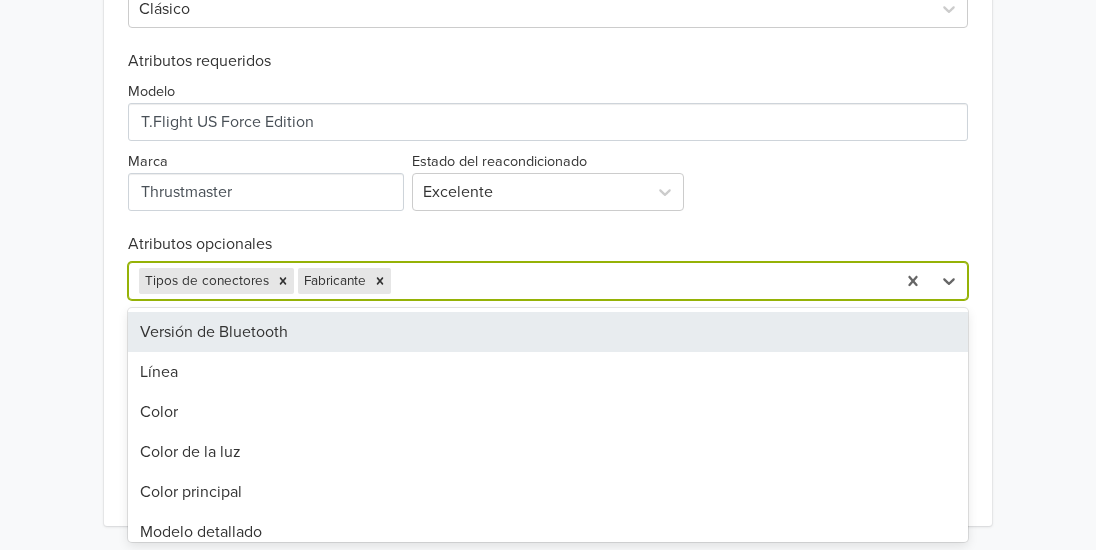 click on "60 results available. Use Up and Down to choose options, press Enter to select the currently focused option, press Escape to exit the menu, press Tab to select the option and exit the menu. Tipos de conectores Fabricante Versión de Bluetooth Línea Color Color de la luz Color principal Modelo detallado Formato del auricular Es inalámbrico Con Bluetooth Con micrófono Con luz LED Tamaño de la memoria Alcance inalámbrico Unidad de diafragma Impedancia Respuesta en frecuencia Sensibilidad Capacidad de la batería del auricular Capacidad de la batería del estuche de carga Incluye estuche de carga Con carga inalámbrica Con tecnología TWS Con modo manos libres Con reproductor de MP3 Con radio FM Con cancelación de ruido Es resistente al agua Es a prueba de agua Es resistente al polvo Con cable desmontable Con micrófono desmontable Con micrófono flexible Con asistentes de voz integrados Clasificación IP Asistentes de voz integrados Orientaciones del micrófono Funciones de control MPN Es kit Es monoaural" at bounding box center [548, 281] 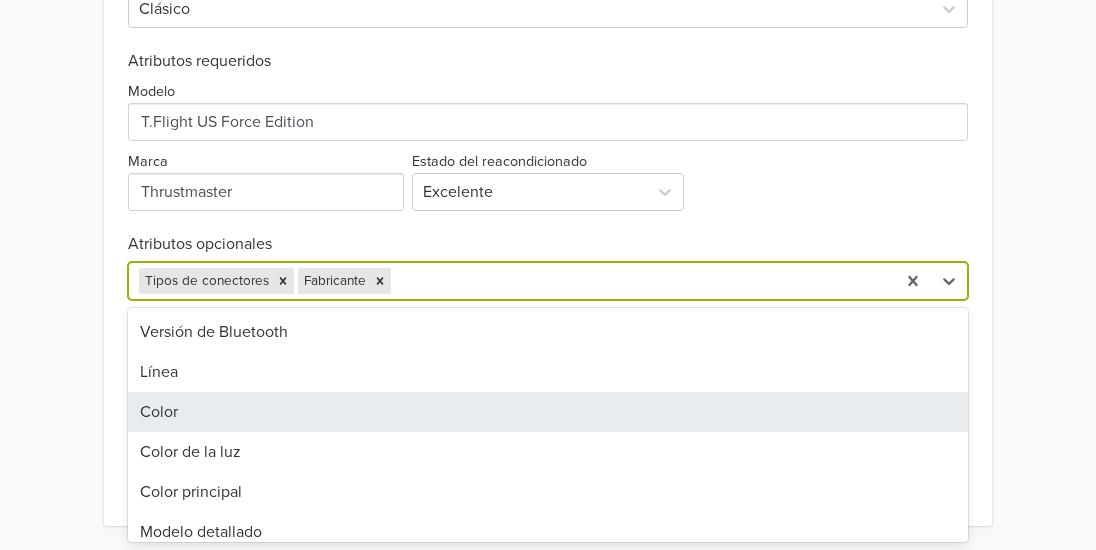 scroll, scrollTop: 100, scrollLeft: 0, axis: vertical 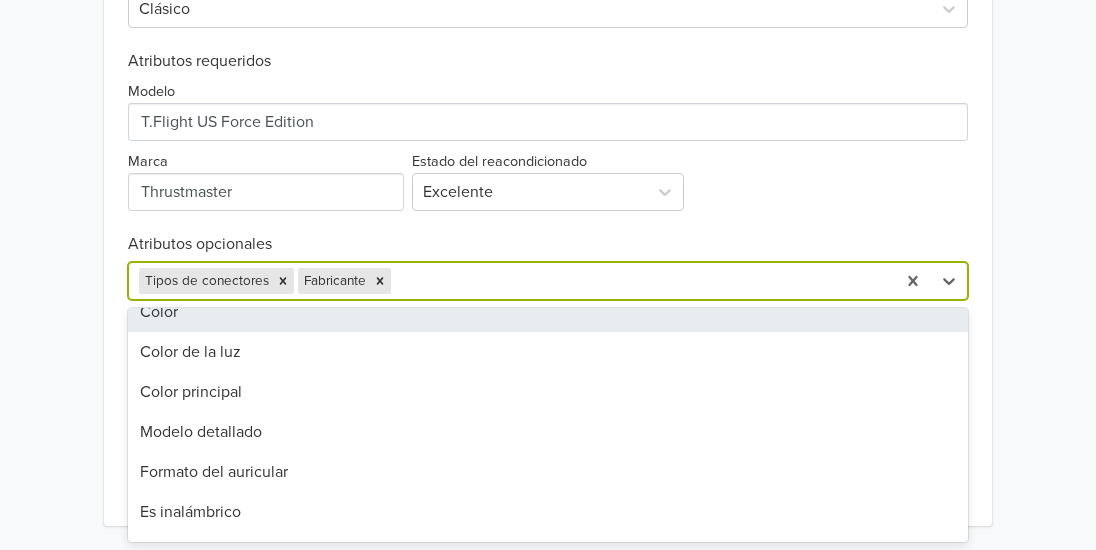 click on "Color" at bounding box center (548, 312) 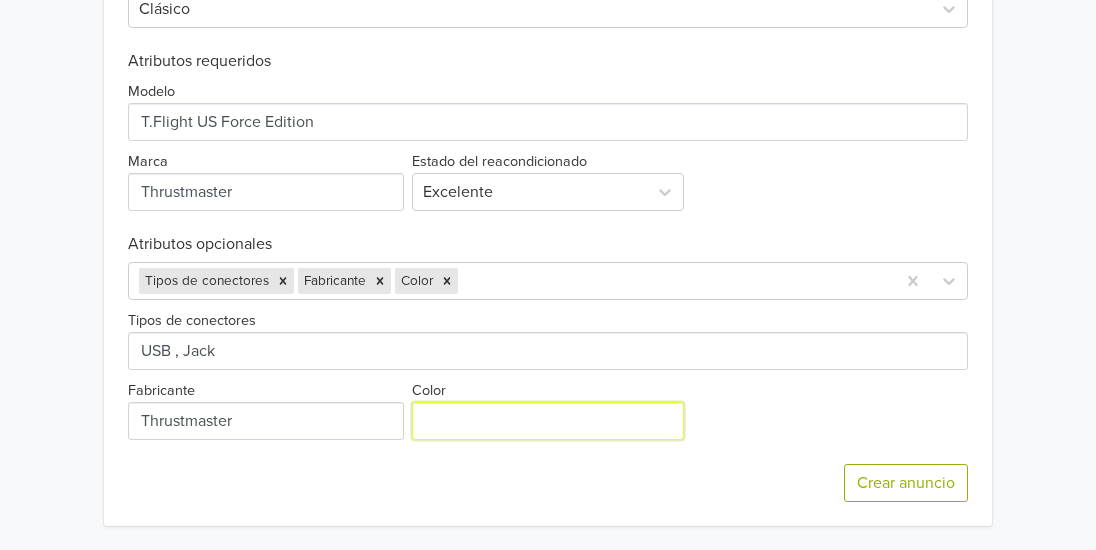 click on "Color" at bounding box center [548, 421] 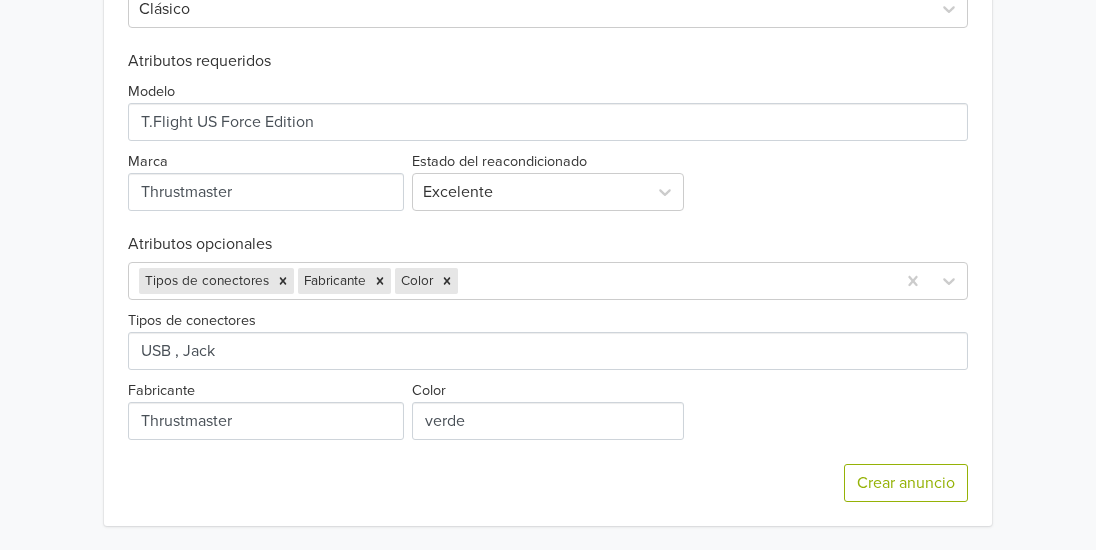 click on "Crear anuncio" at bounding box center [548, 483] 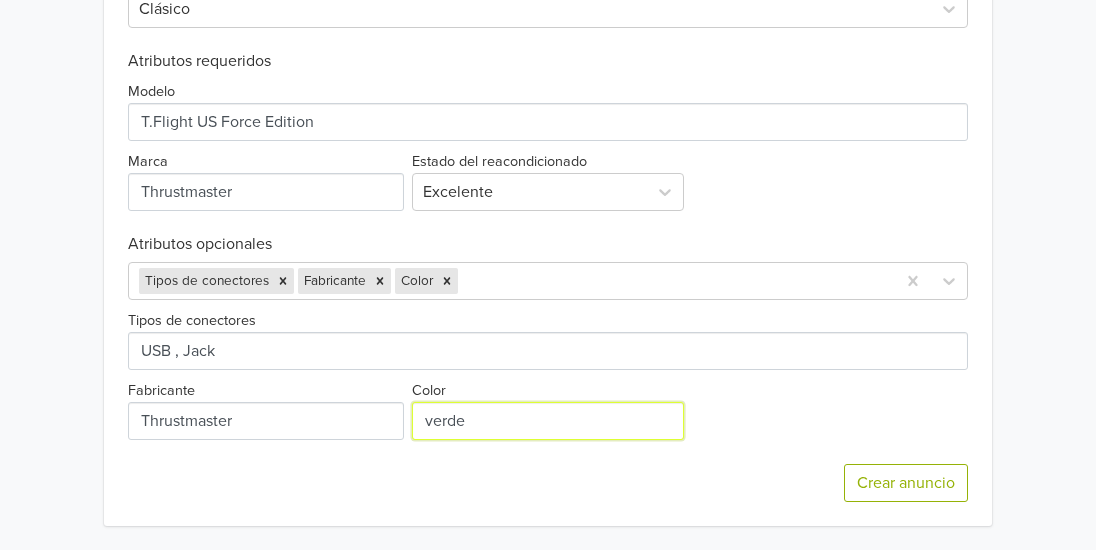 click on "Color" at bounding box center (548, 421) 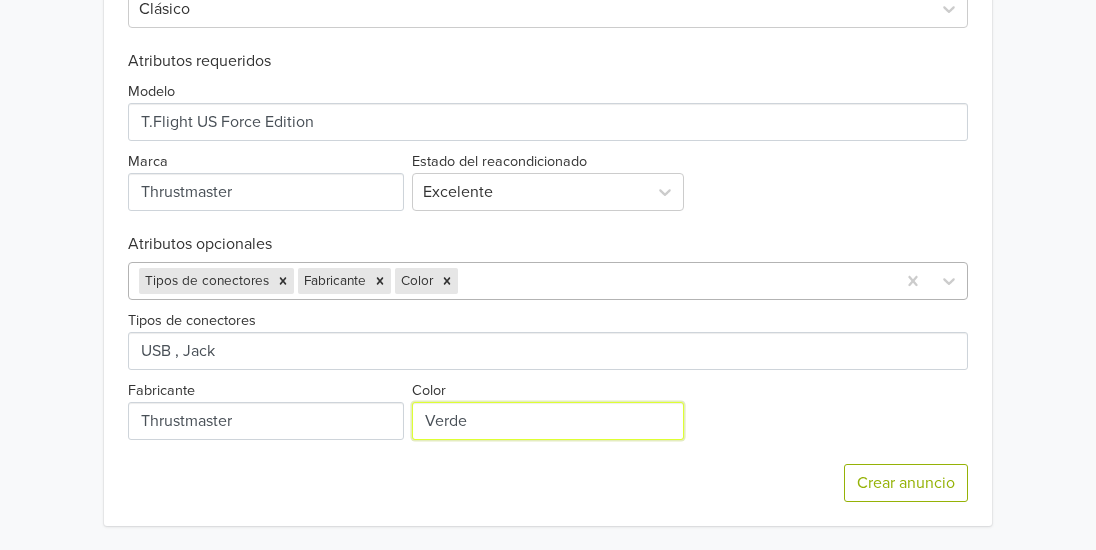 type on "Verde" 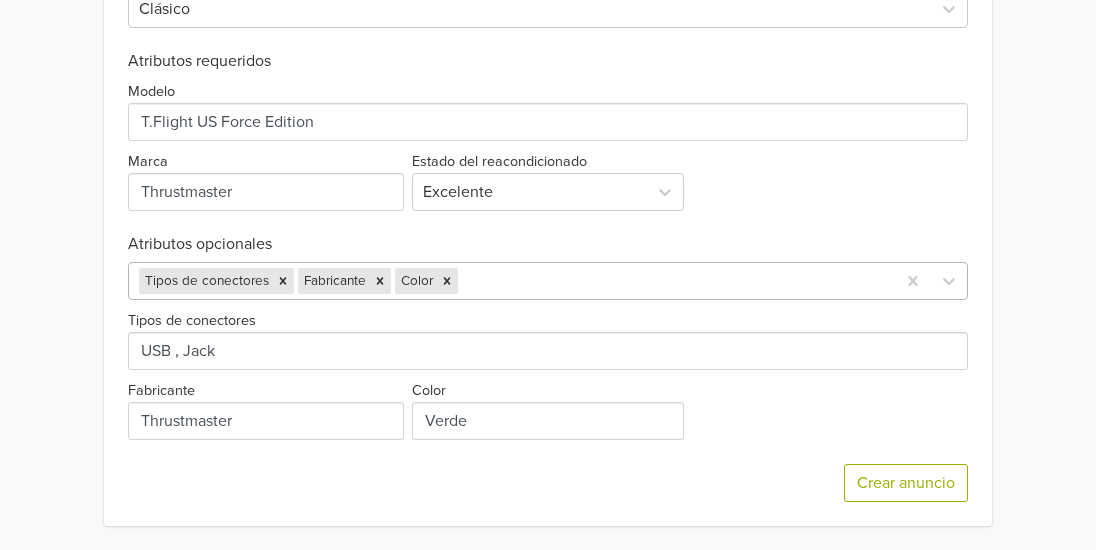click at bounding box center (673, 281) 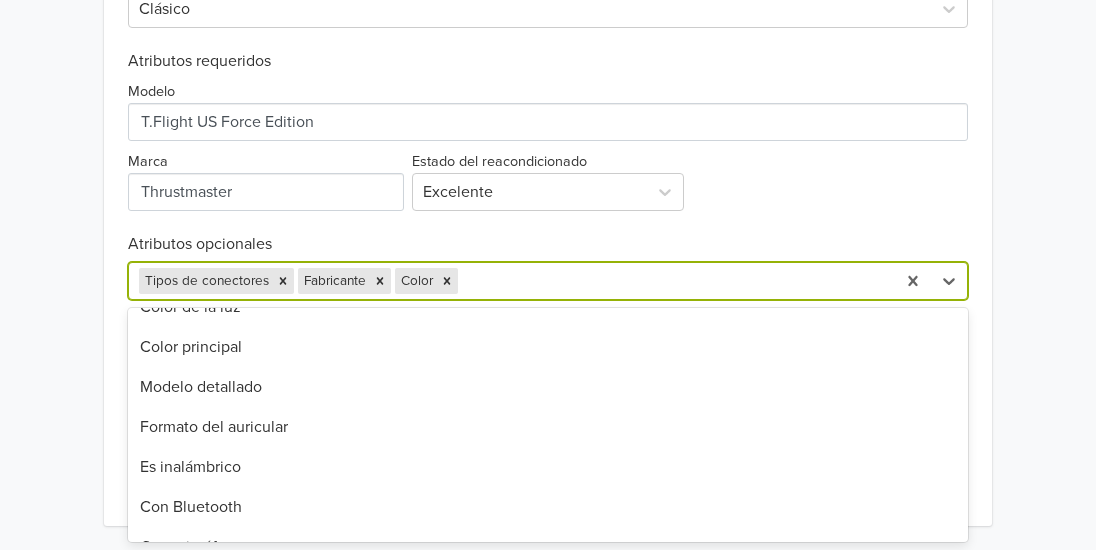 scroll, scrollTop: 200, scrollLeft: 0, axis: vertical 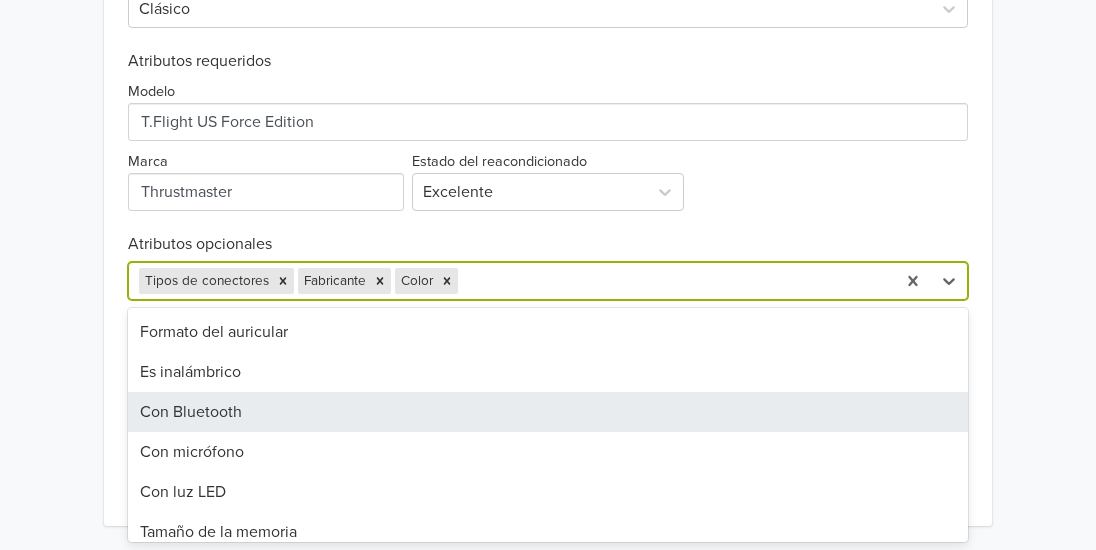 click on "Con Bluetooth" at bounding box center [548, 412] 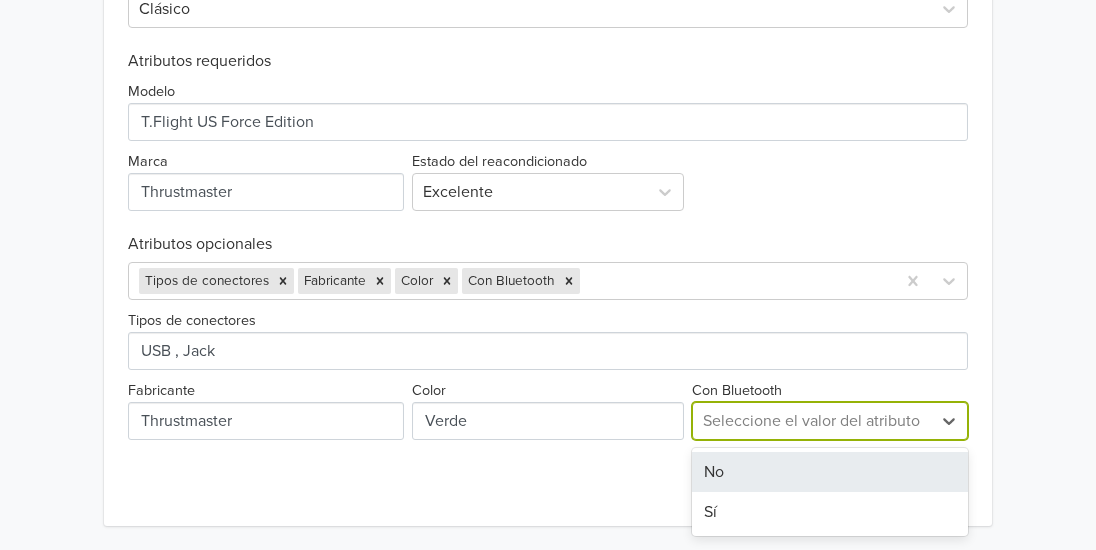 click at bounding box center [812, 421] 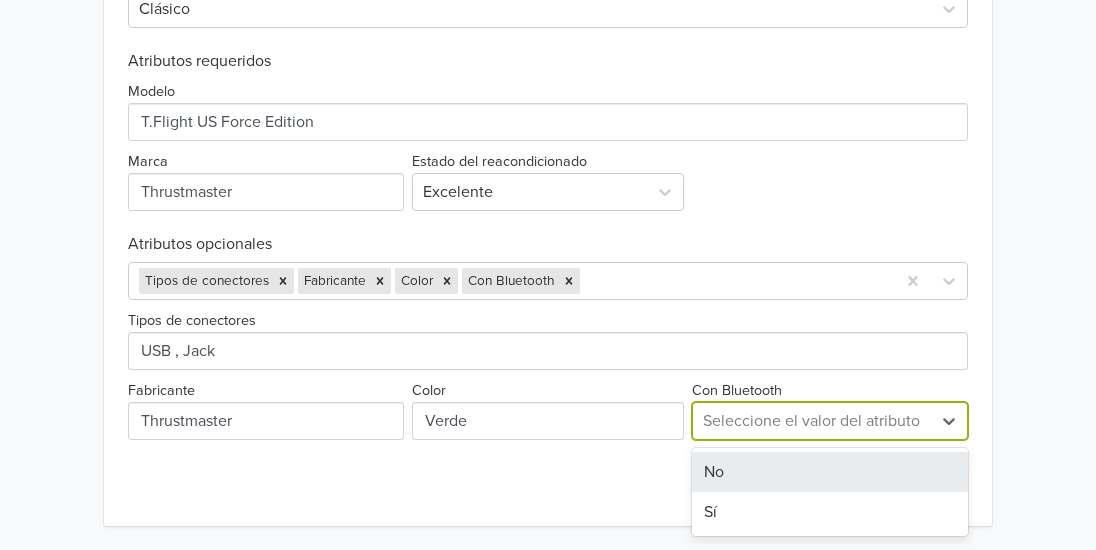 click on "No" at bounding box center (830, 472) 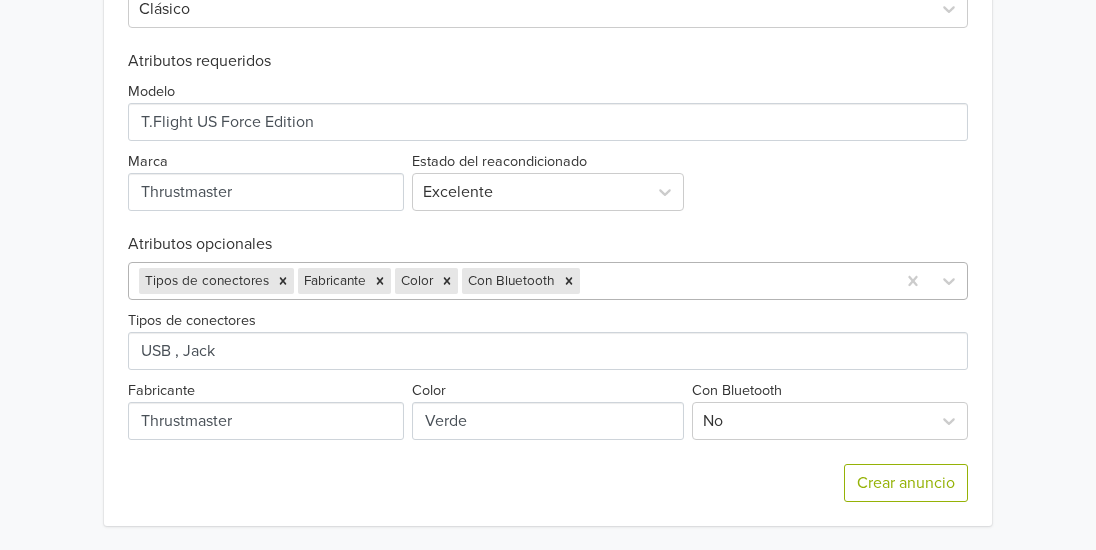 drag, startPoint x: 634, startPoint y: 255, endPoint x: 622, endPoint y: 282, distance: 29.546574 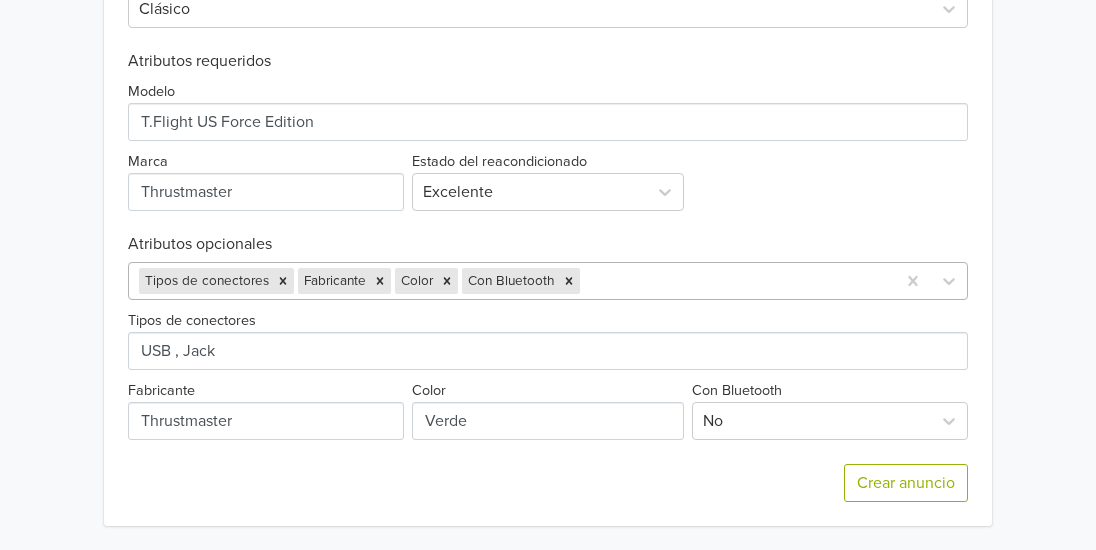 click on "Tipos de conectores Fabricante Color Con Bluetooth" at bounding box center [548, 277] 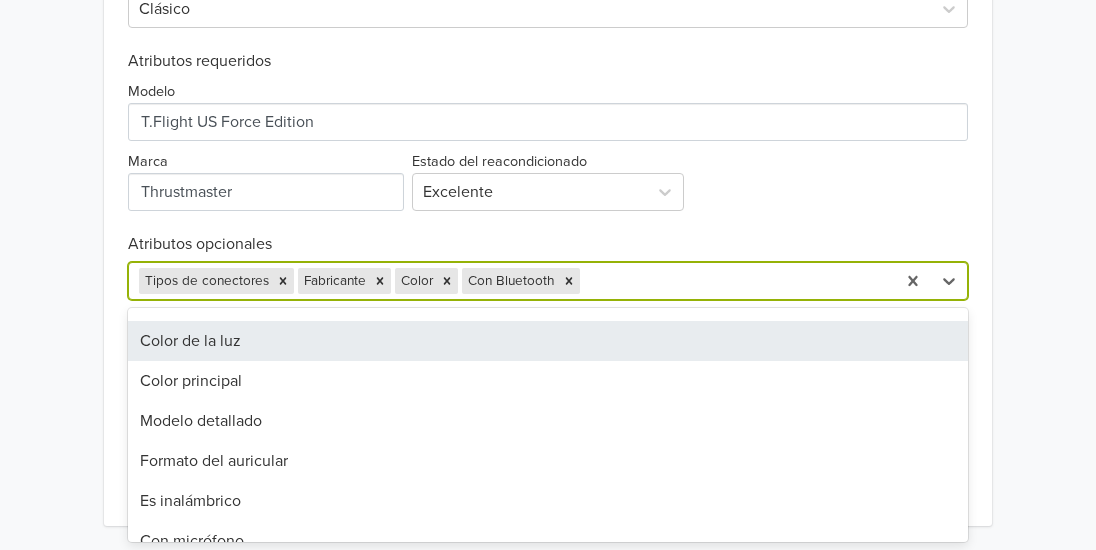scroll, scrollTop: 100, scrollLeft: 0, axis: vertical 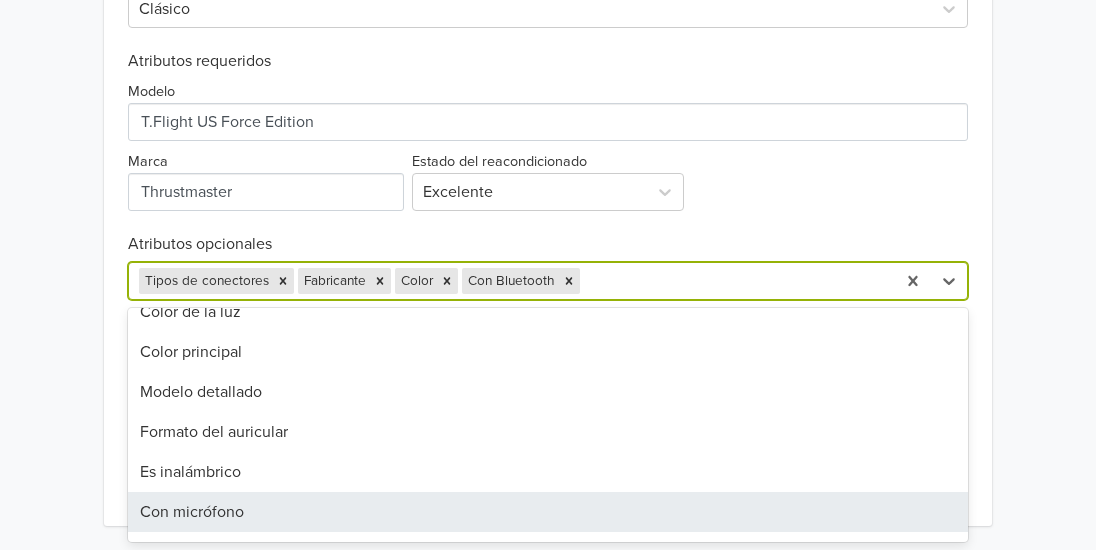 click on "Con micrófono" at bounding box center (548, 512) 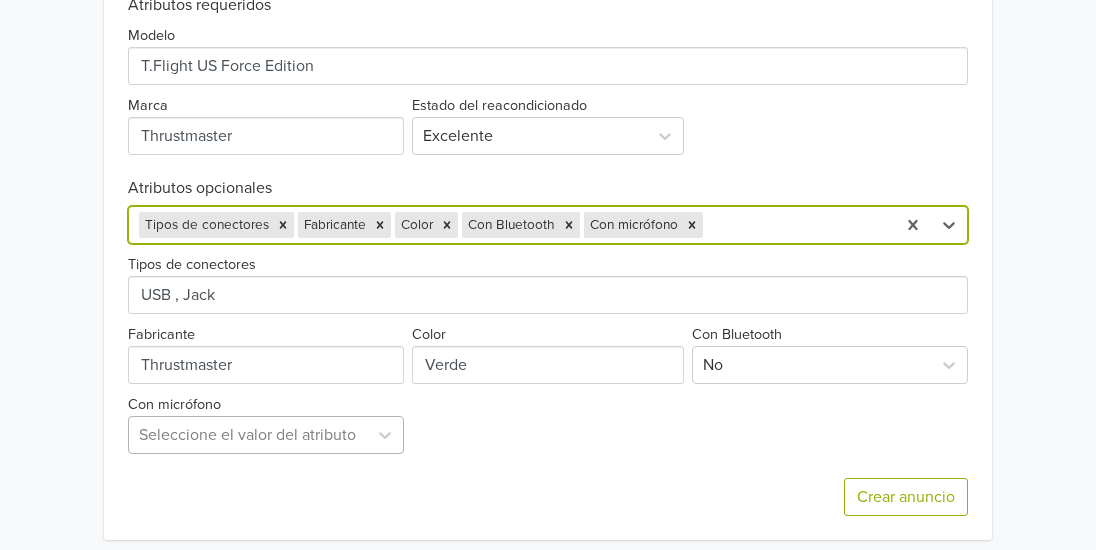 click on "Seleccione el valor del atributo" at bounding box center [266, 435] 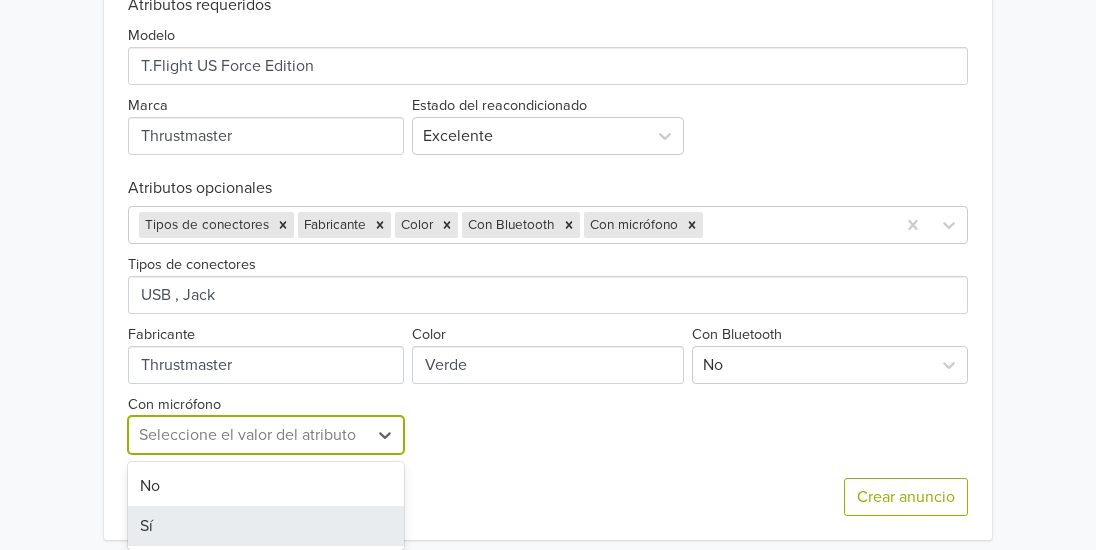 scroll, scrollTop: 919, scrollLeft: 0, axis: vertical 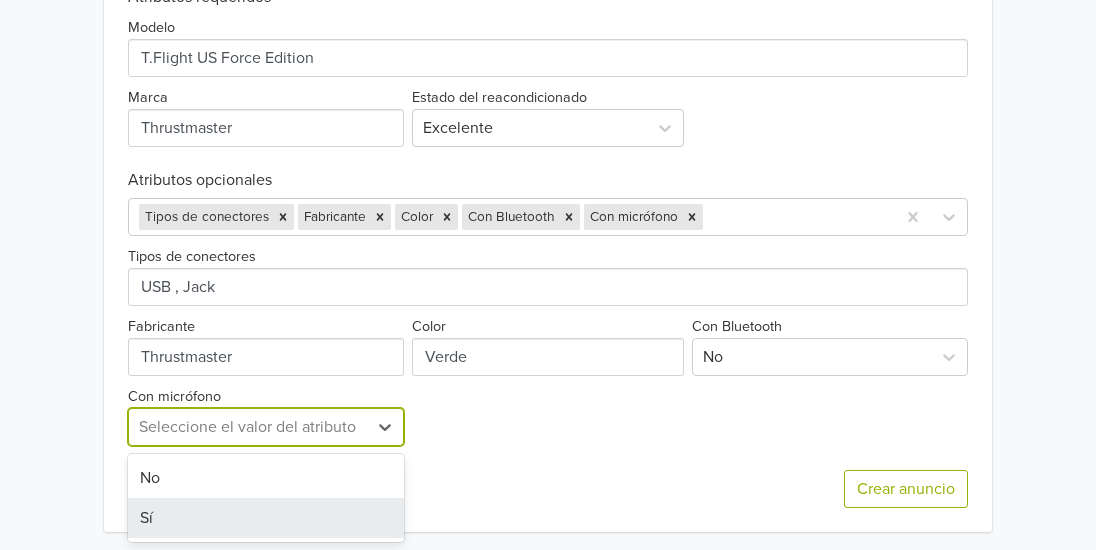 click on "Sí" at bounding box center (266, 518) 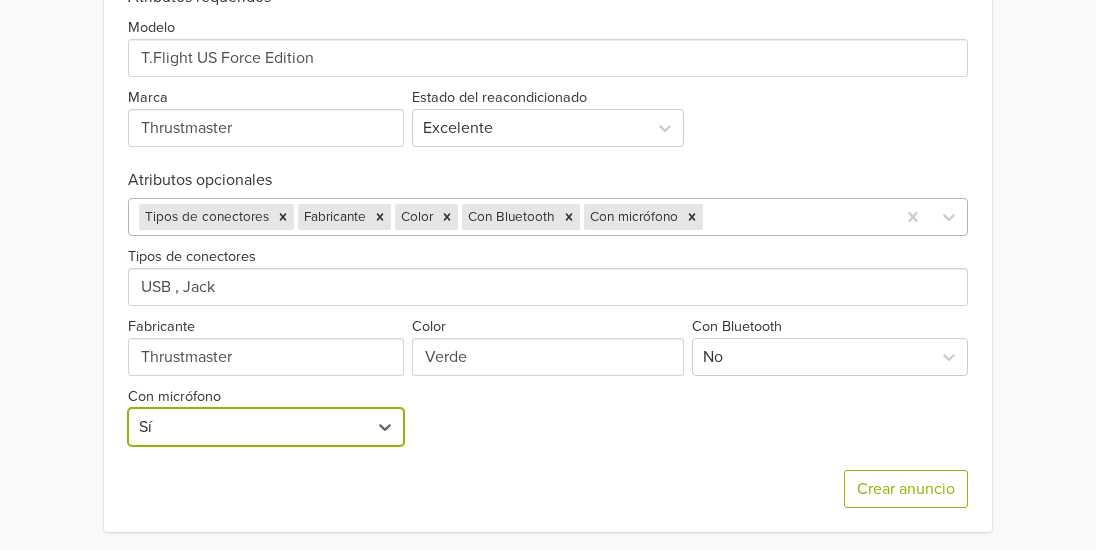 click at bounding box center (796, 217) 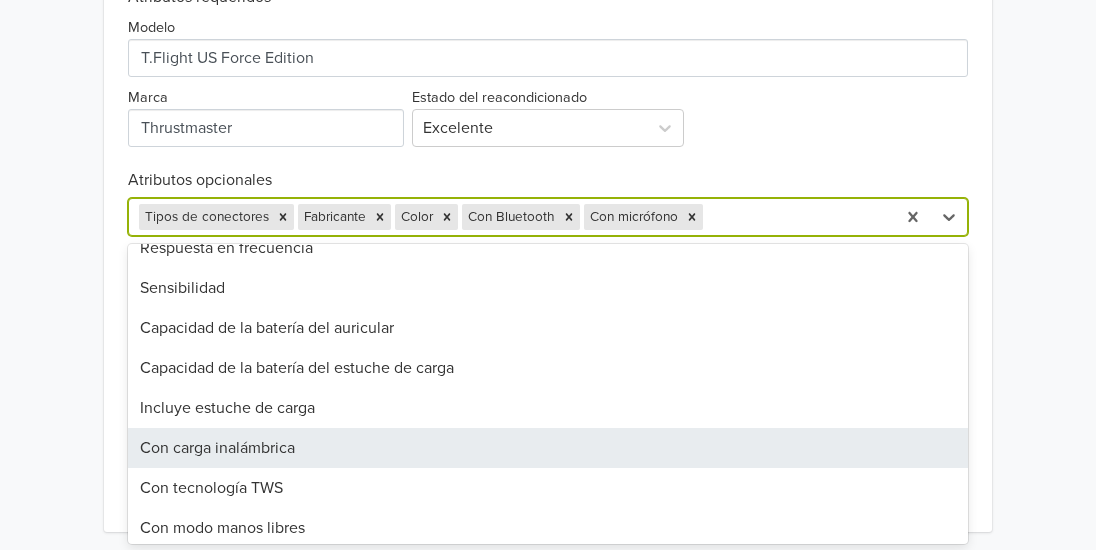 scroll, scrollTop: 600, scrollLeft: 0, axis: vertical 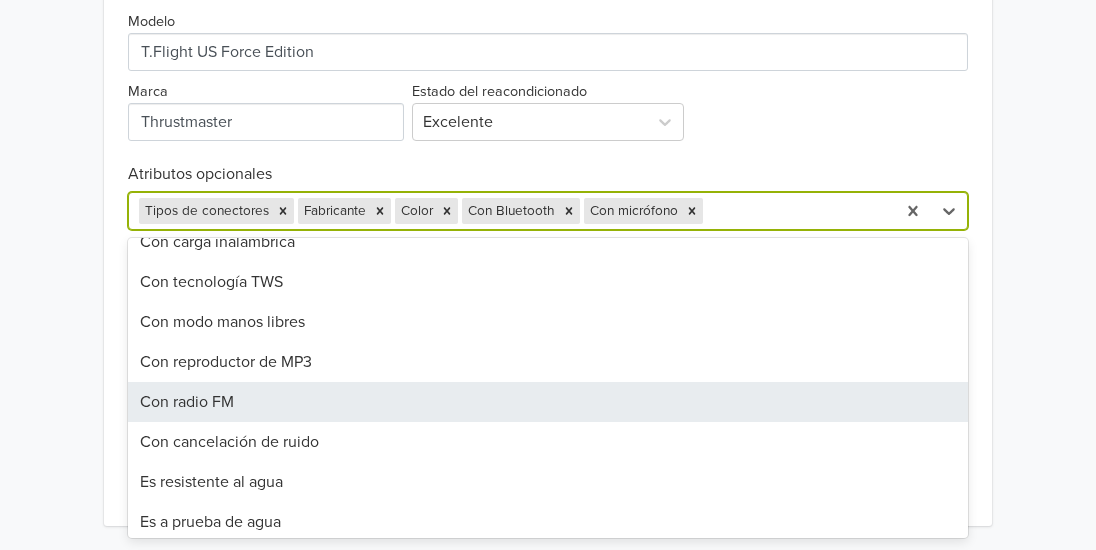 click on "Auriculares Thrustmaster T.Flight US Force Edition   GTIN: 3362934001766   Precio: 415 PEN   Descripción   Descripción
Componente del ecosistema experto de Flightsim de Thrustmaster
Los auriculares T.Flight U.S. Air Force Edition se incorporan a la gama act (...) ¿Qué acción quieres tomar? Sincronizar con anuncio existente Sincronice este producto con un anuncio [PERSON_NAME] Libre. Así, cualquier actualización de stock y precio realizada al producto será automáticamente reflejado en su anuncio Mercado Libre. Exportar producto Cree un anuncio de este producto, estos se sincronizarán automáticamente. A partir de ese momento se actualizará el stock y el precio del anuncio. Exportar producto * Las imágenes deben tener 500 píxeles en un lado para poder exportarlas. Crear anuncio Categoría Computación Accesorios para PC Gaming Audífonos Tipo de listado Clásico Atributos requeridos Modelo Marca Estado del reacondicionado Excelente Atributos opcionales 57 results available. Tipos de conectores Color" at bounding box center (548, -188) 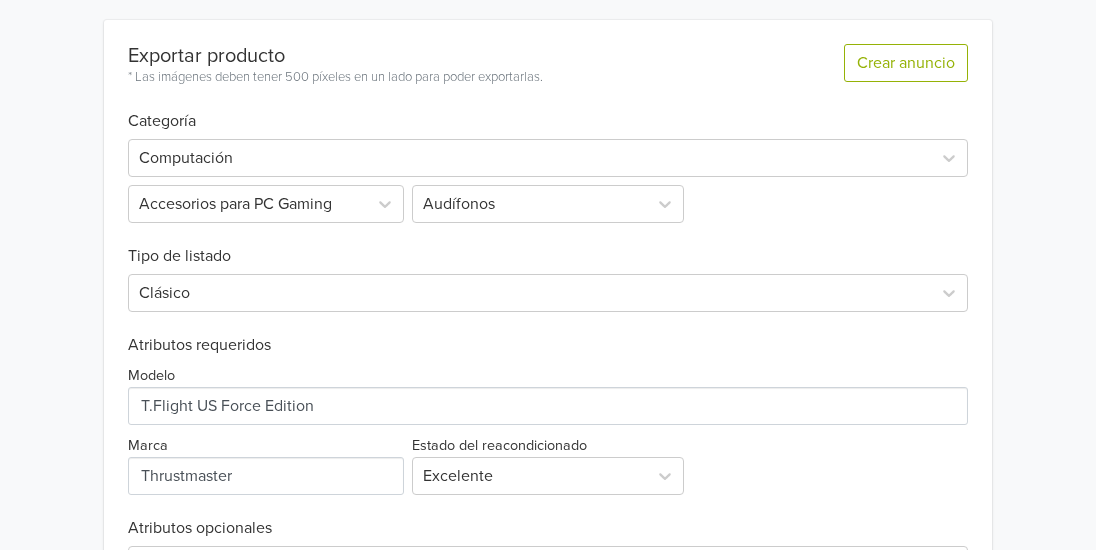 scroll, scrollTop: 525, scrollLeft: 0, axis: vertical 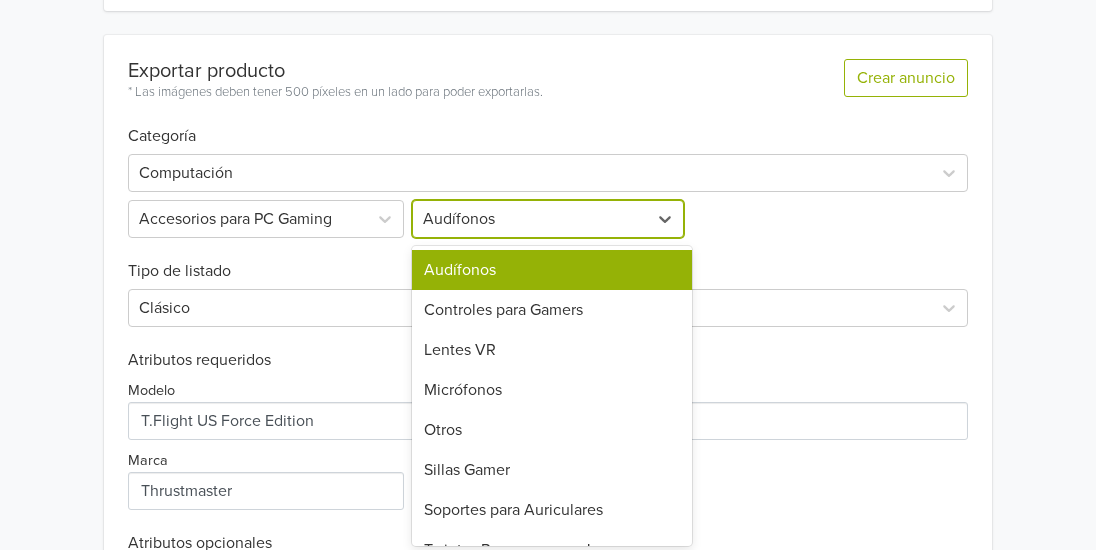 click on "8 results available. Use Up and Down to choose options, press Enter to select the currently focused option, press Escape to exit the menu, press Tab to select the option and exit the menu. Audífonos Audífonos Controles para Gamers Lentes VR Micrófonos Otros Sillas Gamer Soportes para Auriculares Tarjetas Prepagas para Juegos" at bounding box center (548, 219) 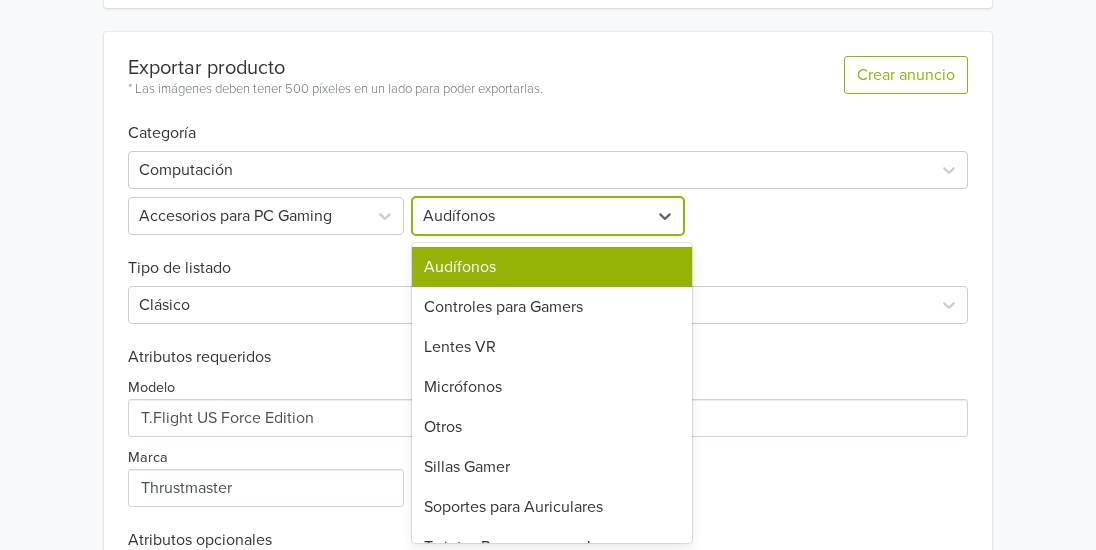 scroll, scrollTop: 560, scrollLeft: 0, axis: vertical 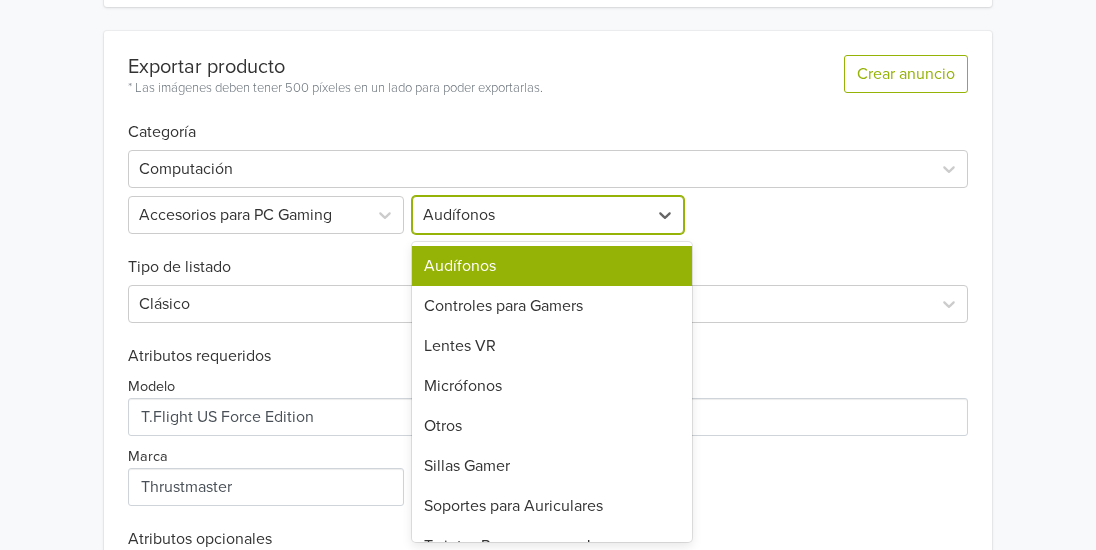 click on "Audífonos" at bounding box center (552, 266) 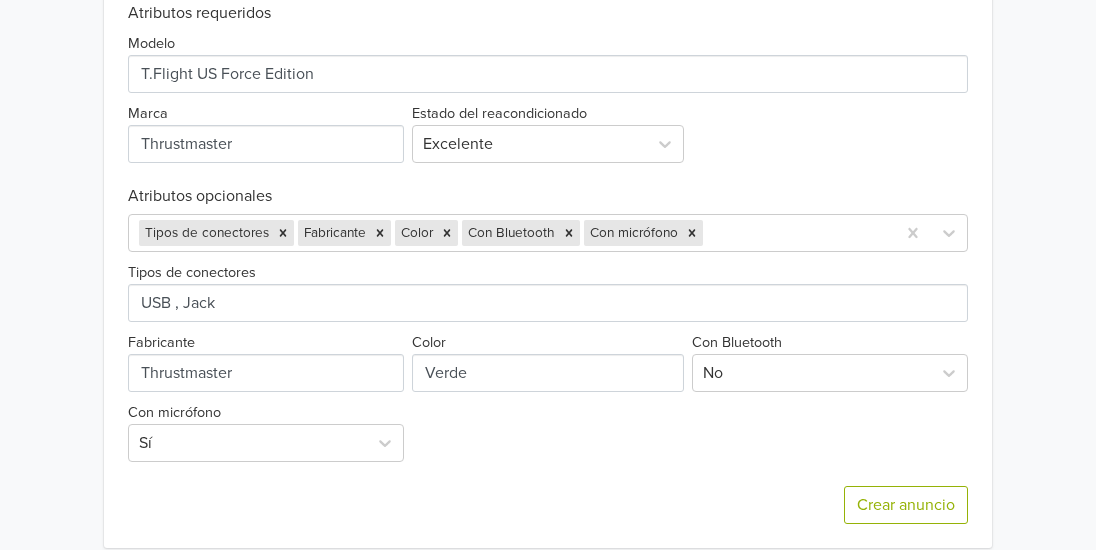scroll, scrollTop: 925, scrollLeft: 0, axis: vertical 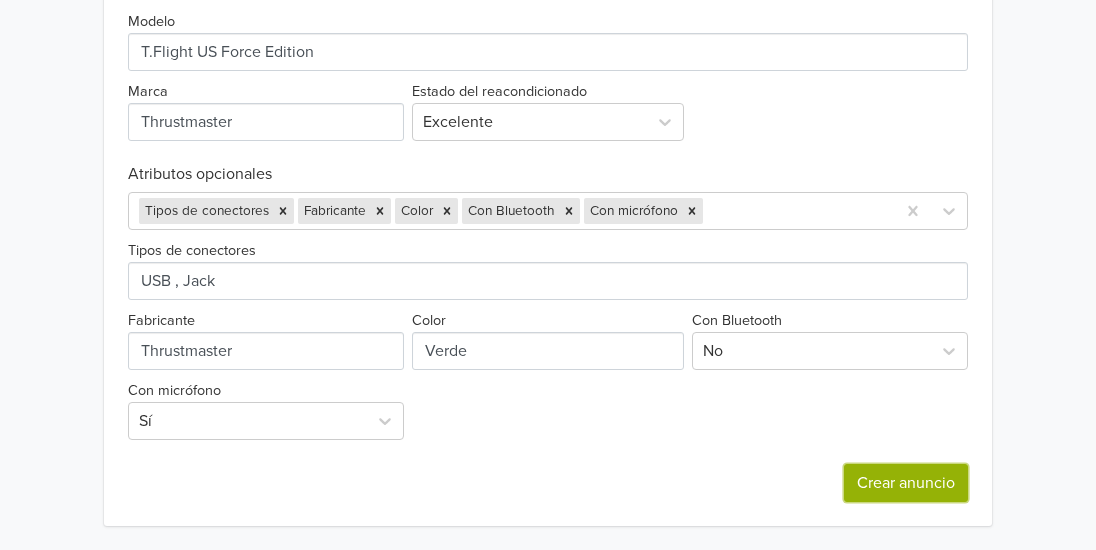 click on "Crear anuncio" at bounding box center [906, 483] 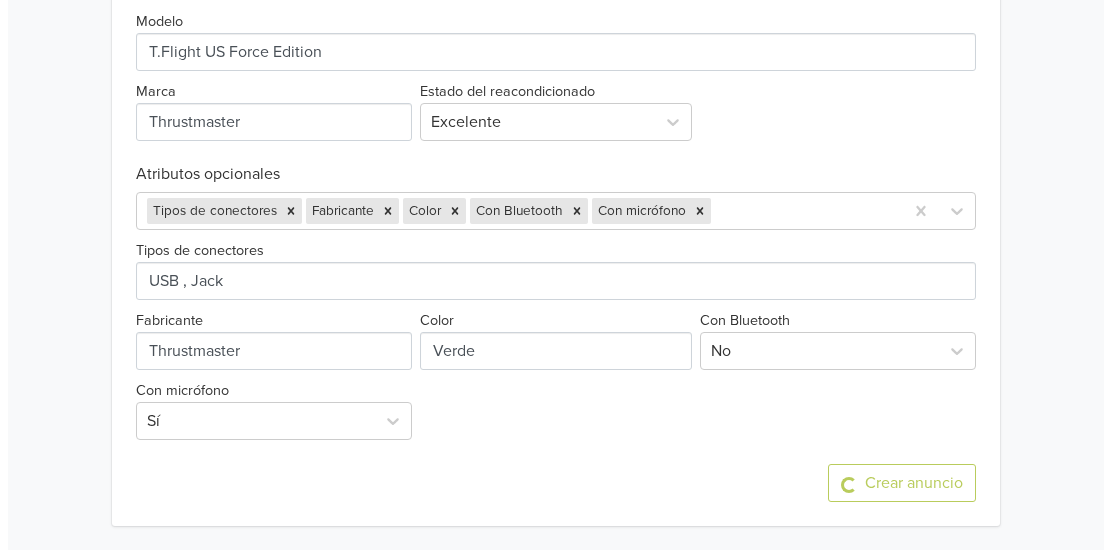 scroll, scrollTop: 0, scrollLeft: 0, axis: both 